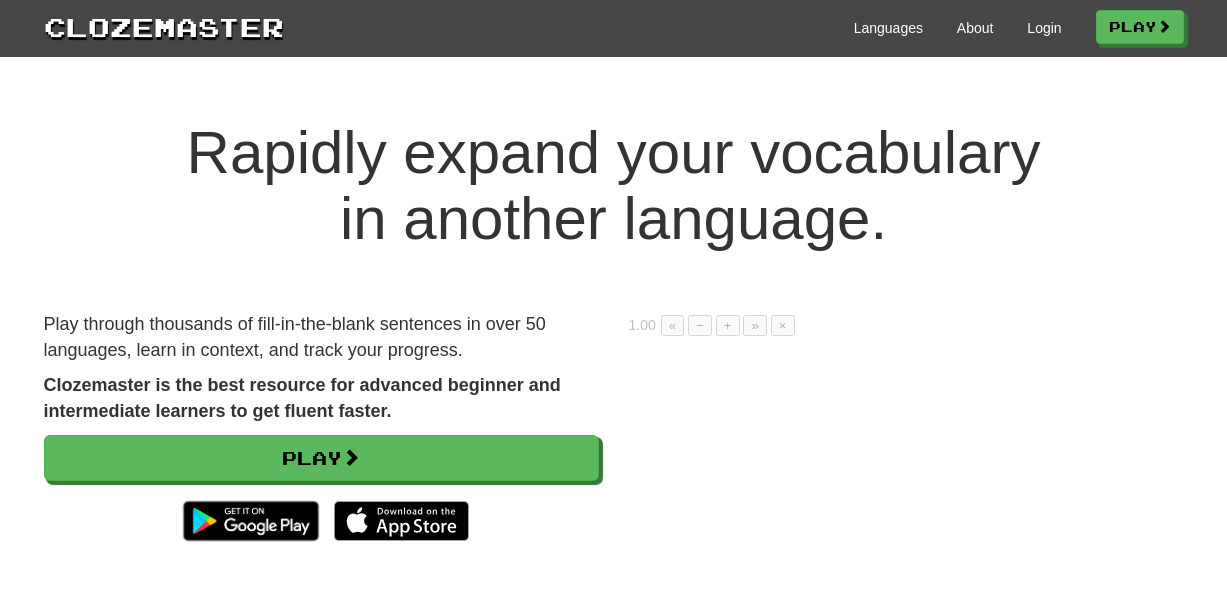 scroll, scrollTop: 0, scrollLeft: 0, axis: both 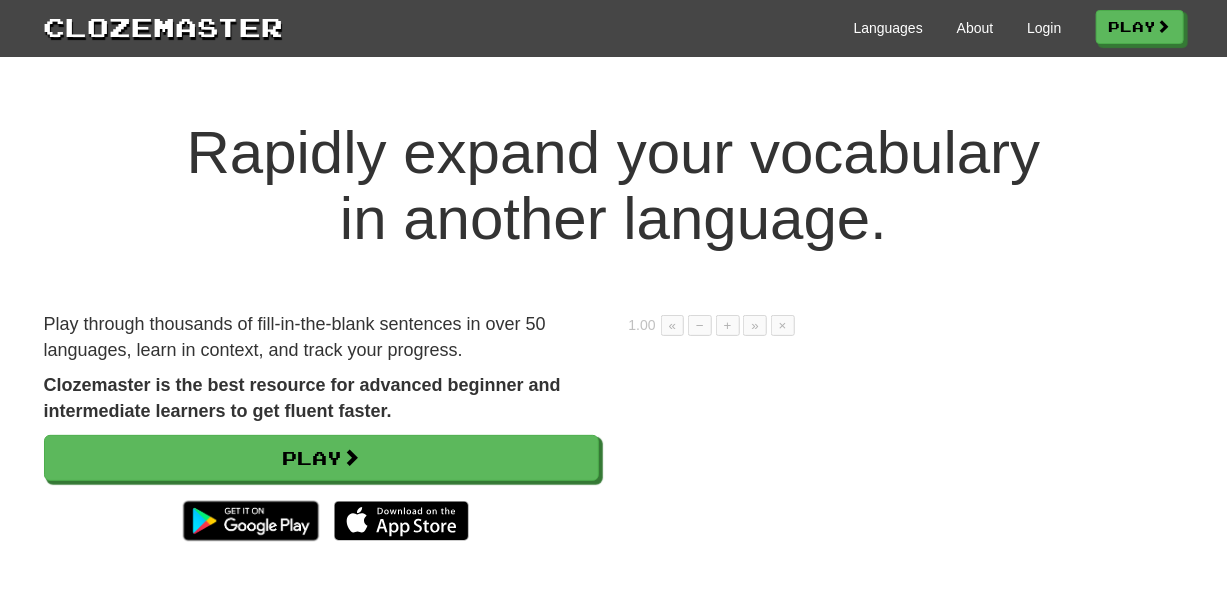 click on "Languages
About
Login
Play" at bounding box center [734, 26] 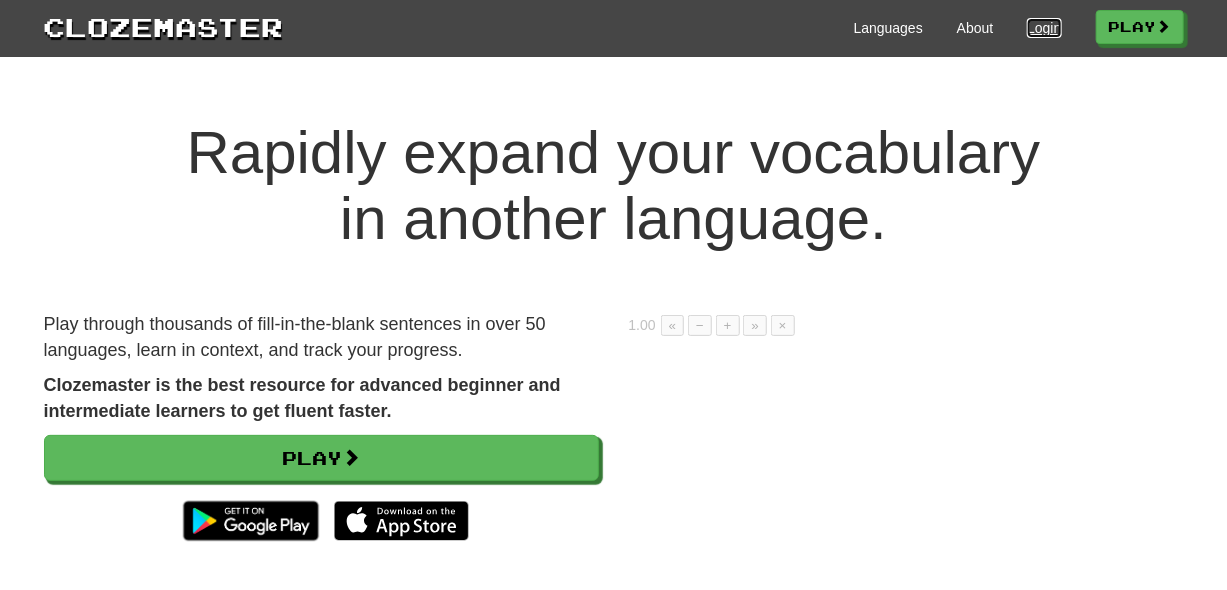 click on "Login" at bounding box center [1044, 28] 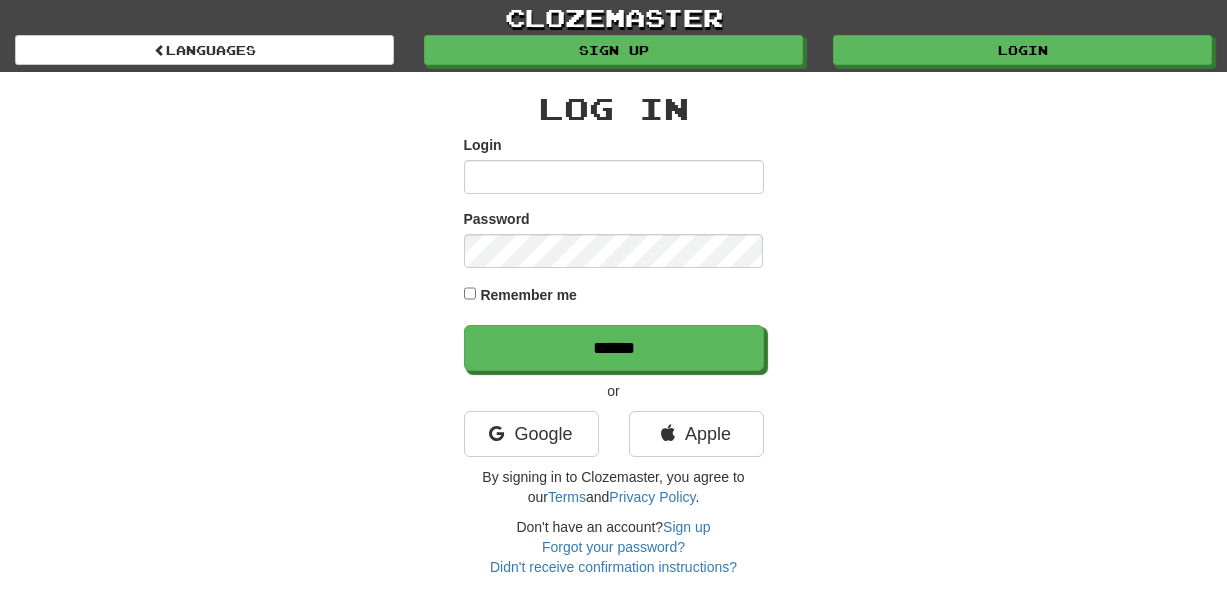 scroll, scrollTop: 0, scrollLeft: 0, axis: both 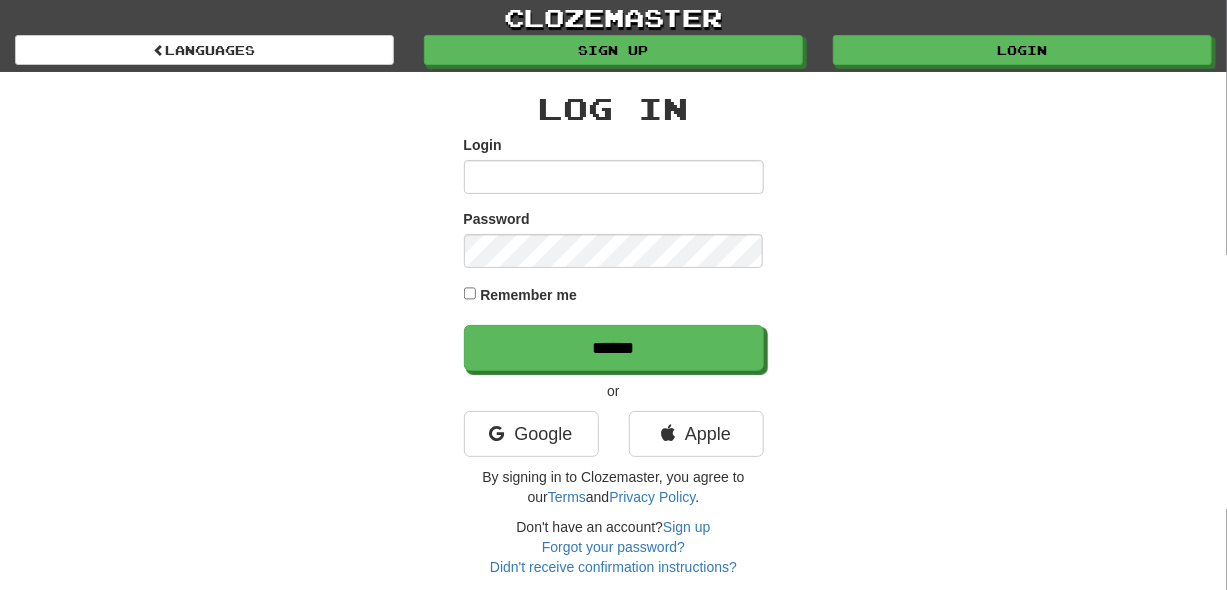 click on "Log In
Login
Password
Remember me
******
or
Google
Apple
By signing in to Clozemaster, you agree to our  Terms  and  Privacy Policy .
Don't have an account?  Sign up
Forgot your password?
Didn't receive confirmation instructions?" at bounding box center [614, 334] 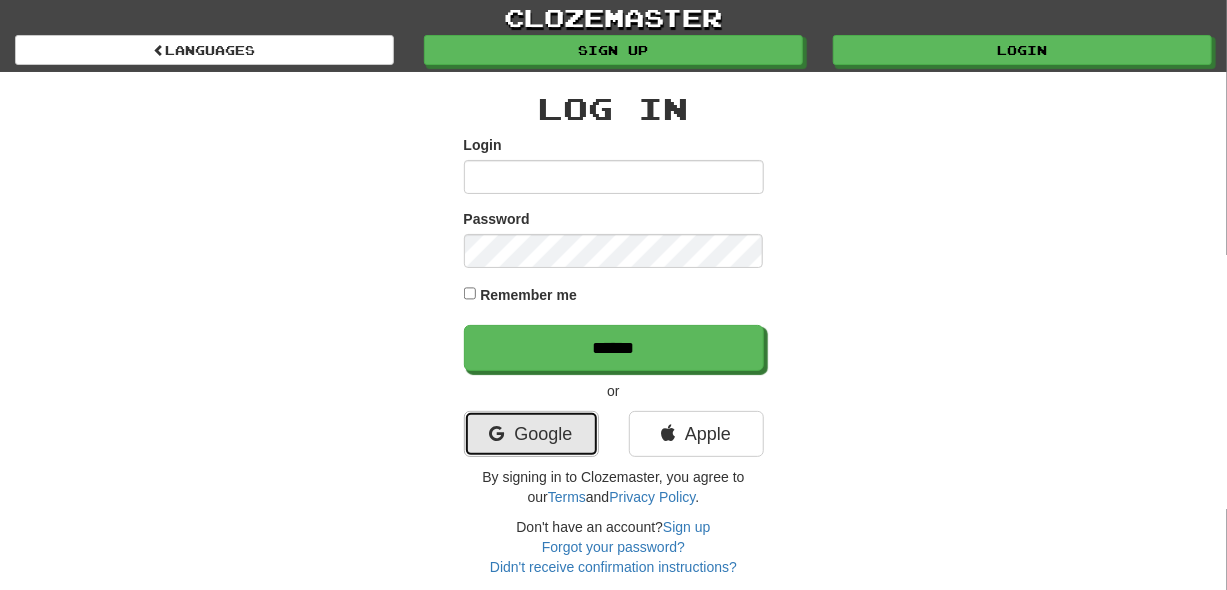 click on "Google" at bounding box center [531, 434] 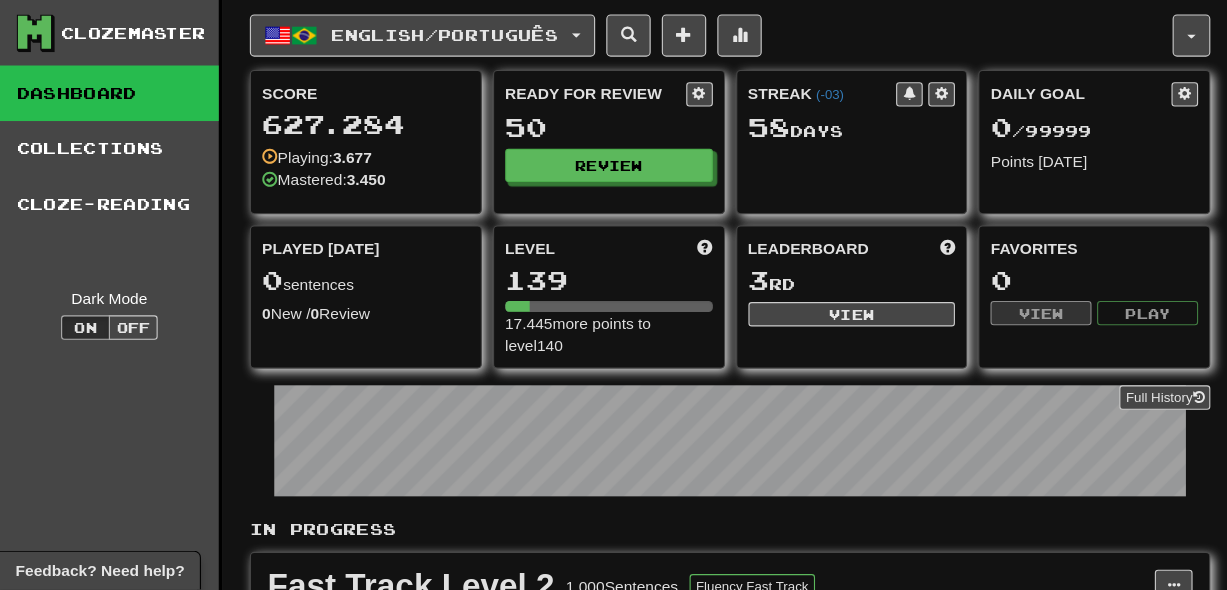 scroll, scrollTop: 0, scrollLeft: 0, axis: both 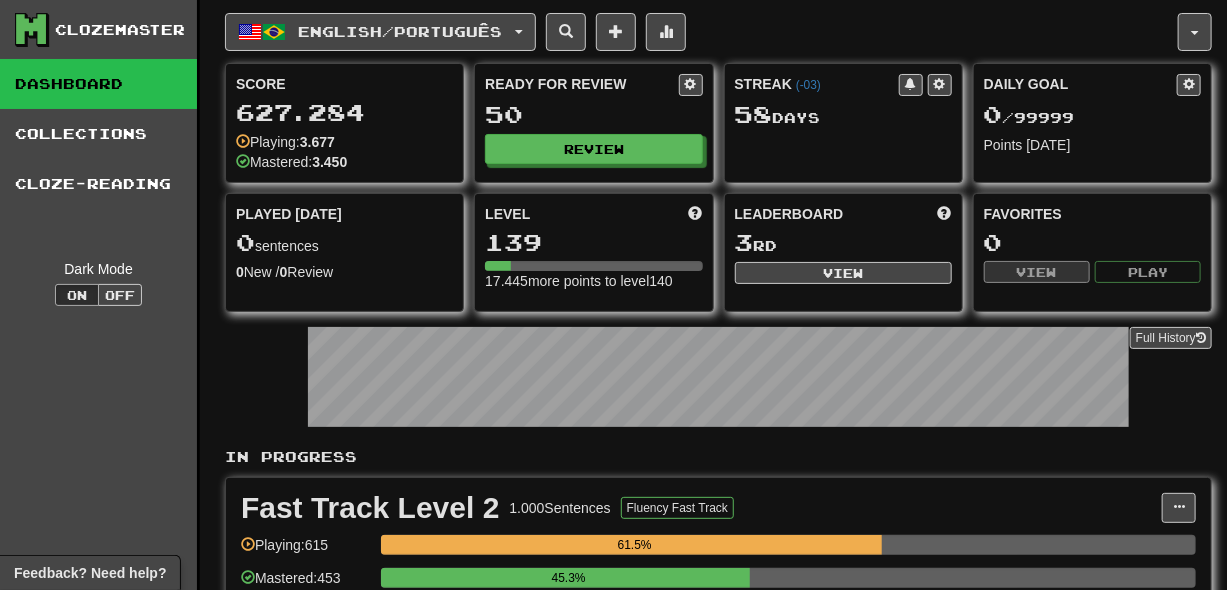 click on "English  /  Português English  /  Português Streak:  58   Review:  50 Daily Goal:  0  /  99999 Español  /  Português Streak:  17   Review:  8 Points today:  0  Language Pairing Username: Yanzeta Edit  Account  Notifications -3  Activity Feed  Profile  Leaderboard  Forum  Logout Score 627.284  Playing:  3.677  Mastered:  3.450 Ready for Review 50   Review Streak   ( -03 ) 58  Day s Daily Goal 0  /  99999 Points today Played Today 0  sentences 0  New /  0  Review Full History  Level 139 17.445  more points to level  140 Leaderboard 3 rd View Favorites 0 View Play Full History  In Progress Fast Track Level 2 1.000  Sentences Fluency Fast Track Manage Sentences Unpin from Dashboard  Playing:  615 61.5%  Mastered:  453 45.3% Play Review ( 25 ) Played today:  0  Add Collection Reset  Progress Delete  Language Pairing Dark Mode On Off" at bounding box center [718, 399] 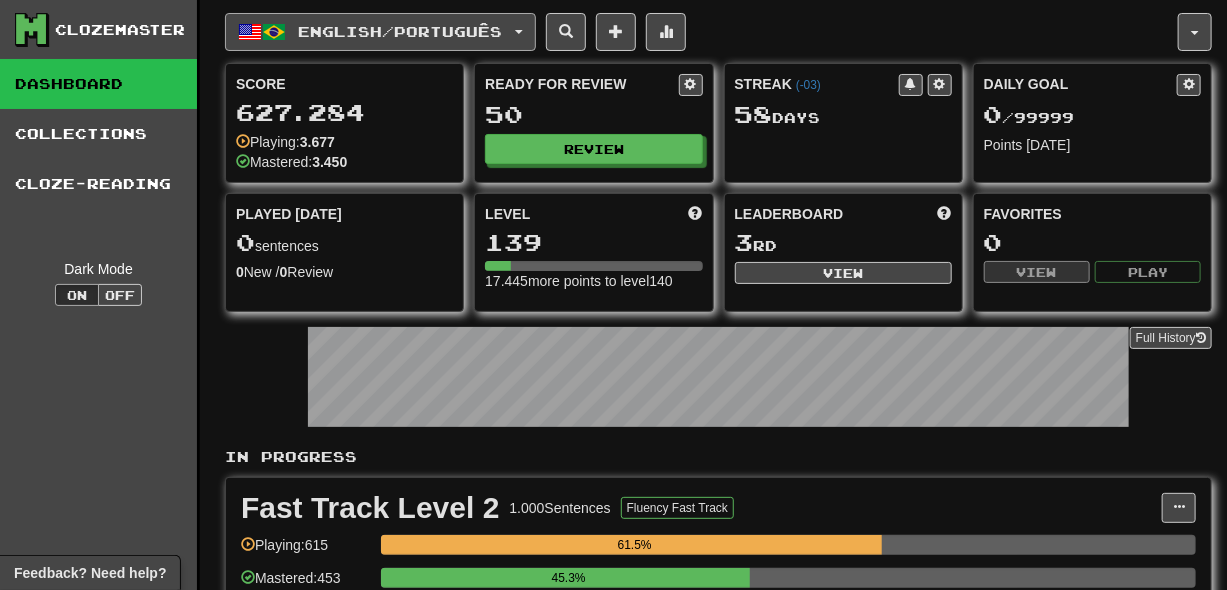 click on "English  /  Português" at bounding box center (401, 31) 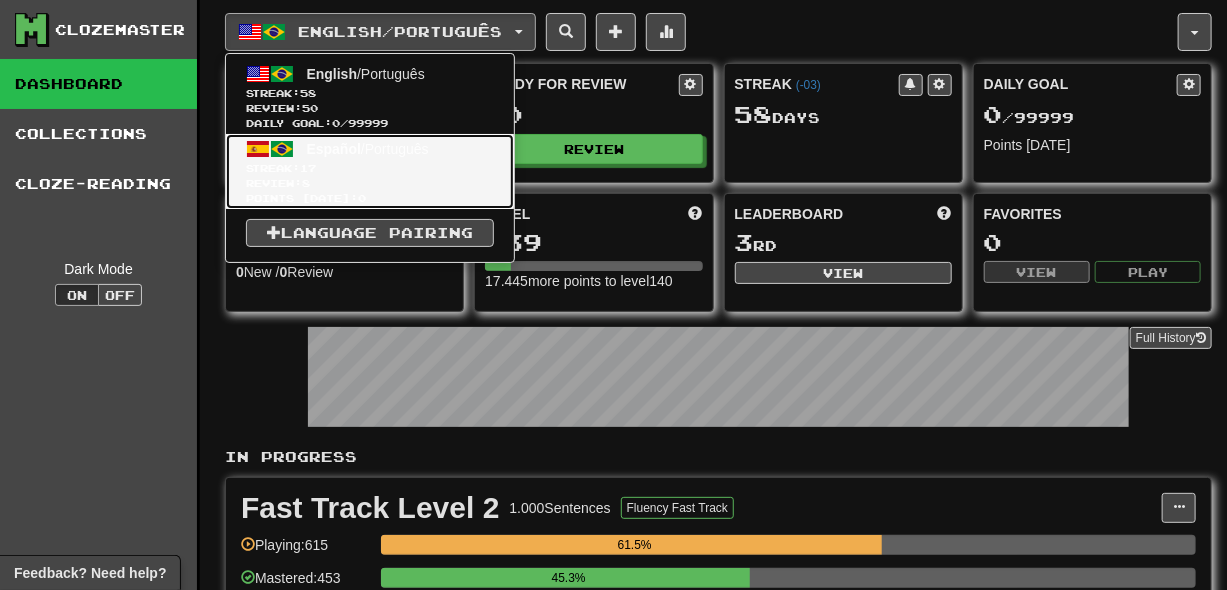 click on "Español  /  Português" at bounding box center [368, 149] 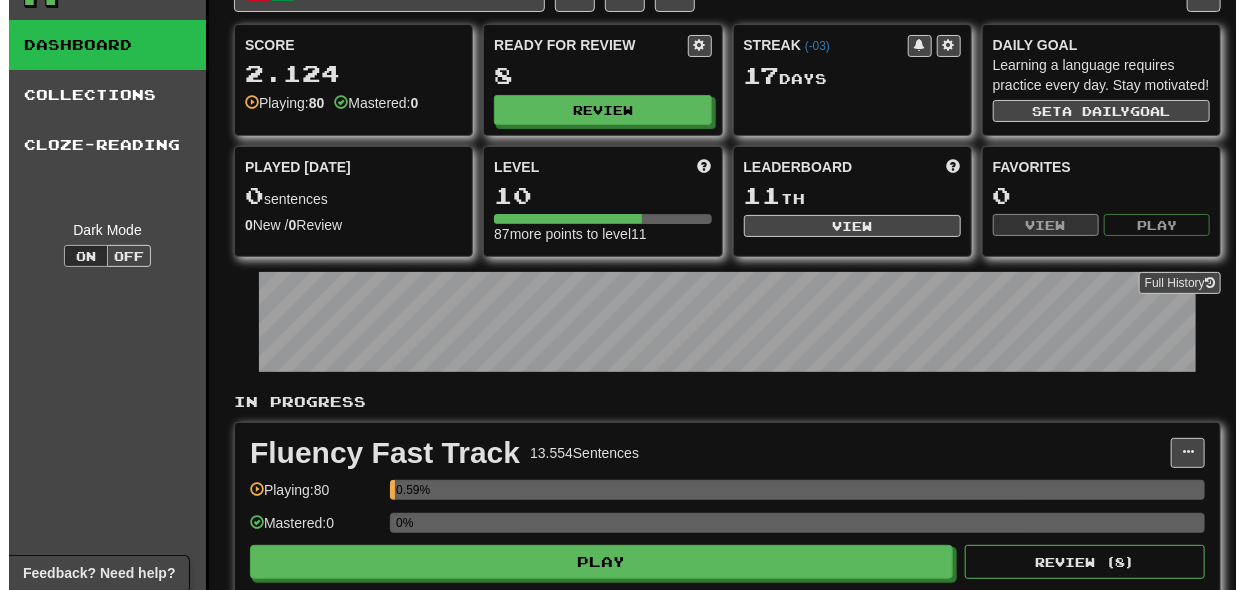 scroll, scrollTop: 0, scrollLeft: 0, axis: both 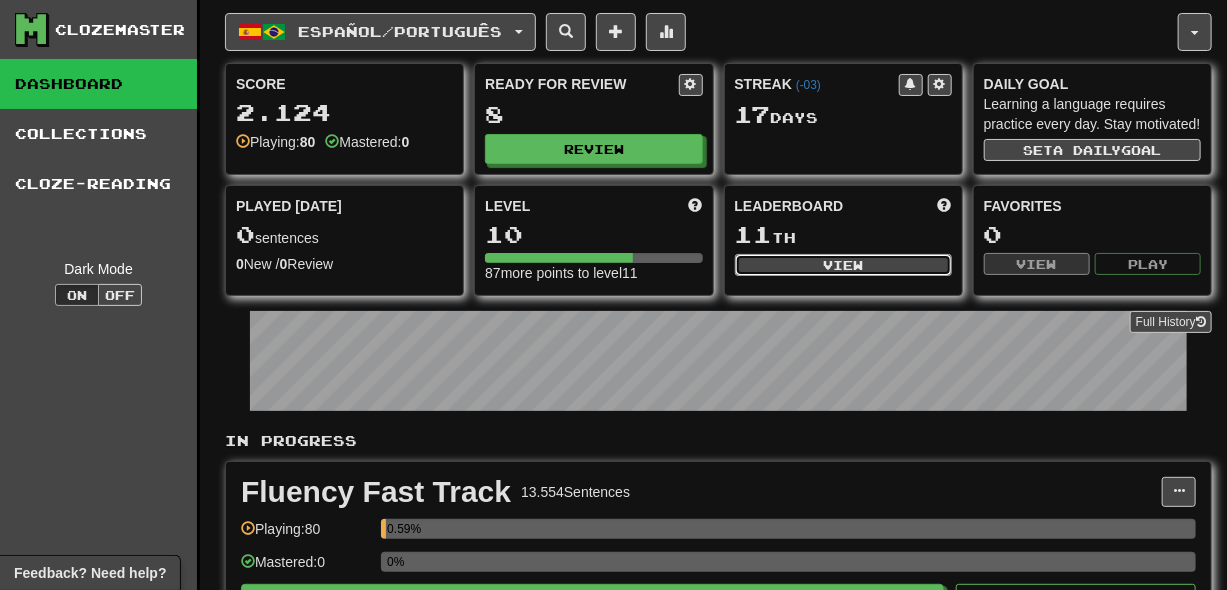 click on "View" at bounding box center [843, 265] 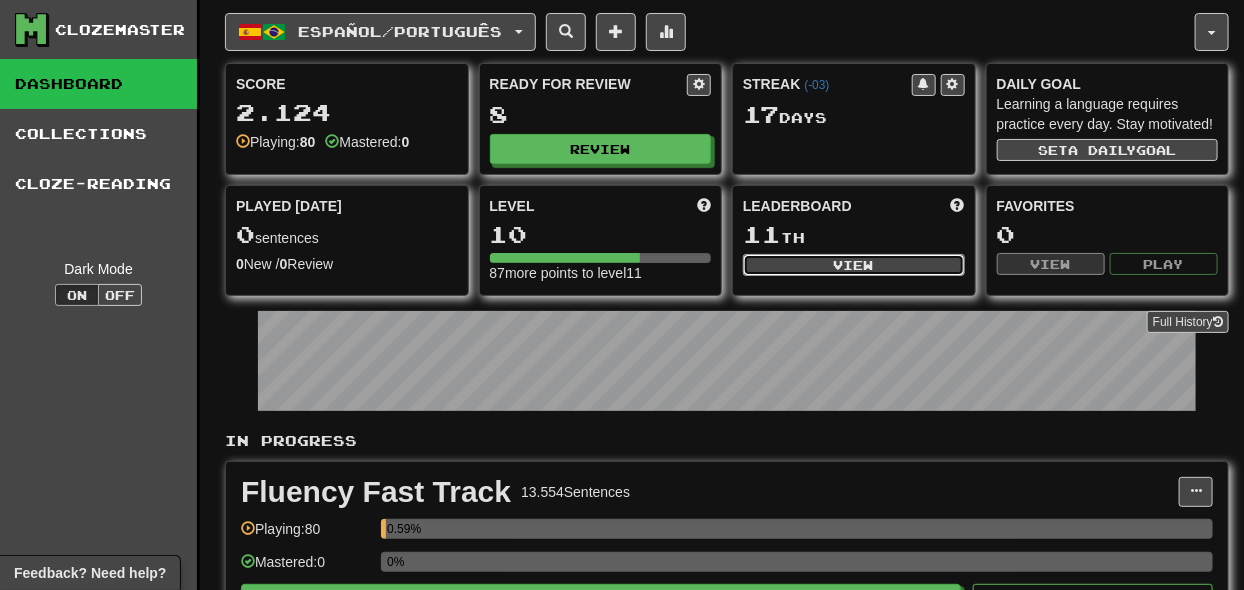 select on "**********" 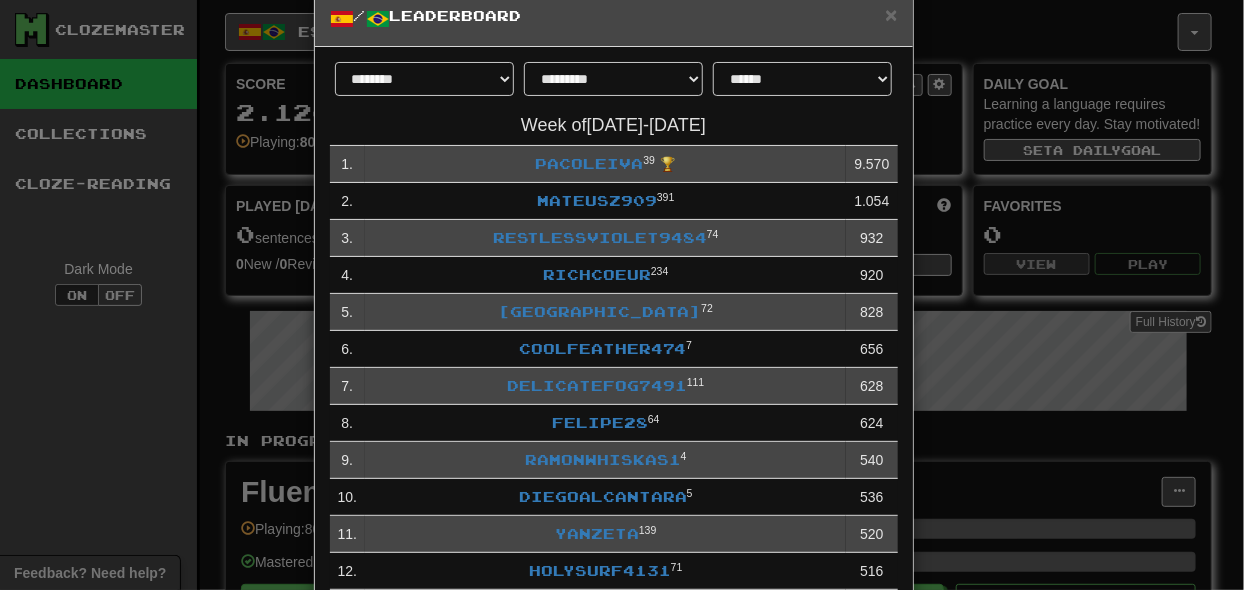 scroll, scrollTop: 0, scrollLeft: 0, axis: both 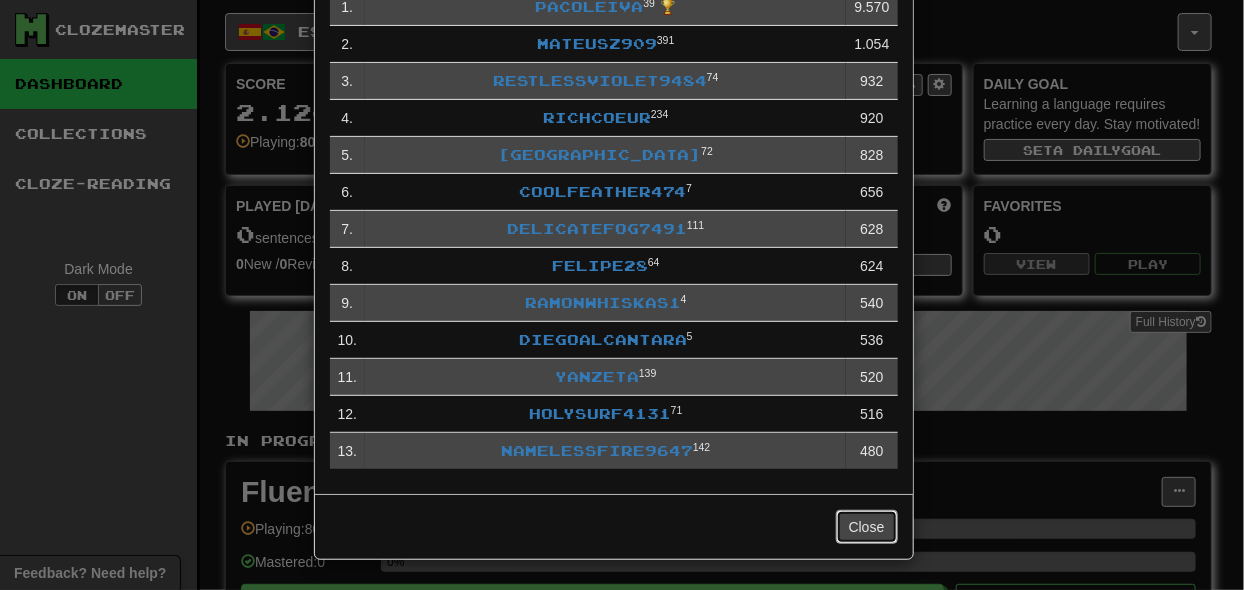 click on "Close" at bounding box center [867, 527] 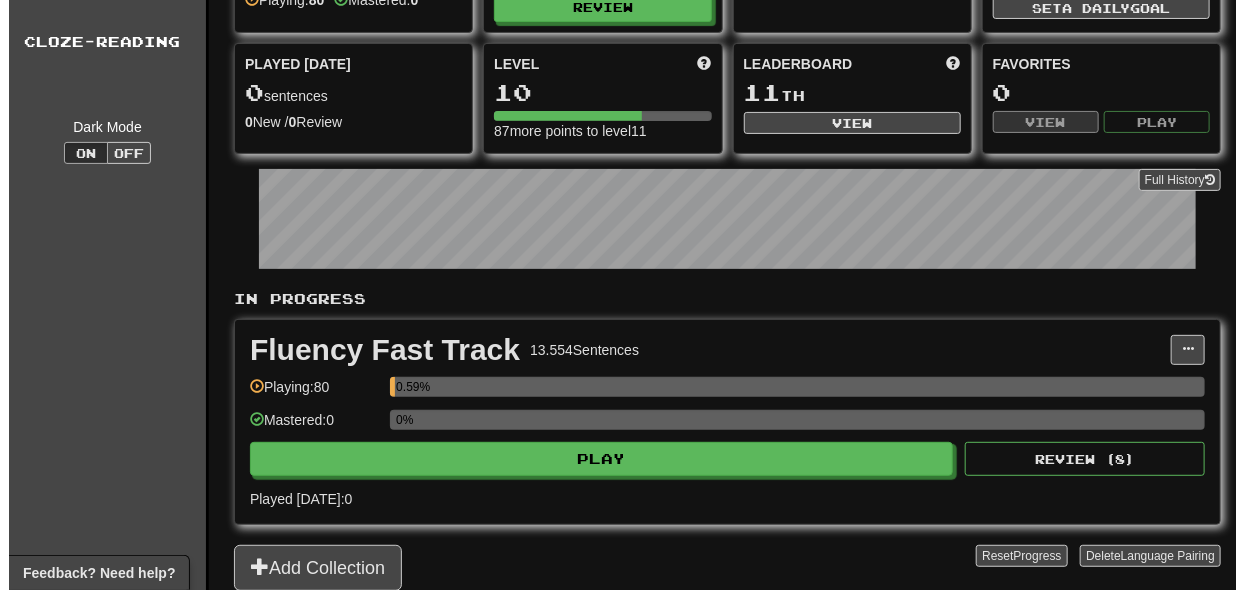 scroll, scrollTop: 0, scrollLeft: 0, axis: both 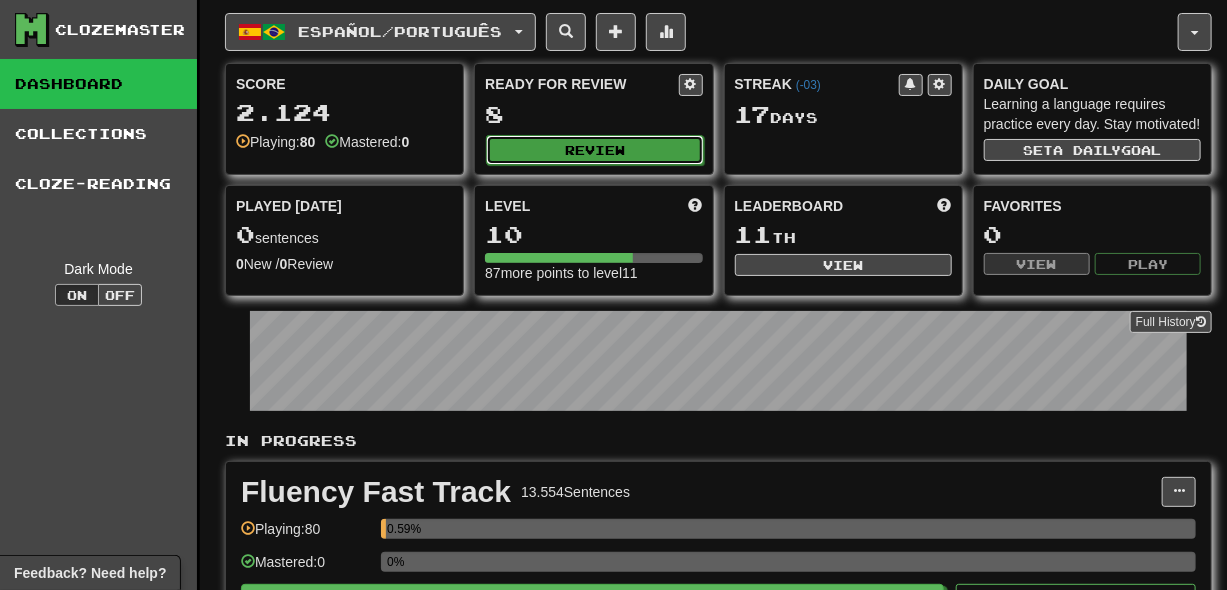 click on "Review" at bounding box center (594, 150) 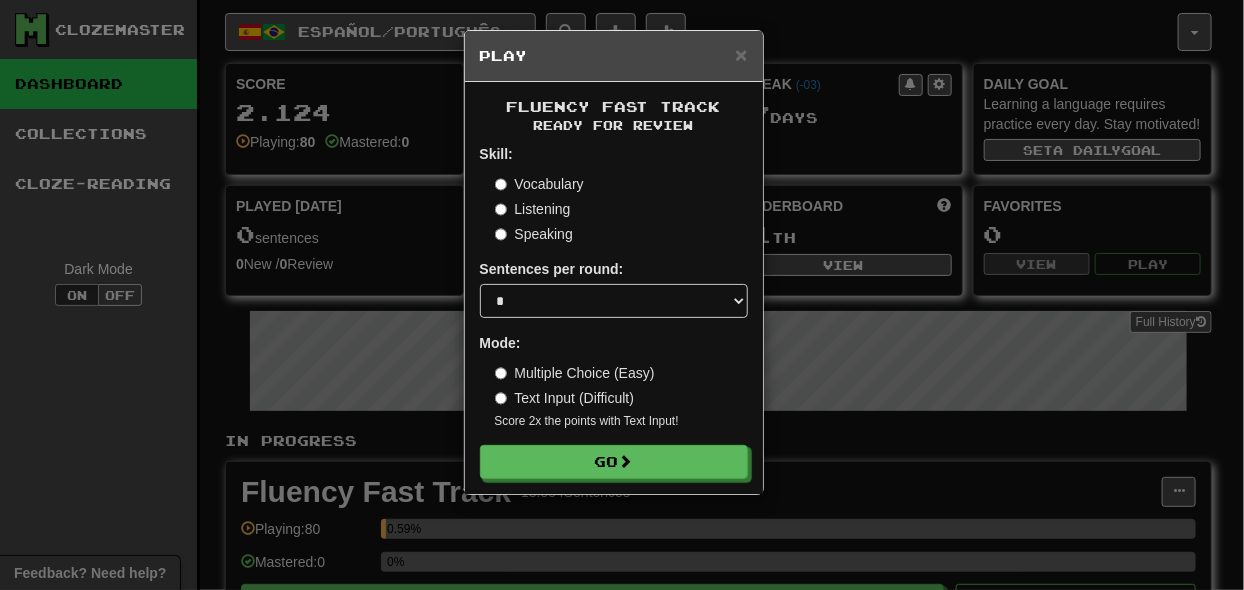 click on "Sentences per round: * ** ** ** ** ** *** ********" at bounding box center [614, 288] 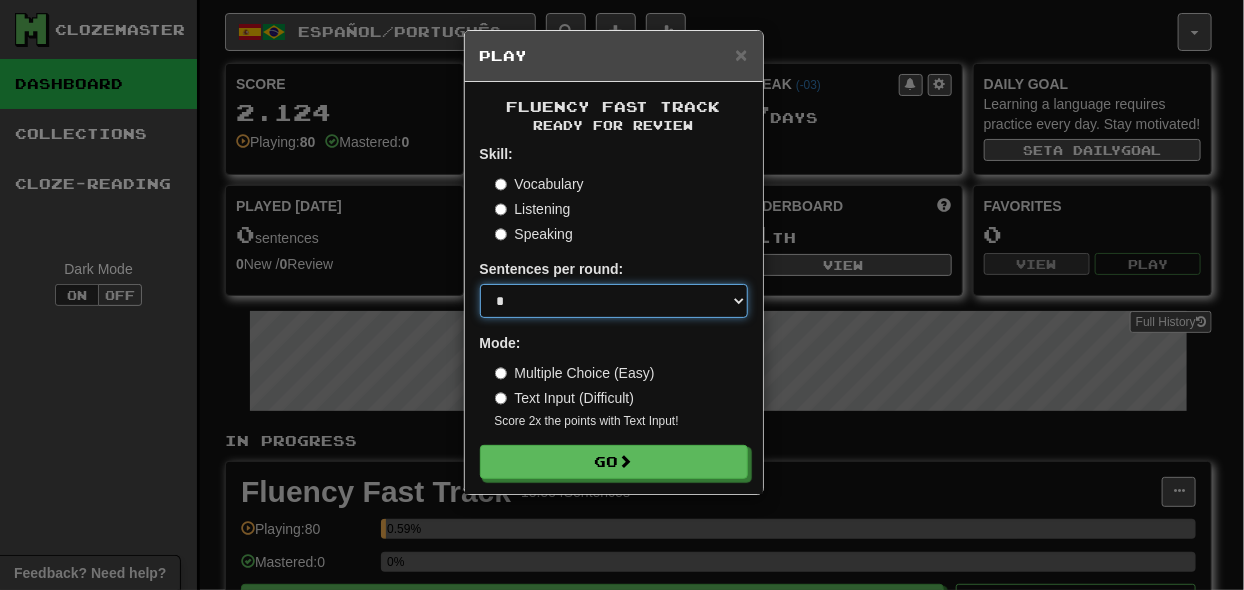 click on "* ** ** ** ** ** *** ********" at bounding box center [614, 301] 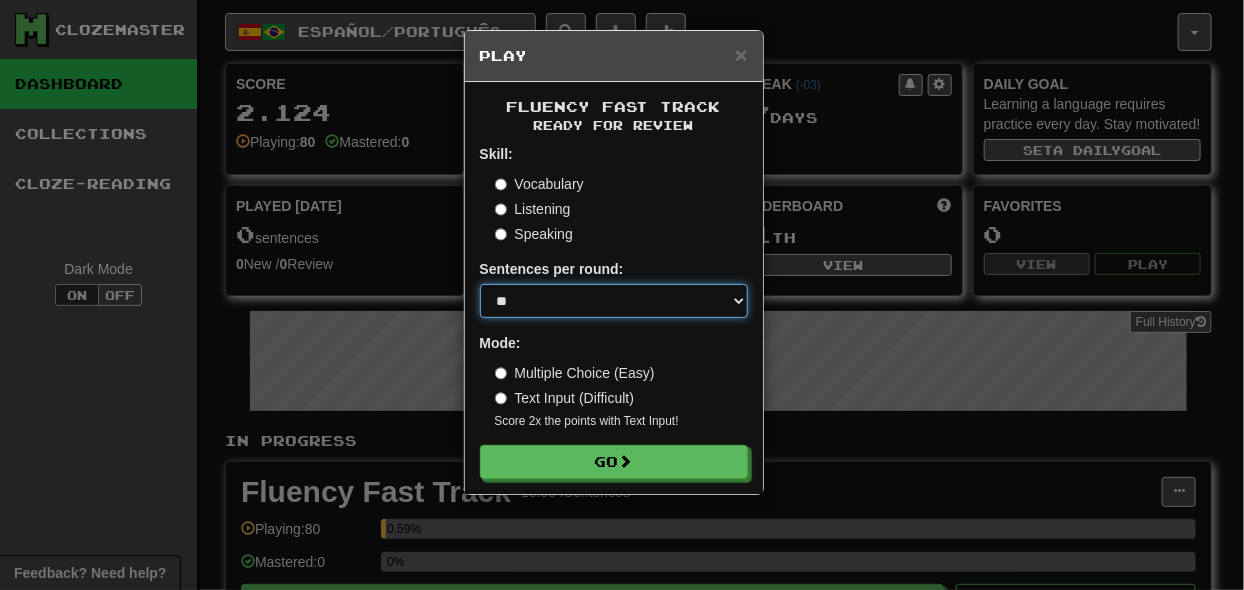 click on "* ** ** ** ** ** *** ********" at bounding box center [614, 301] 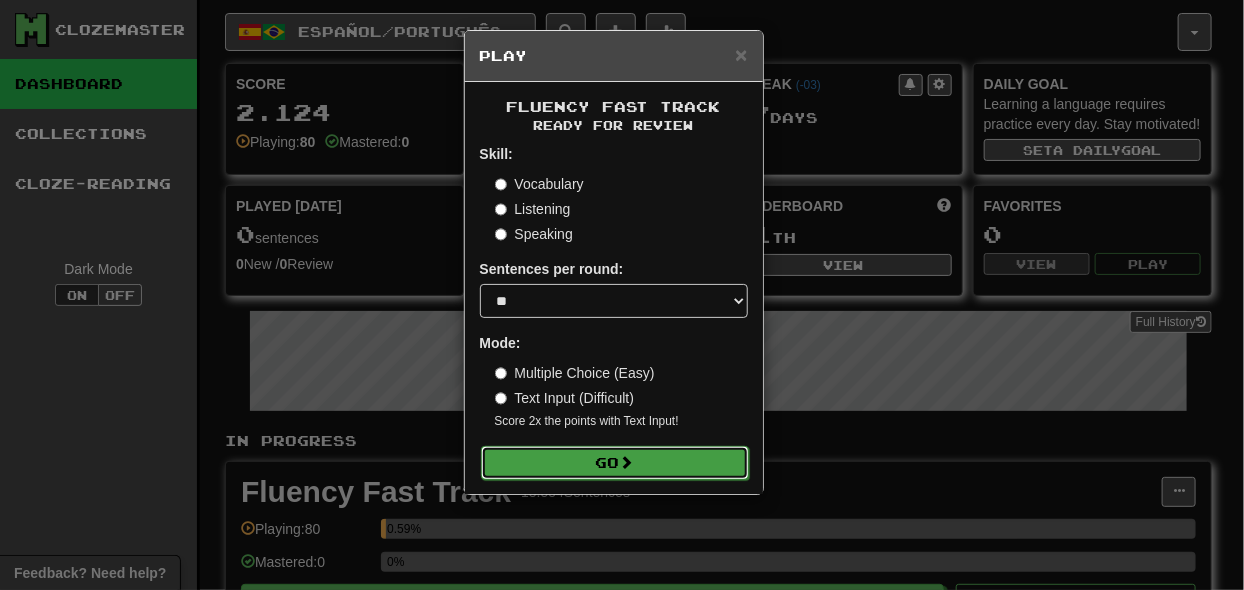 click on "Go" at bounding box center (615, 463) 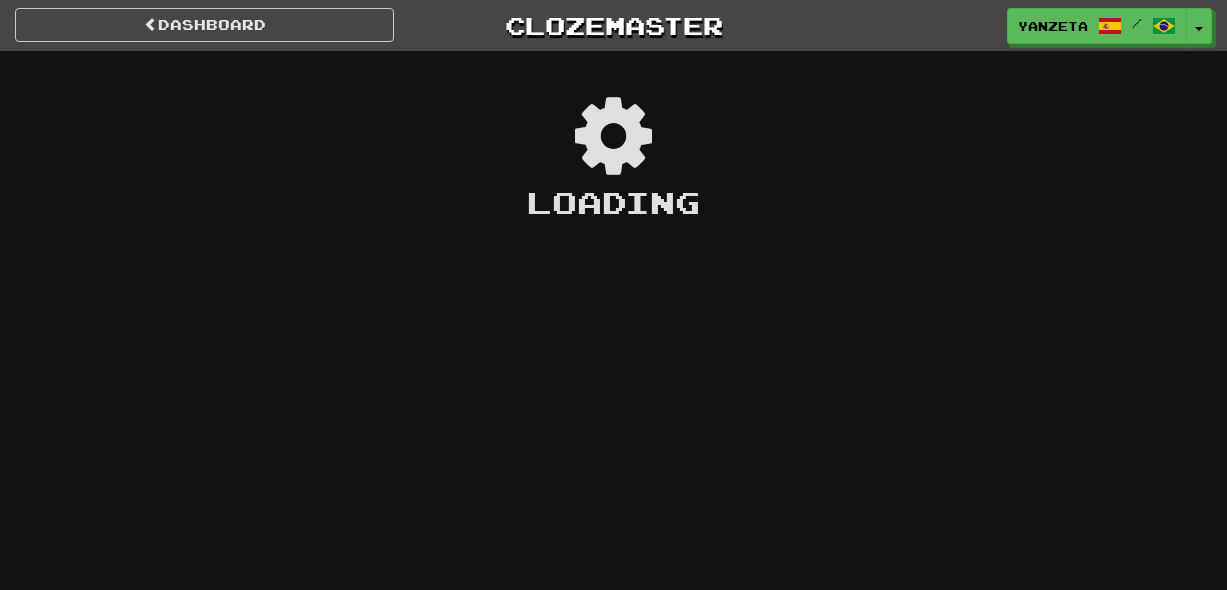 scroll, scrollTop: 0, scrollLeft: 0, axis: both 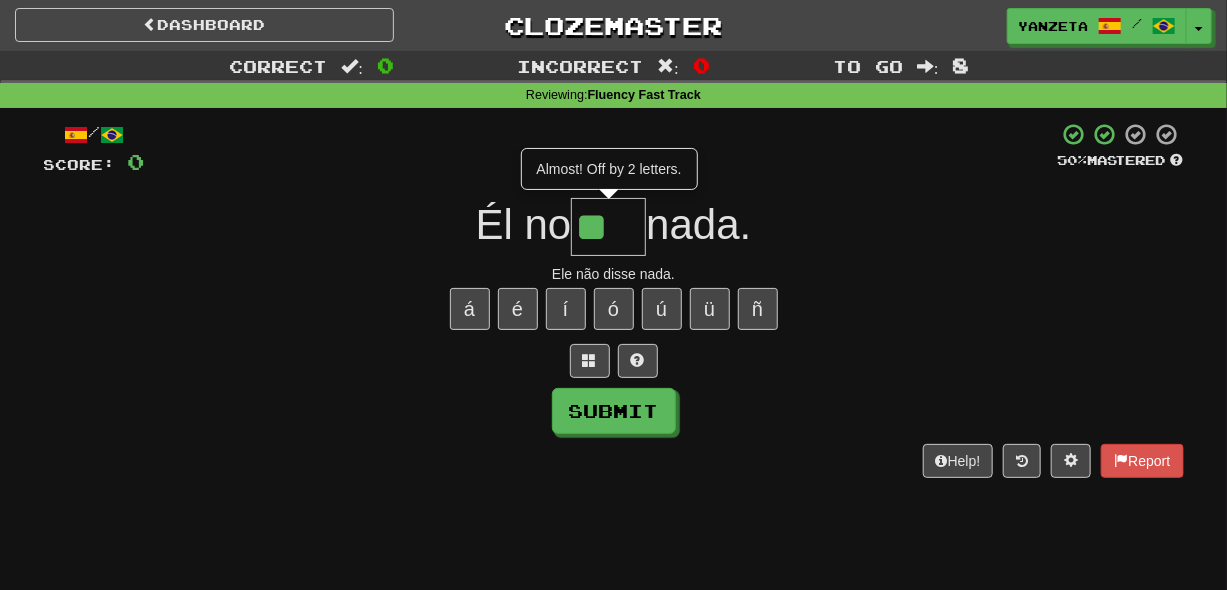 type on "****" 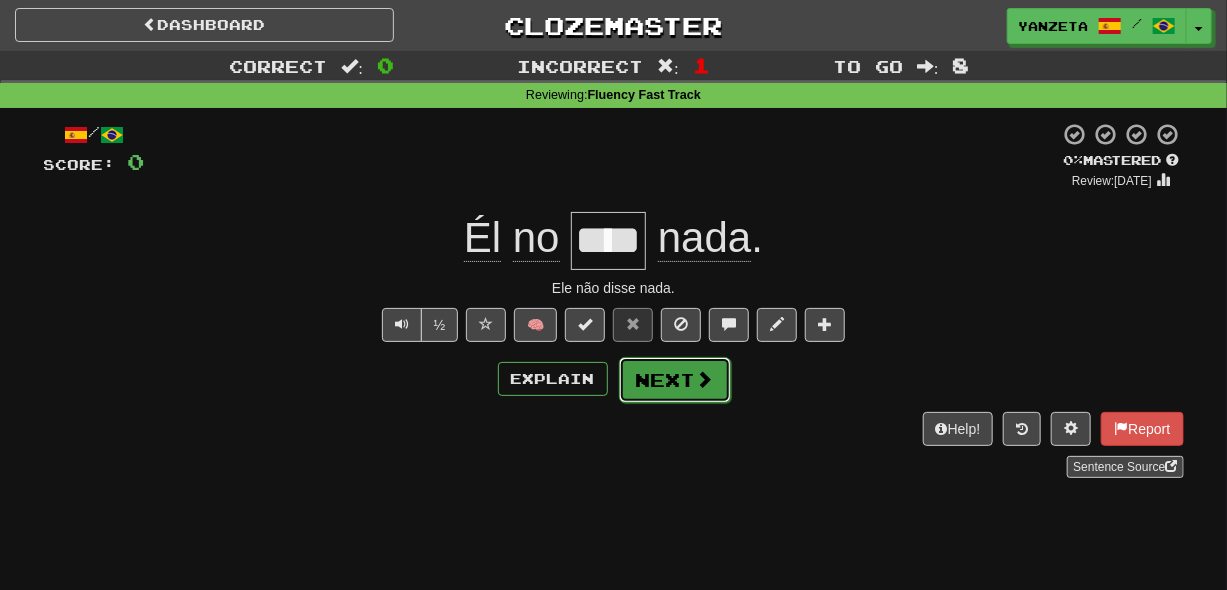 click on "Next" at bounding box center [675, 380] 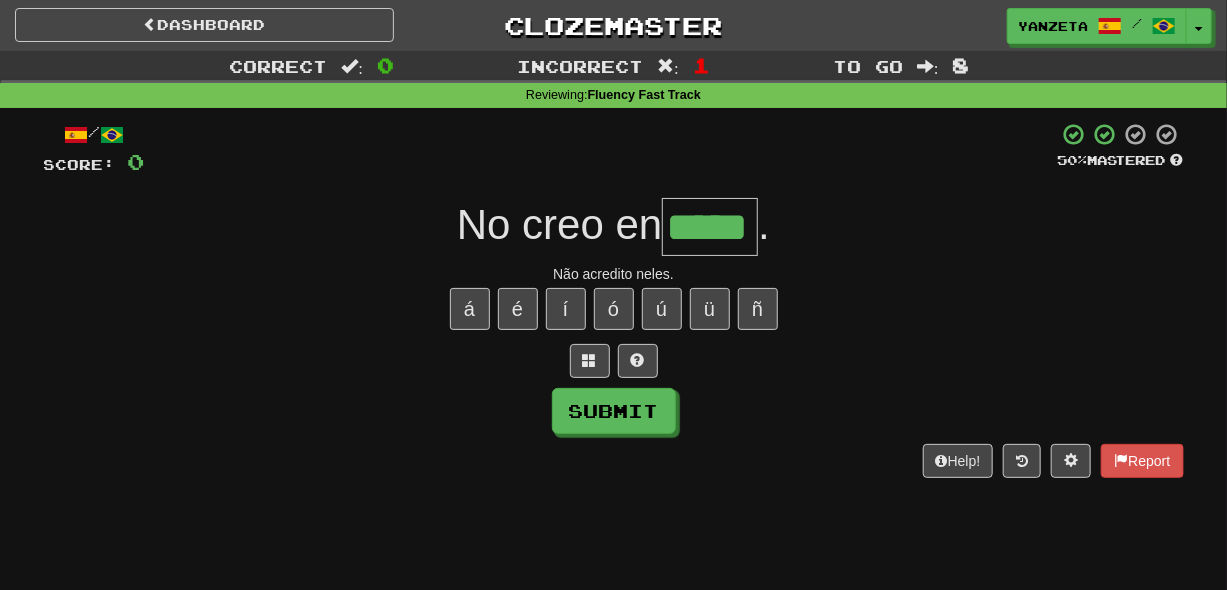 type on "*****" 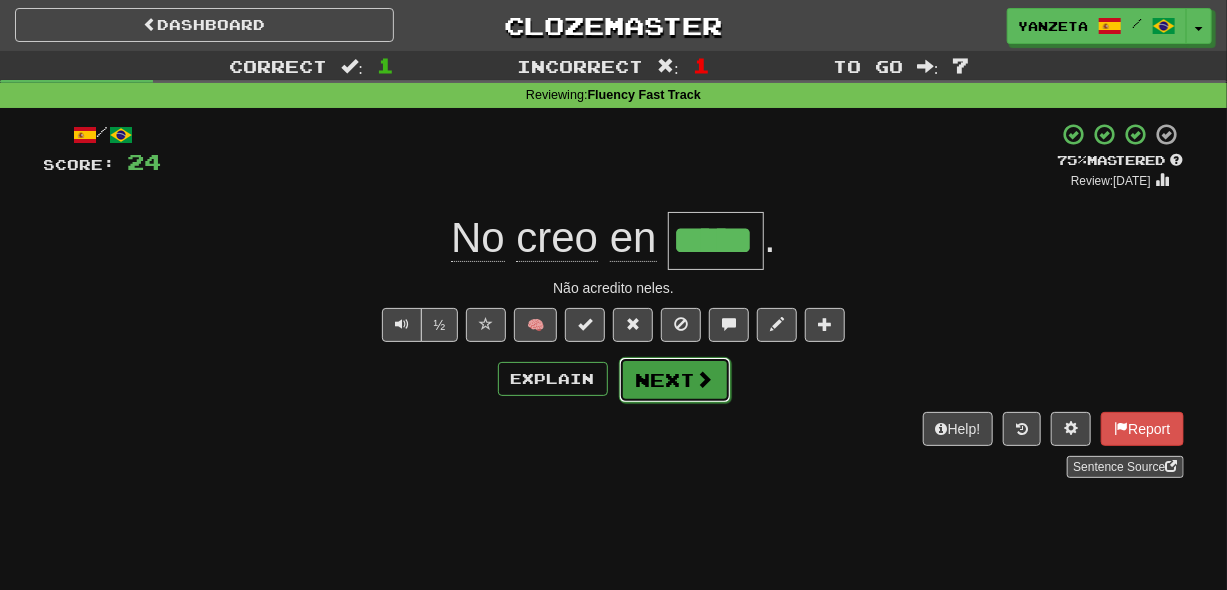 click on "Next" at bounding box center (675, 380) 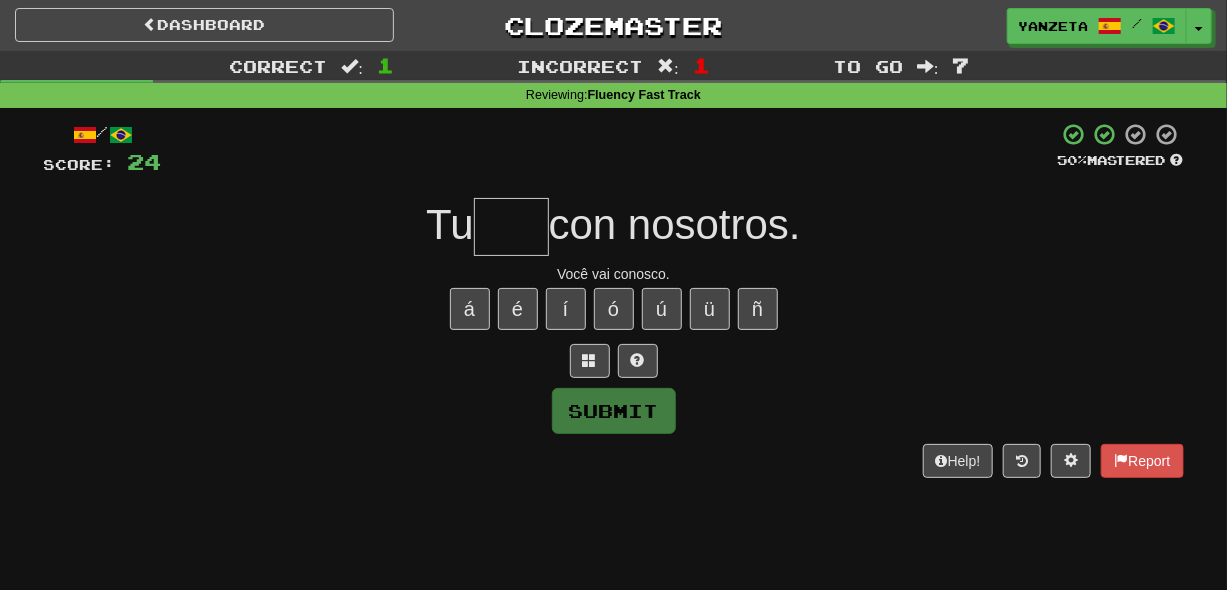type on "*" 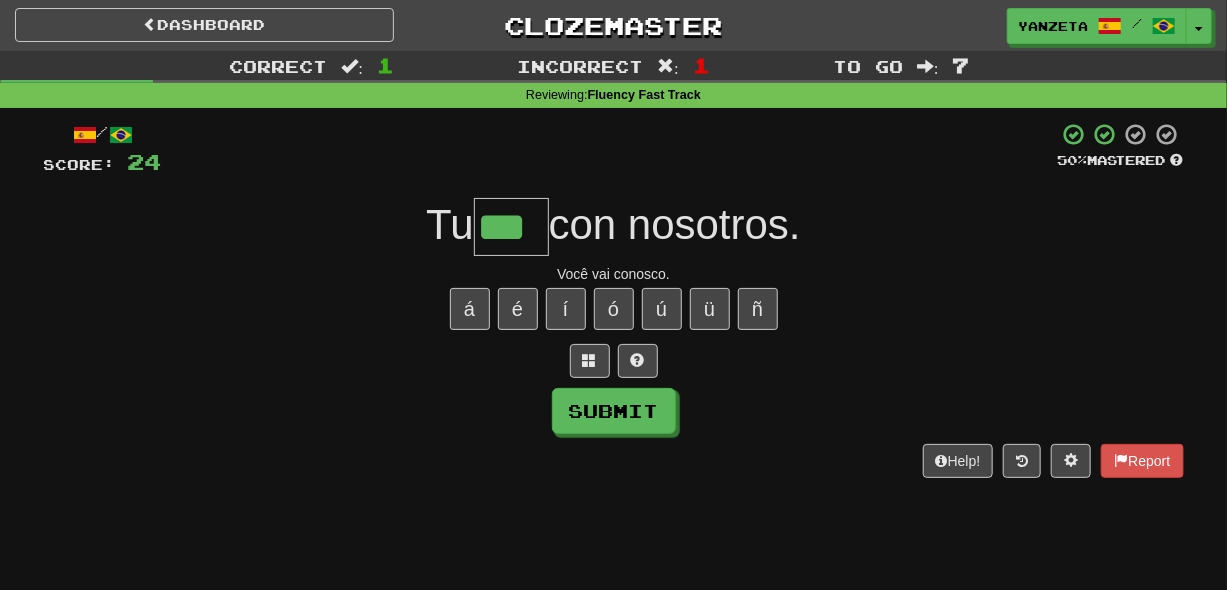 type on "***" 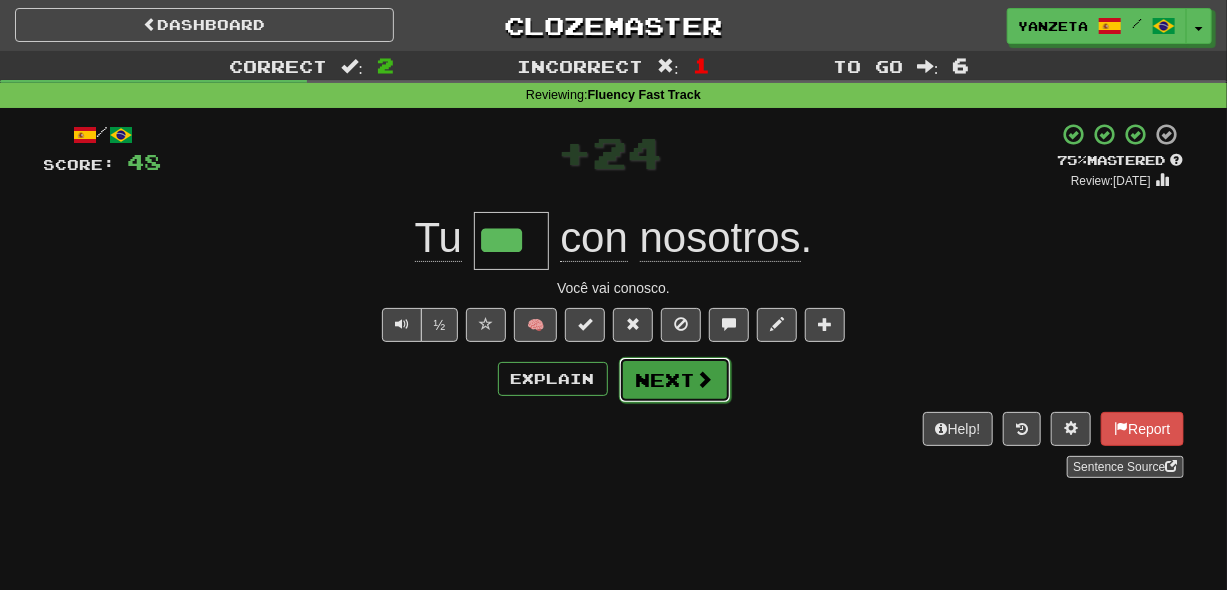 drag, startPoint x: 675, startPoint y: 383, endPoint x: 667, endPoint y: 390, distance: 10.630146 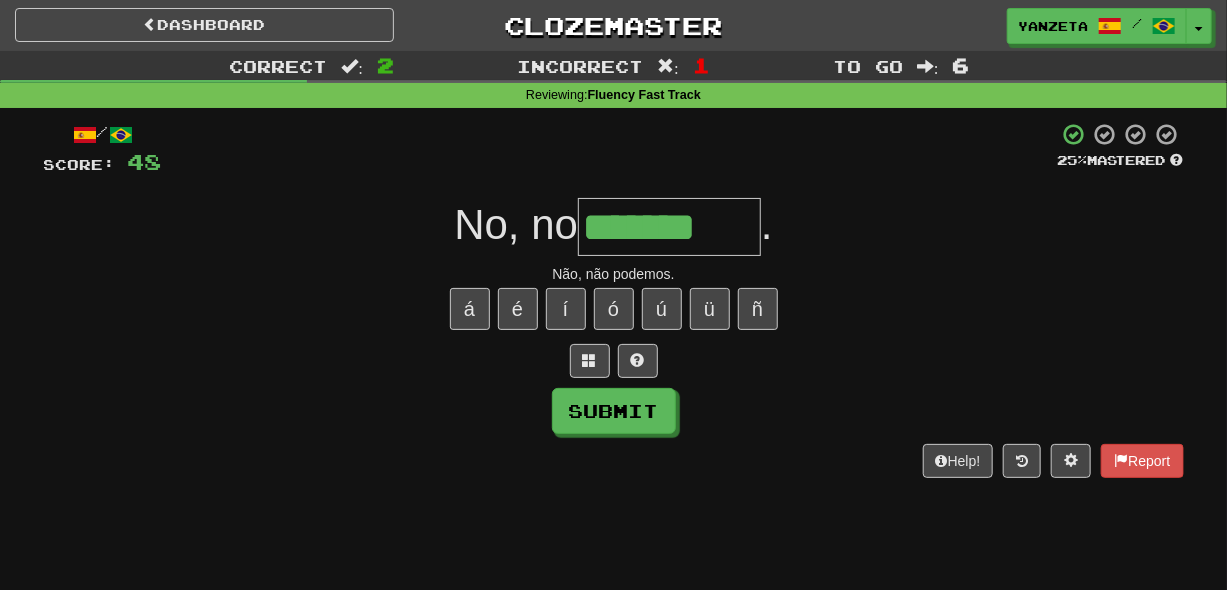type on "*******" 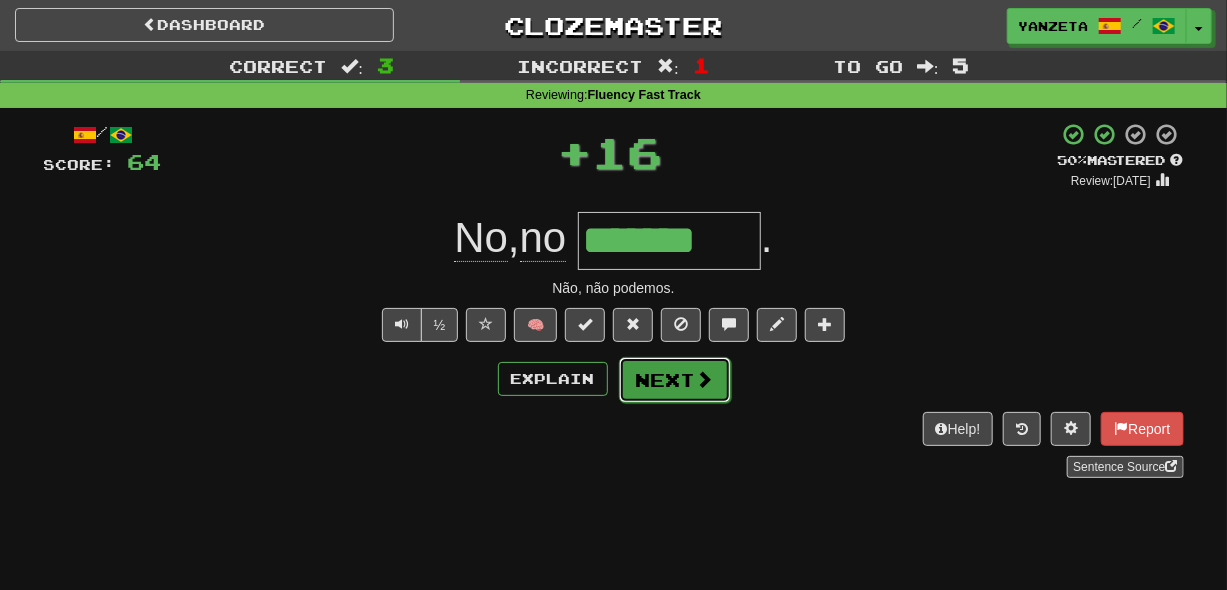 click at bounding box center (705, 379) 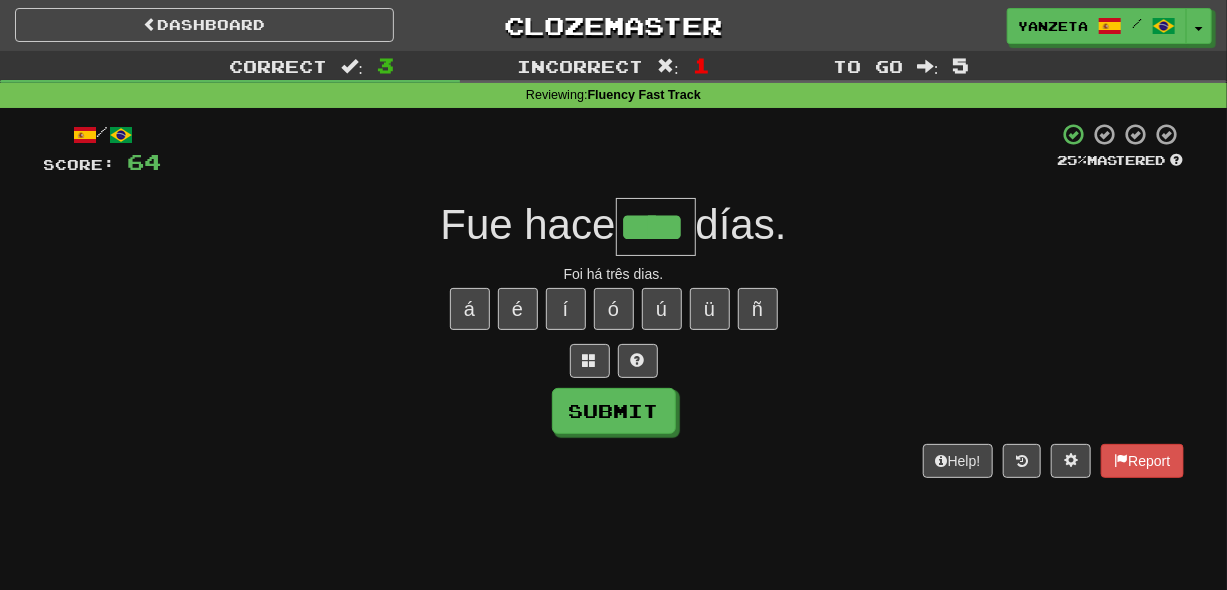 type on "****" 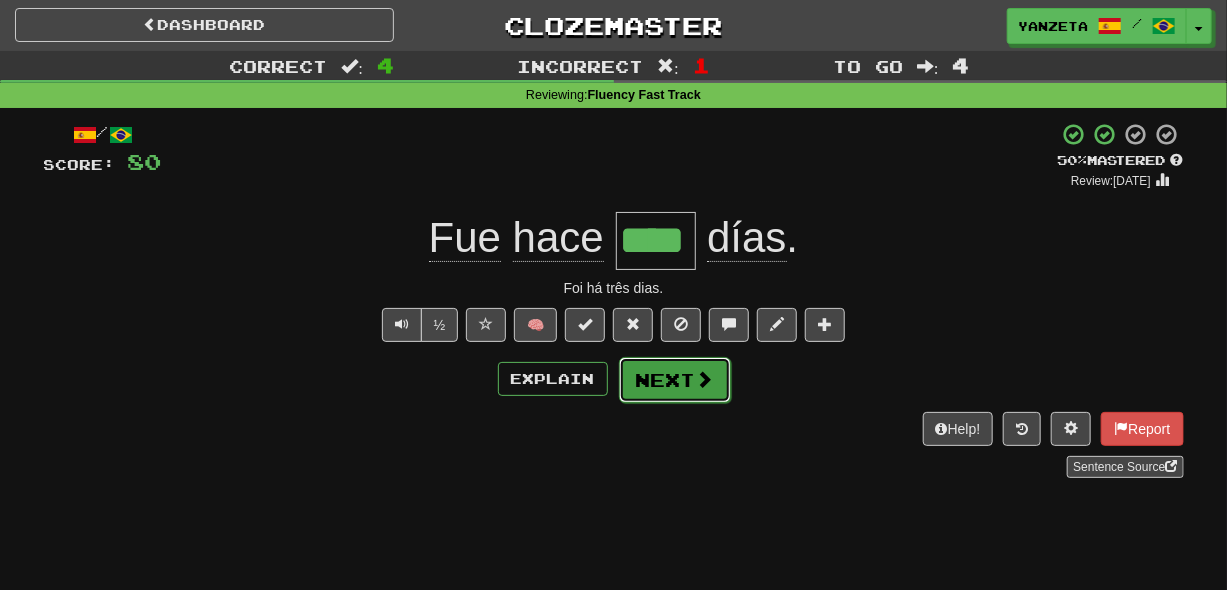 click on "Next" at bounding box center [675, 380] 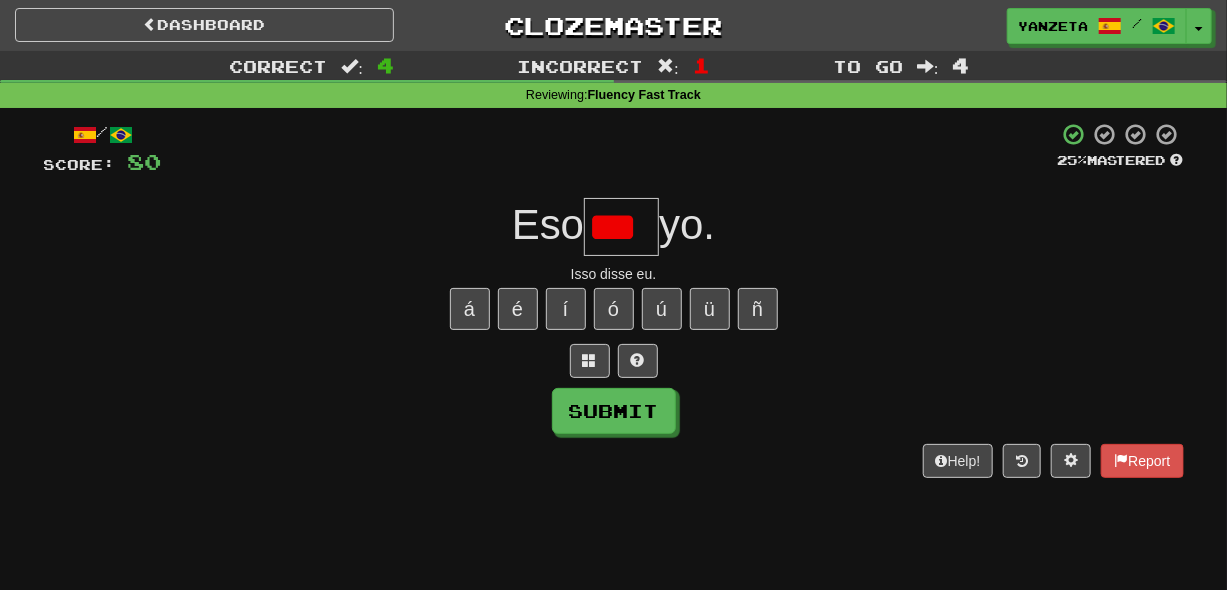 scroll, scrollTop: 0, scrollLeft: 0, axis: both 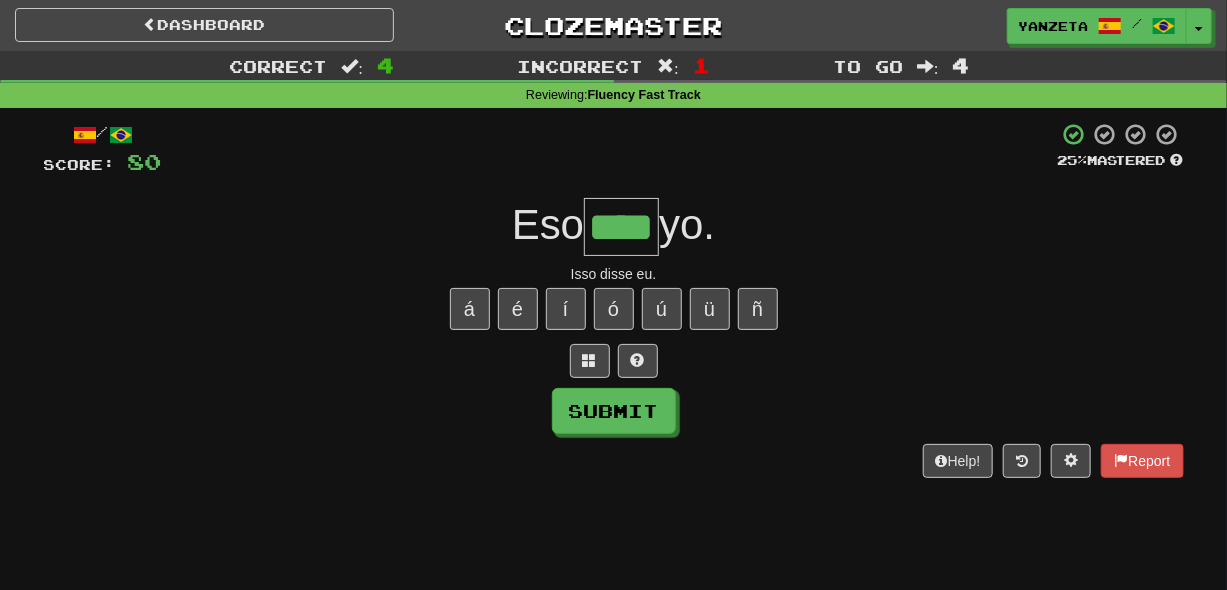 type on "****" 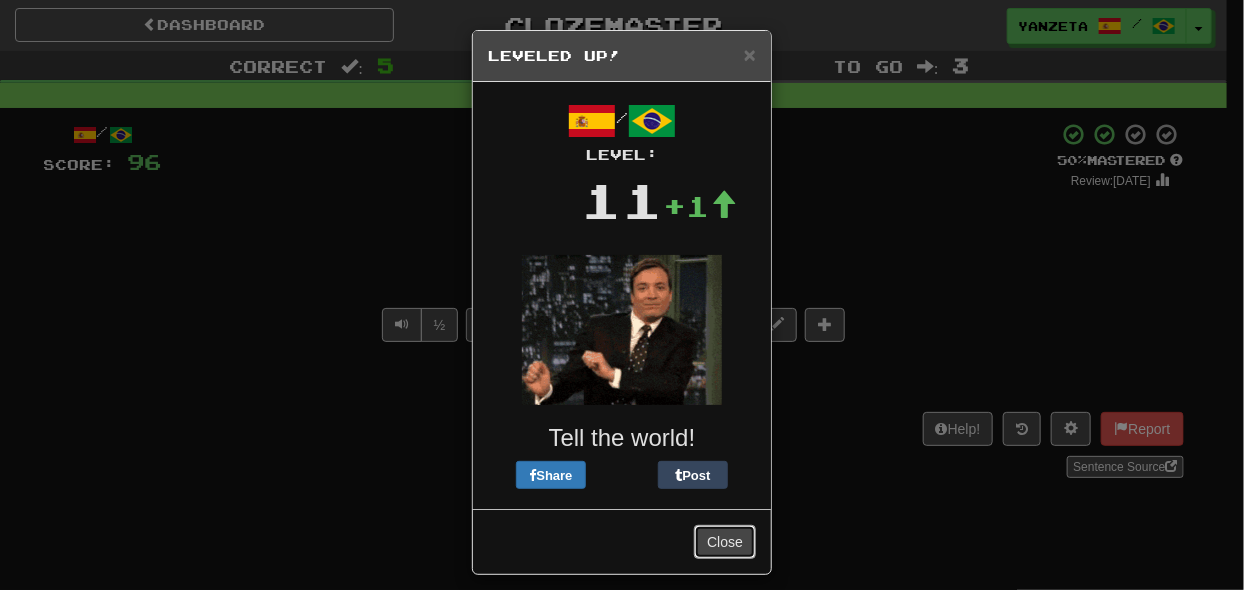 click on "Close" at bounding box center [725, 542] 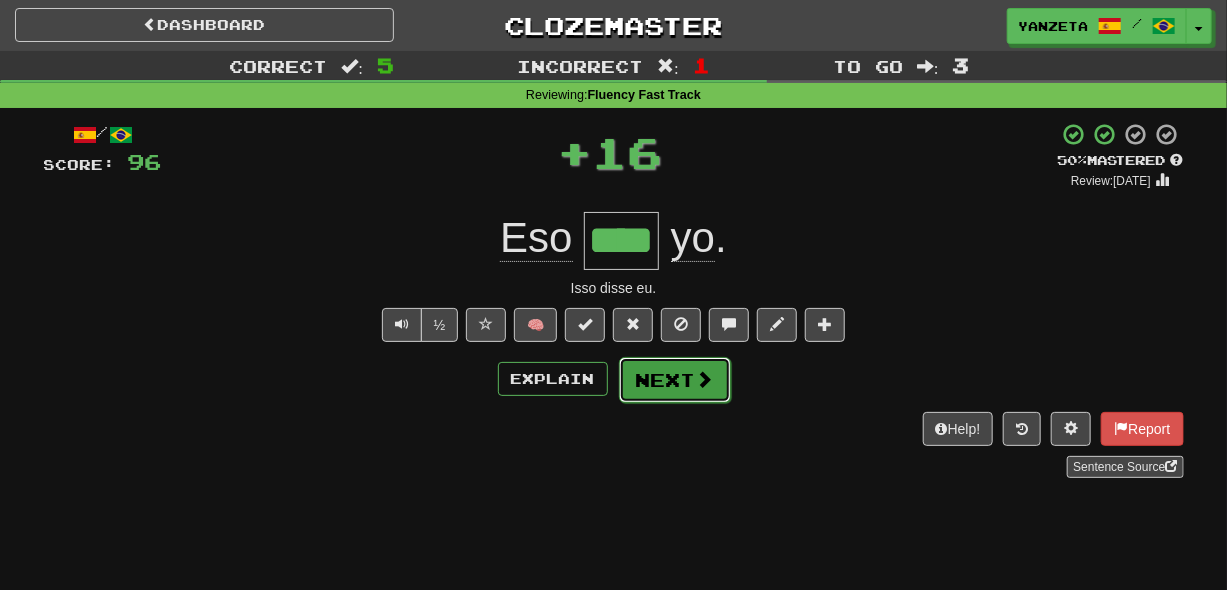 click on "Next" at bounding box center (675, 380) 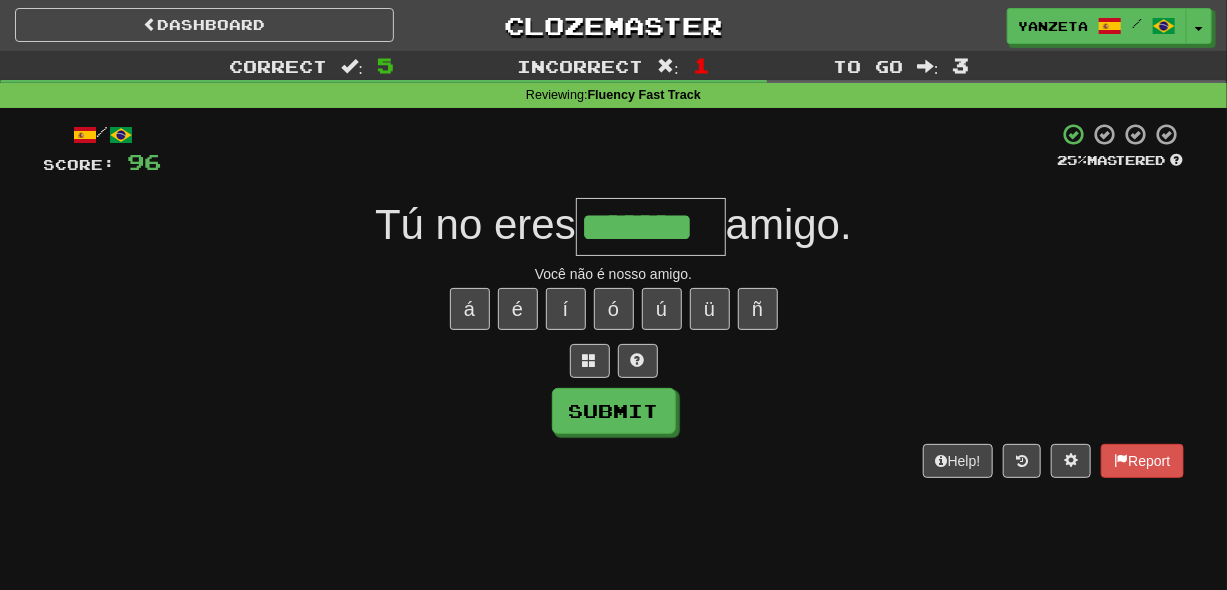 type on "*******" 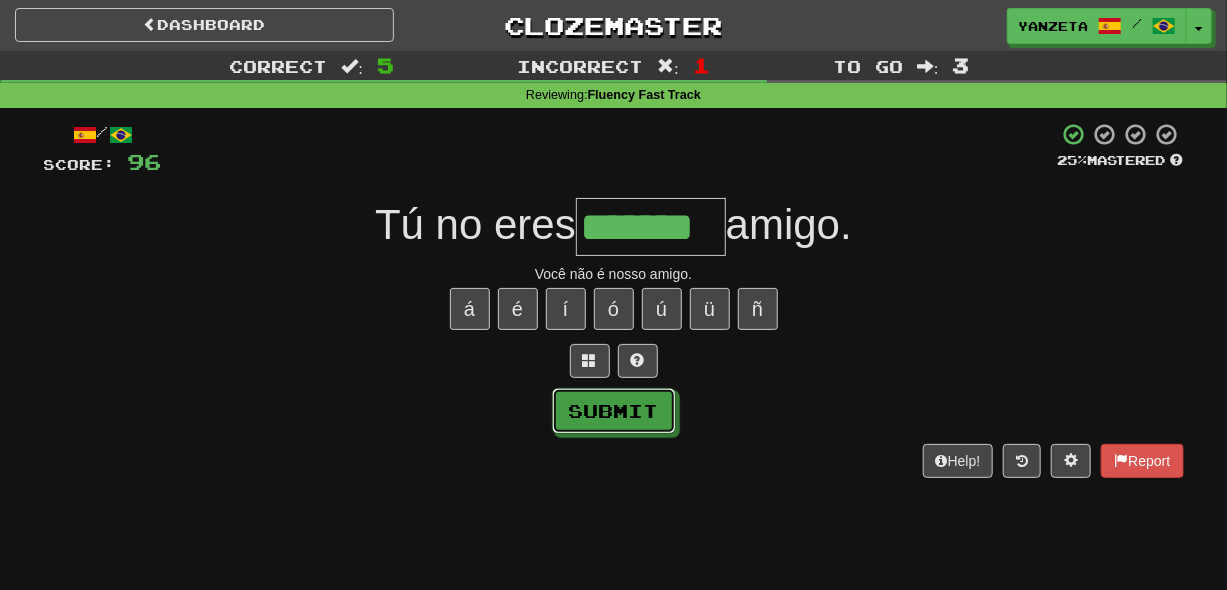 click on "Submit" at bounding box center [614, 411] 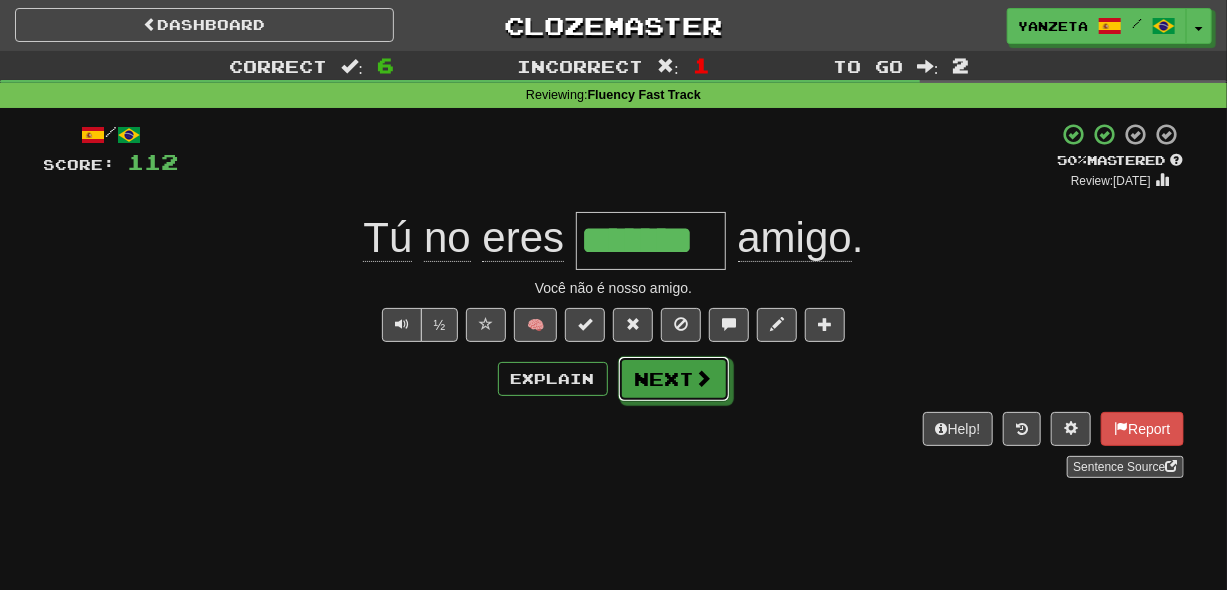 click on "Next" at bounding box center [674, 379] 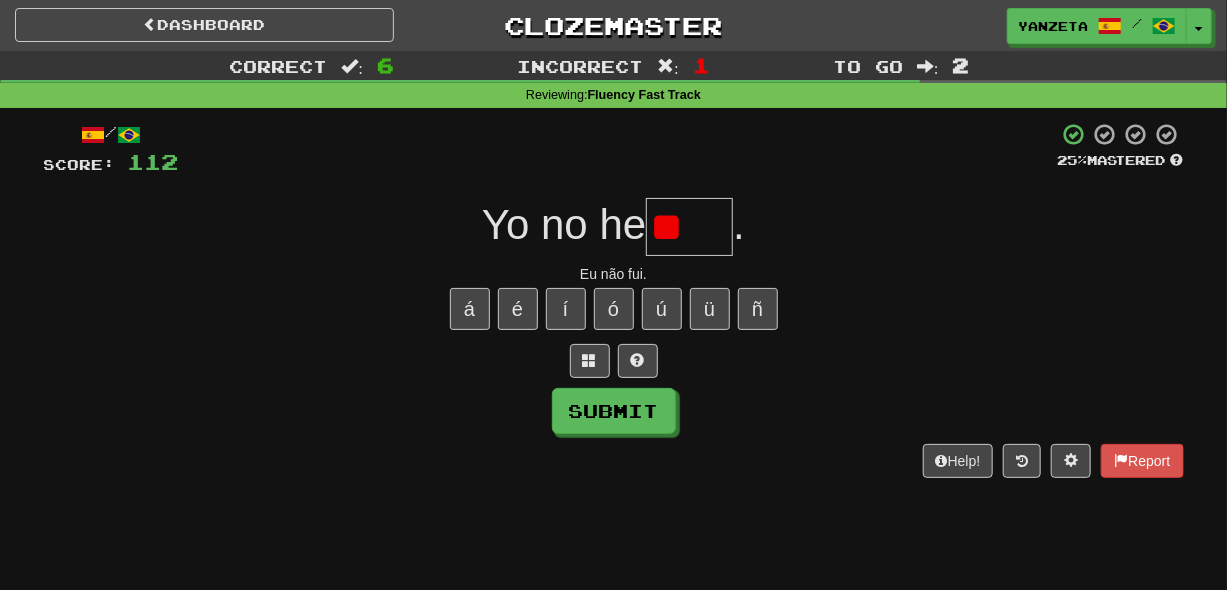 type on "***" 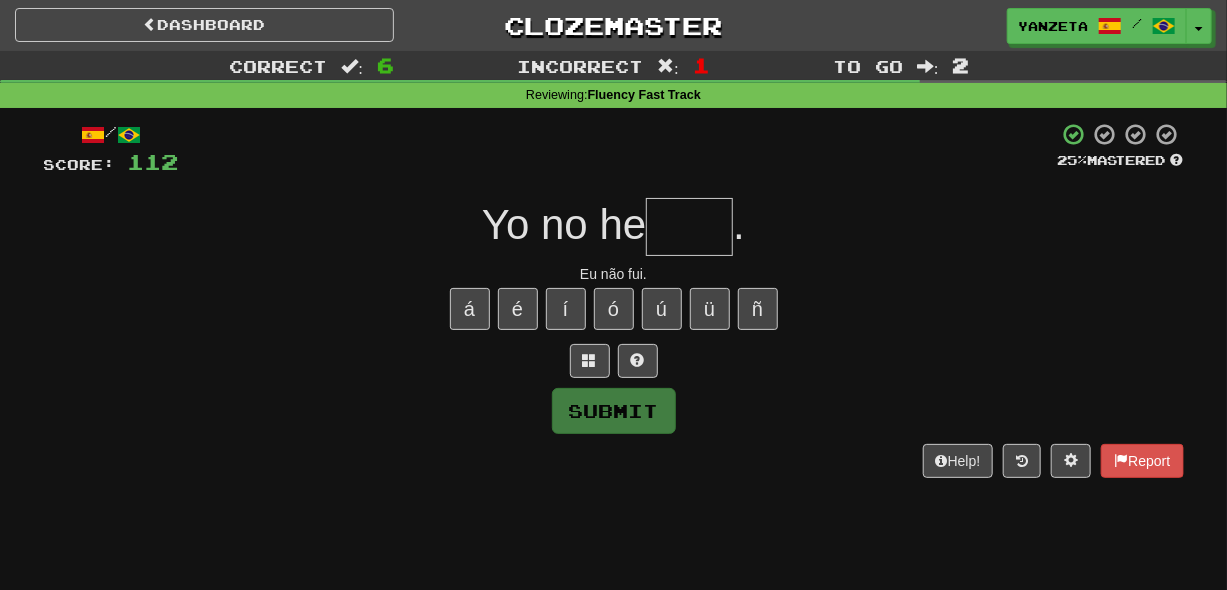 type on "*" 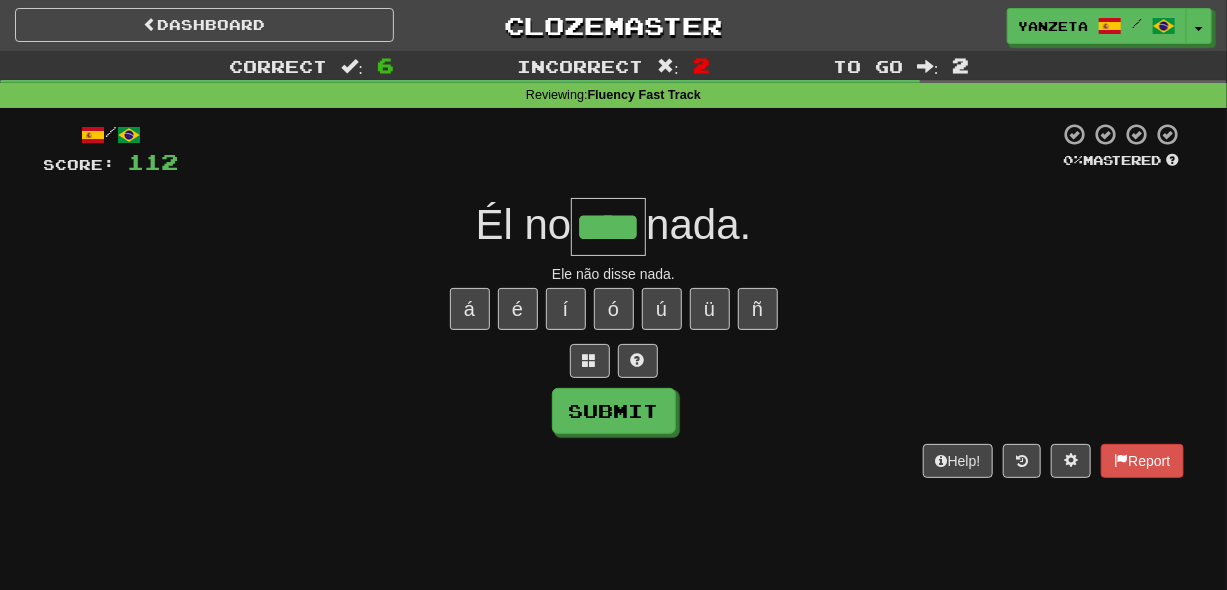 type on "****" 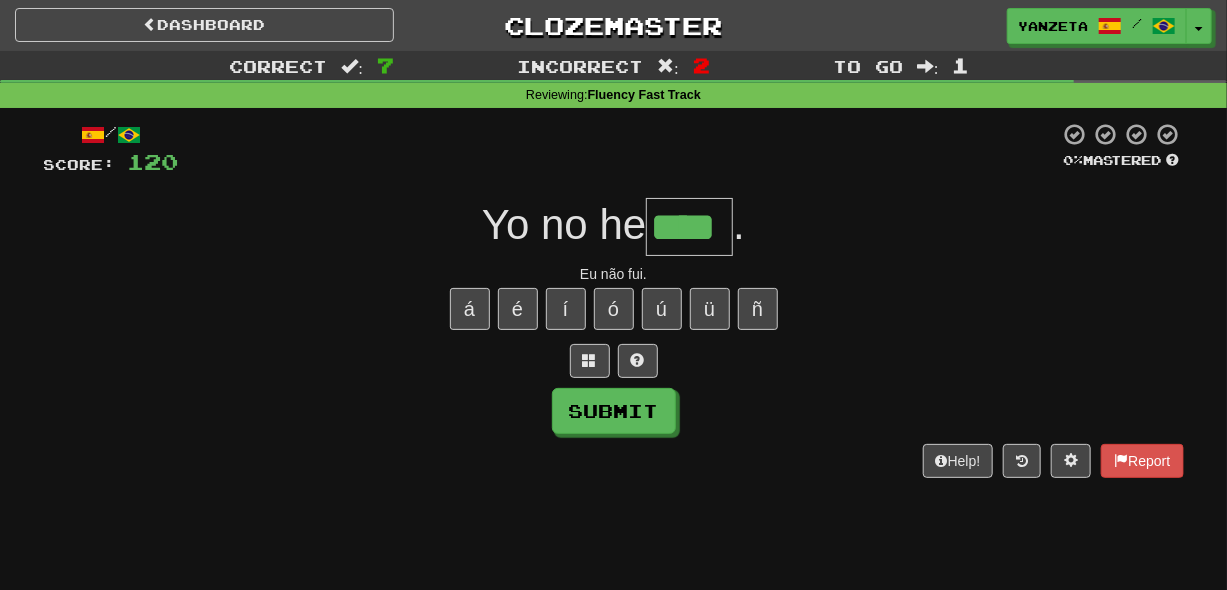 type on "****" 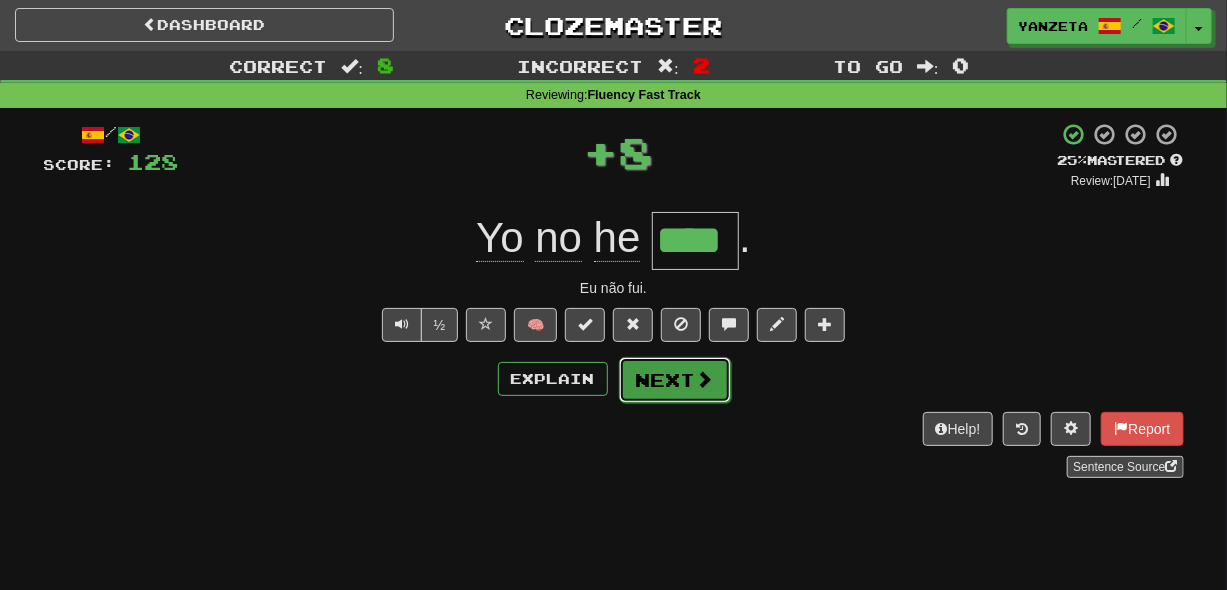 click on "Next" at bounding box center (675, 380) 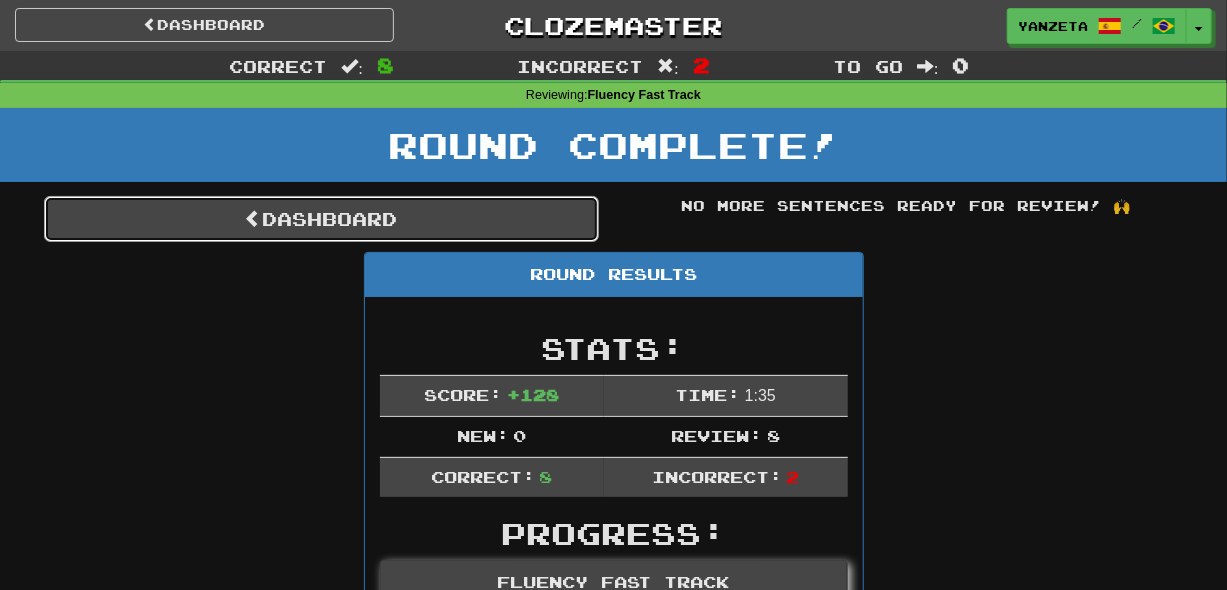 click on "Dashboard" at bounding box center [321, 219] 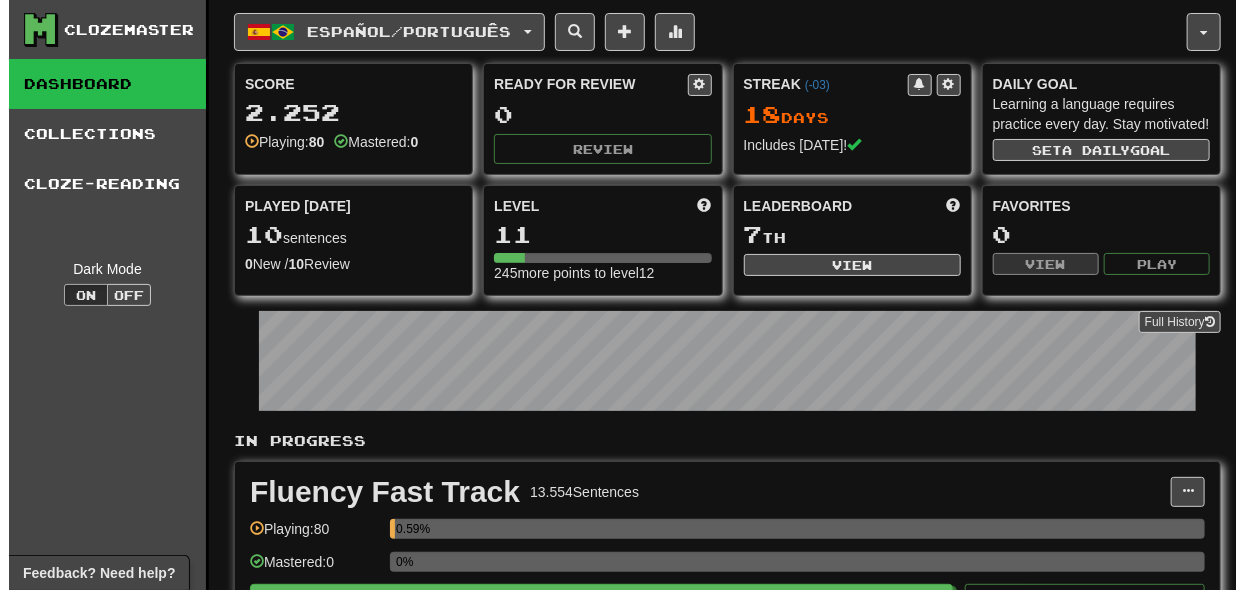 scroll, scrollTop: 333, scrollLeft: 0, axis: vertical 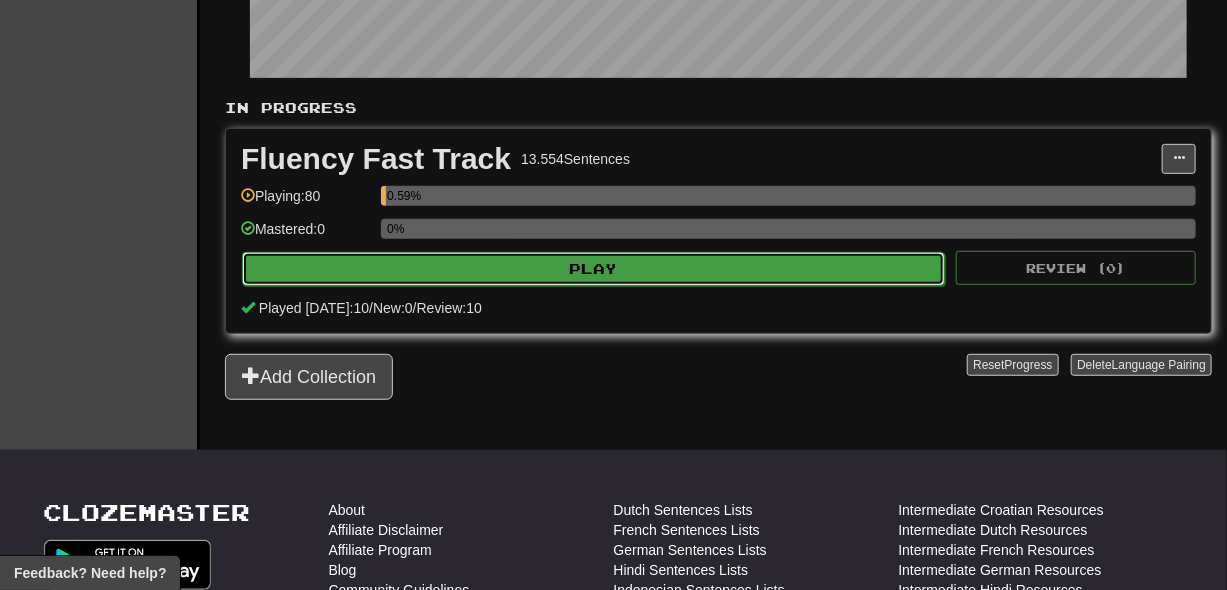 click on "Play" at bounding box center [593, 269] 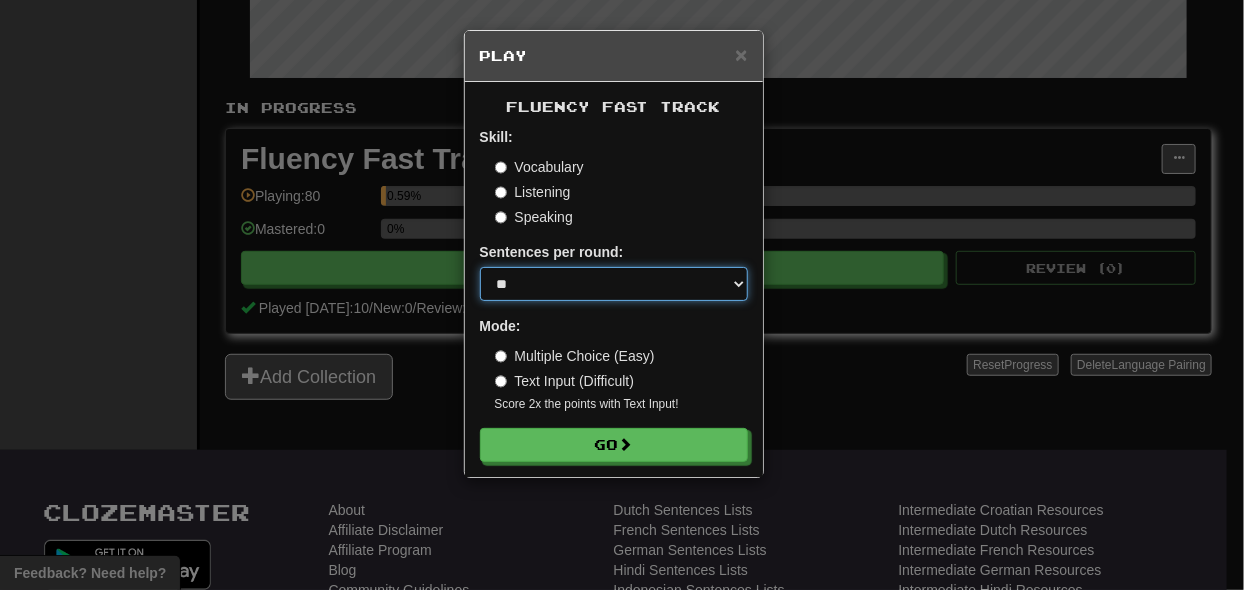 click on "* ** ** ** ** ** *** ********" at bounding box center [614, 284] 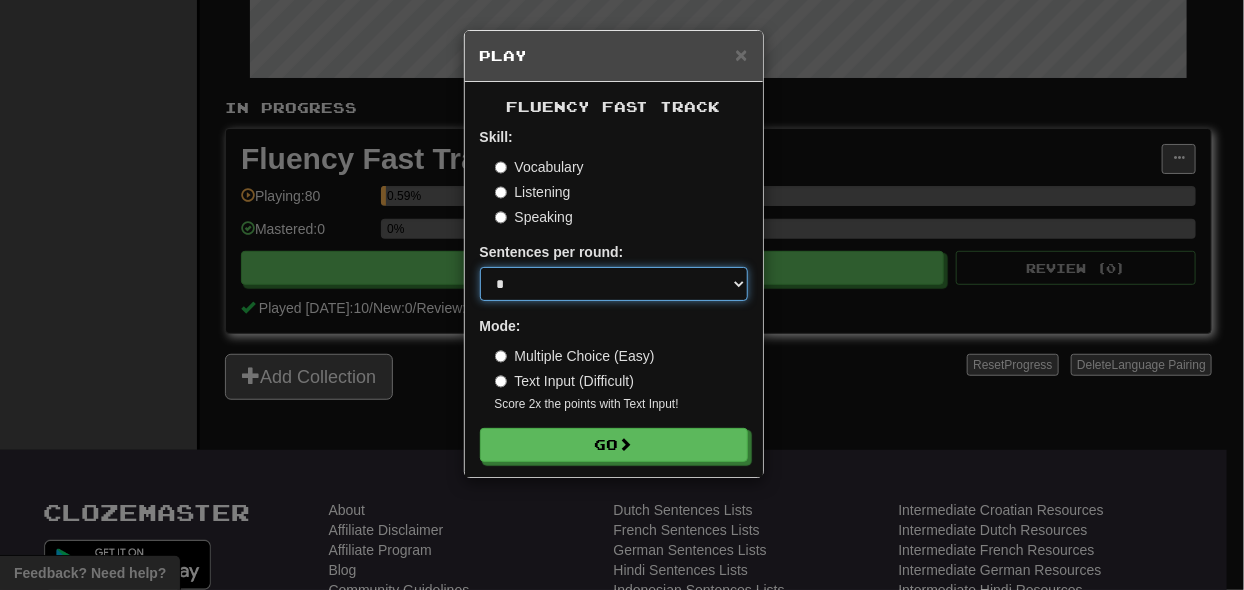 click on "* ** ** ** ** ** *** ********" at bounding box center (614, 284) 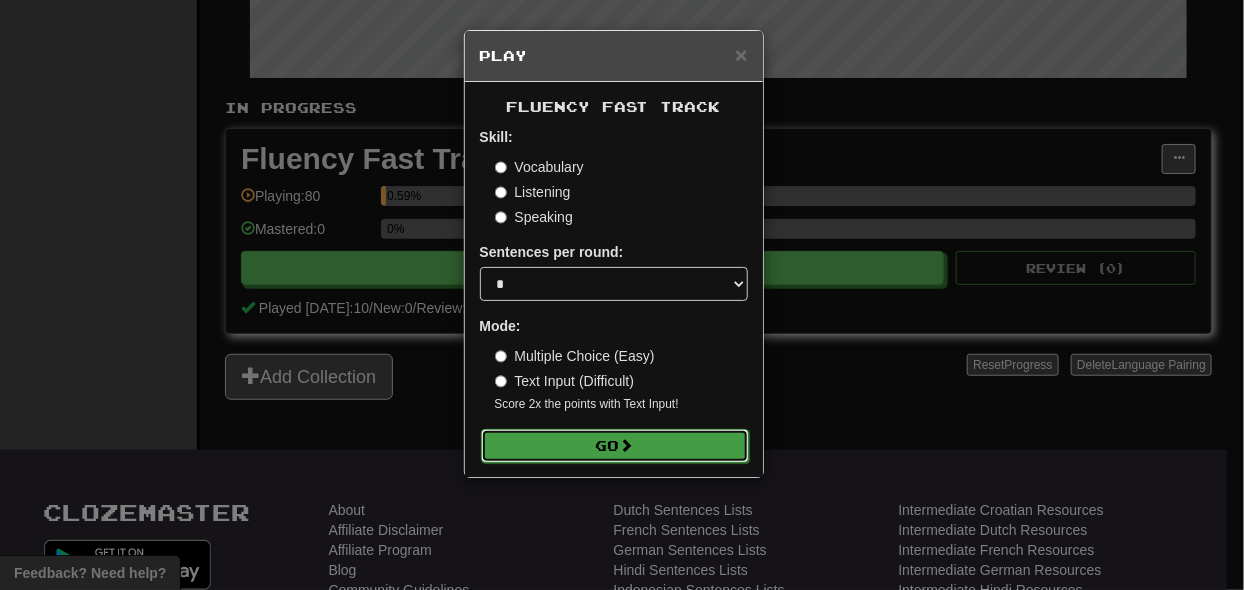 click on "Go" at bounding box center (615, 446) 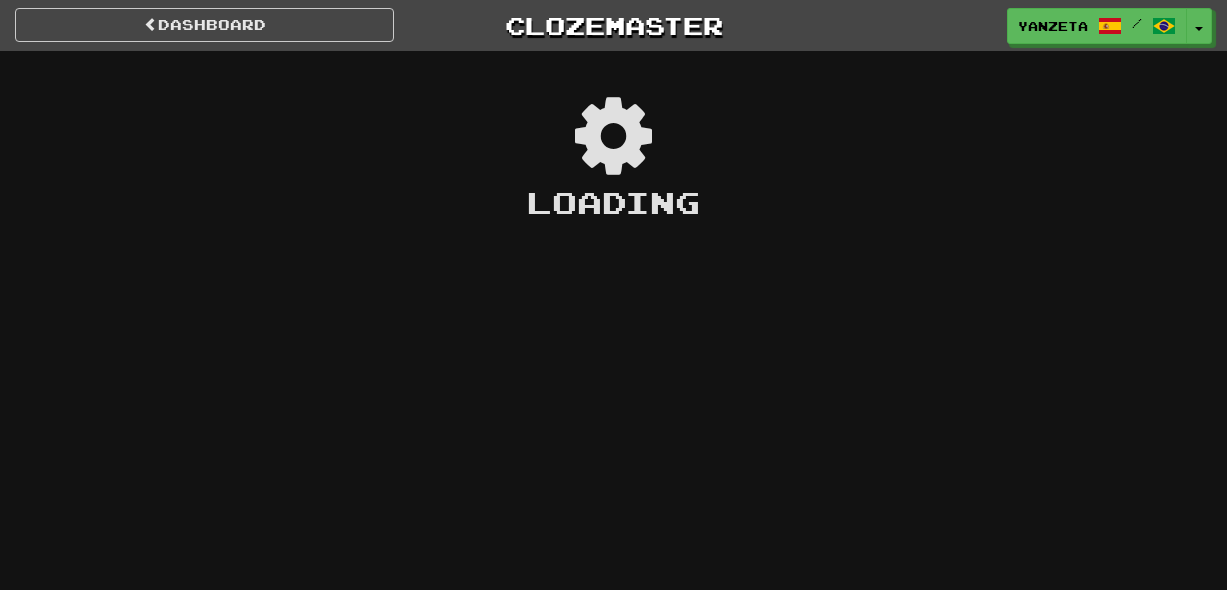 scroll, scrollTop: 0, scrollLeft: 0, axis: both 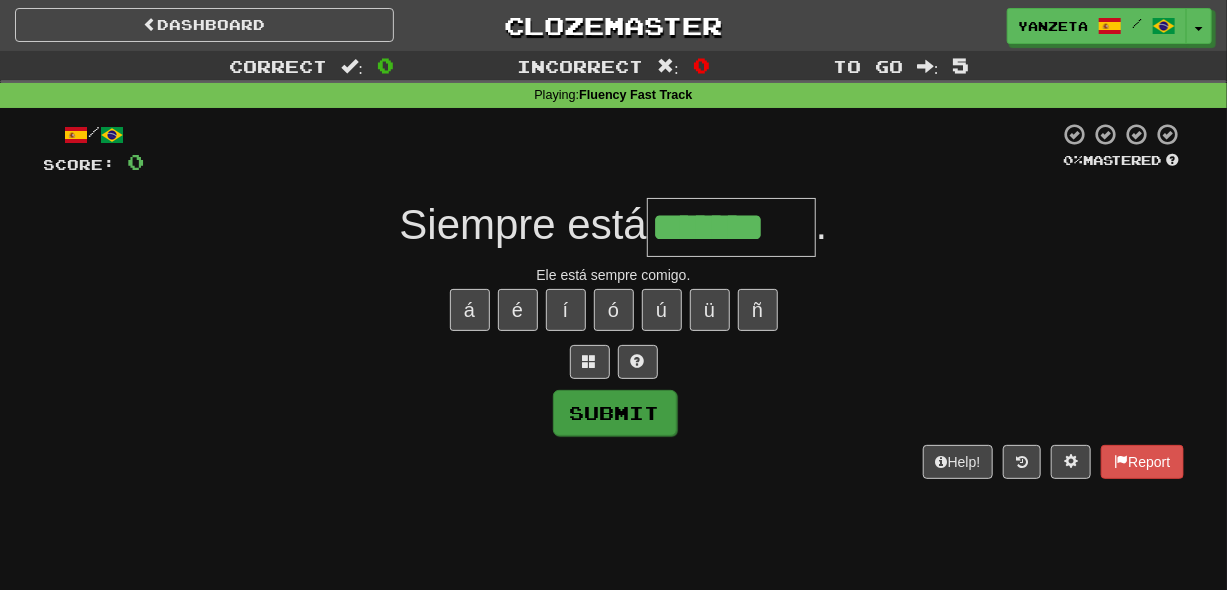 type on "*******" 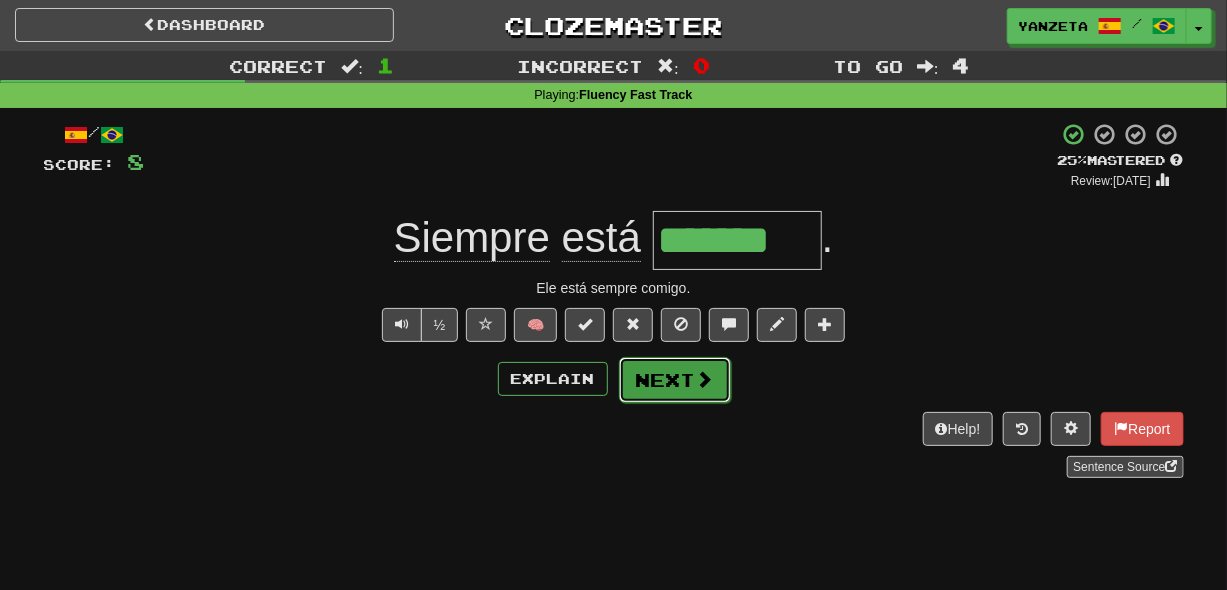 click on "Next" at bounding box center (675, 380) 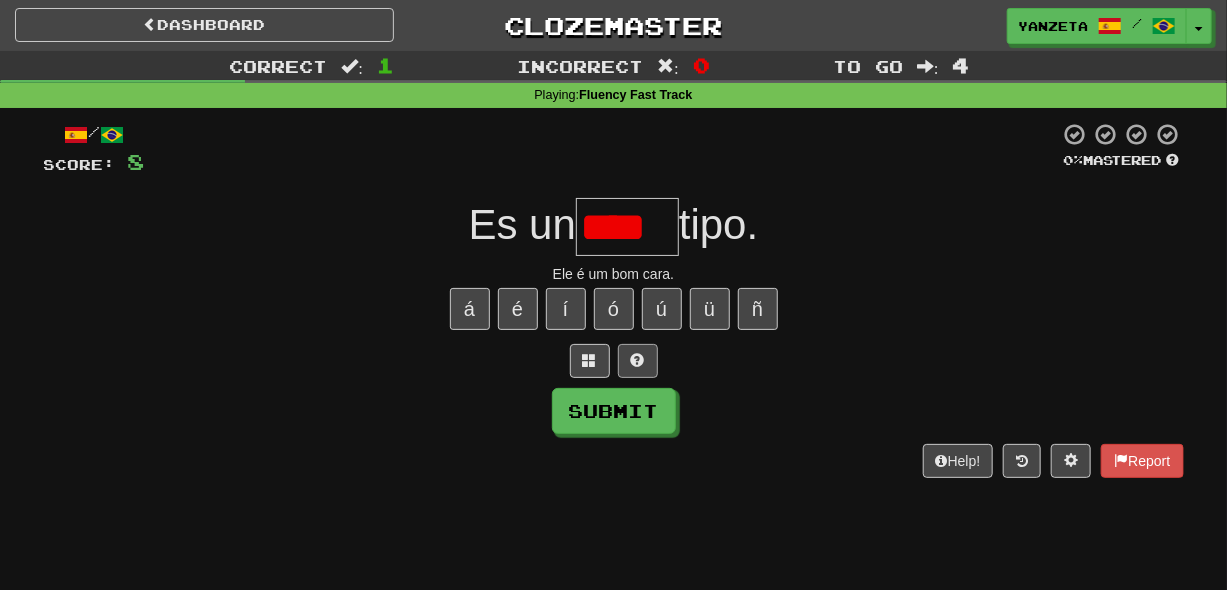 scroll, scrollTop: 0, scrollLeft: 0, axis: both 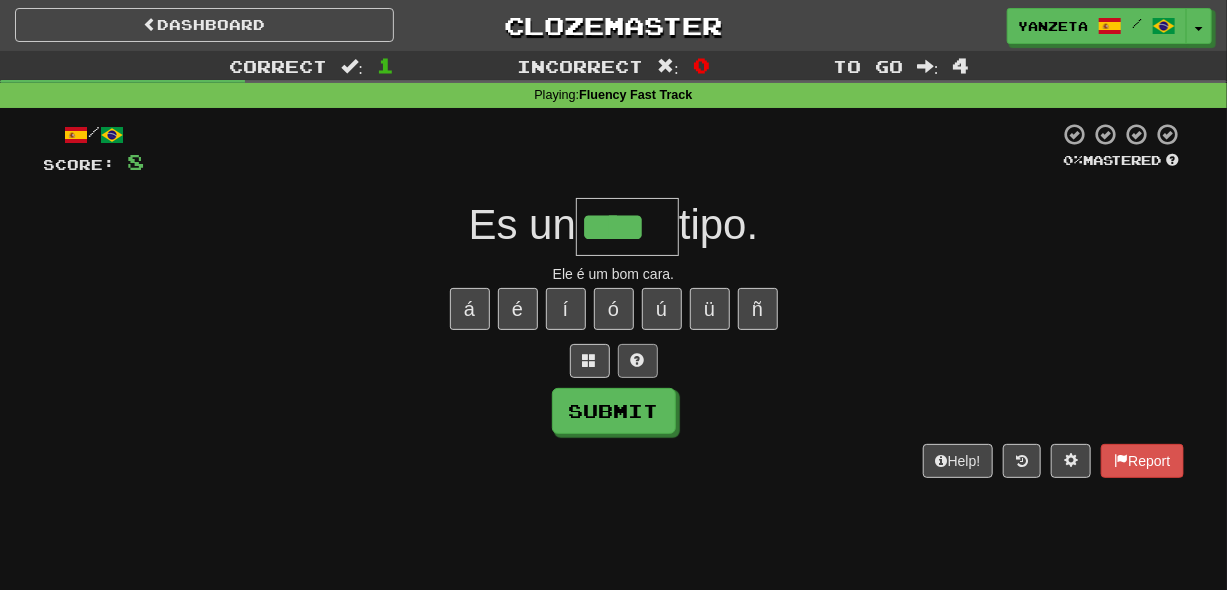 type on "****" 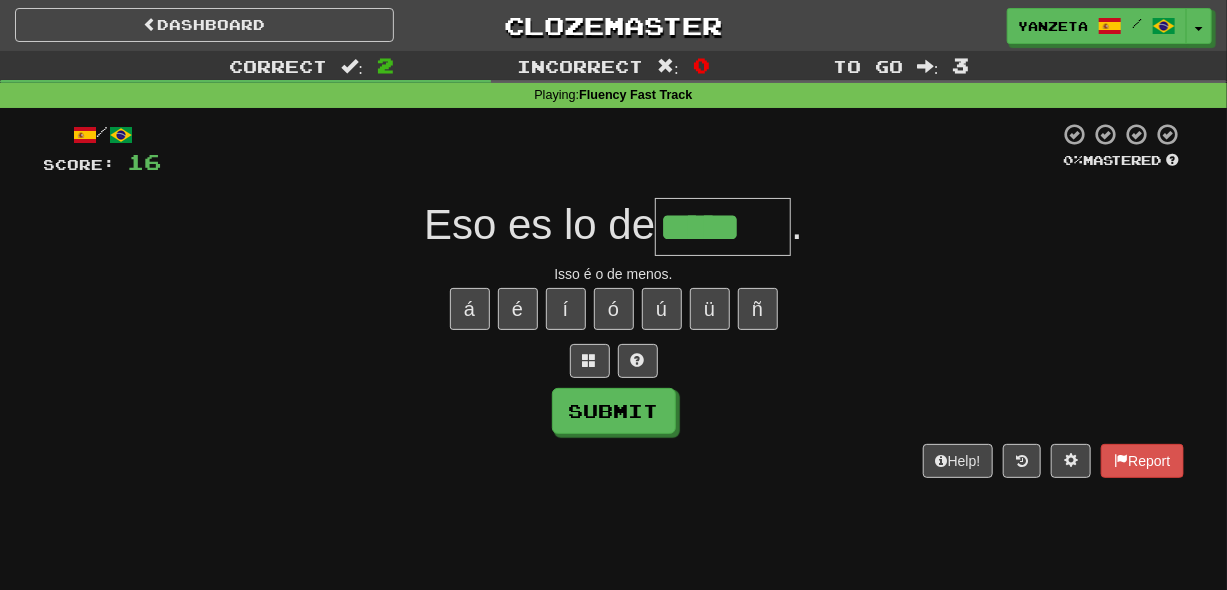 type on "*****" 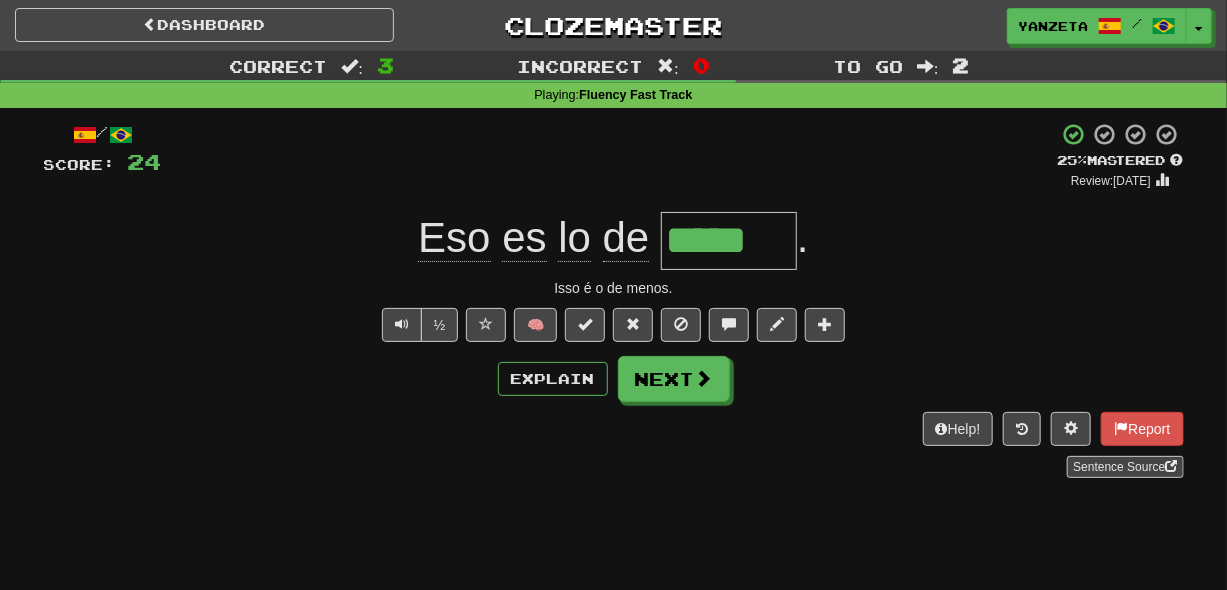 click on "lo" 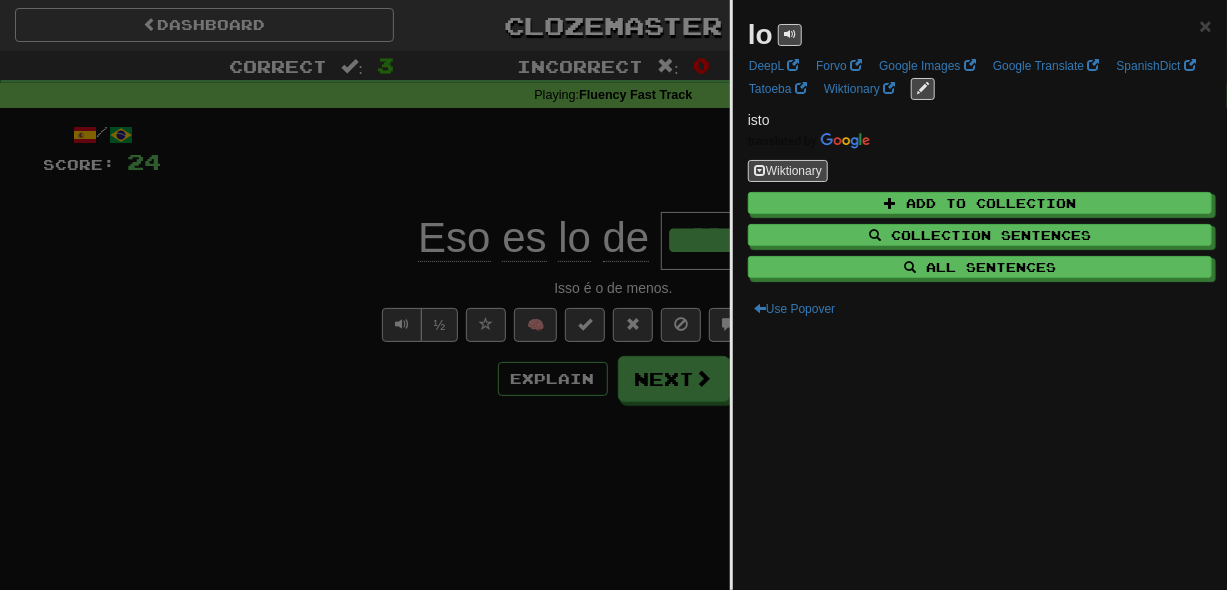 drag, startPoint x: 470, startPoint y: 440, endPoint x: 454, endPoint y: 441, distance: 16.03122 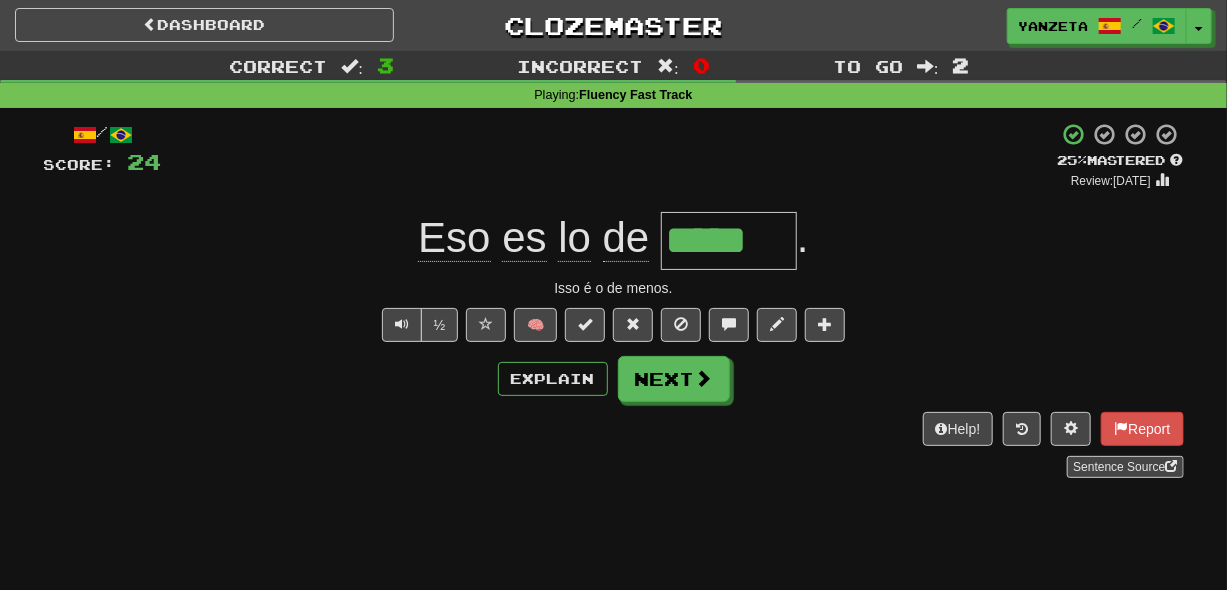 click on "de" 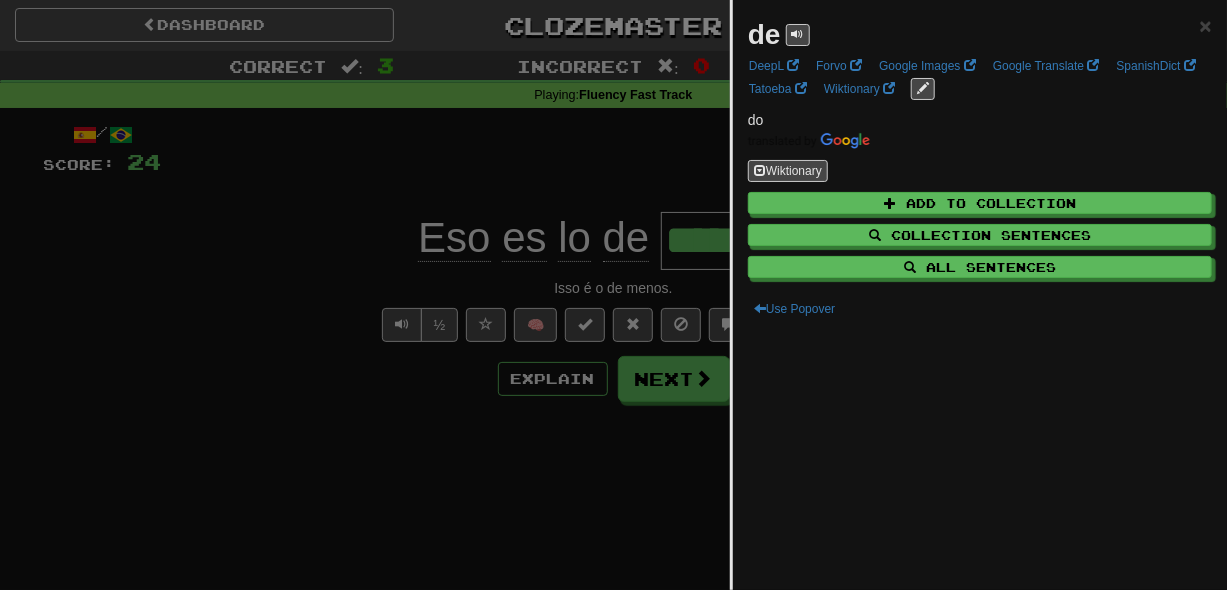 click at bounding box center [613, 295] 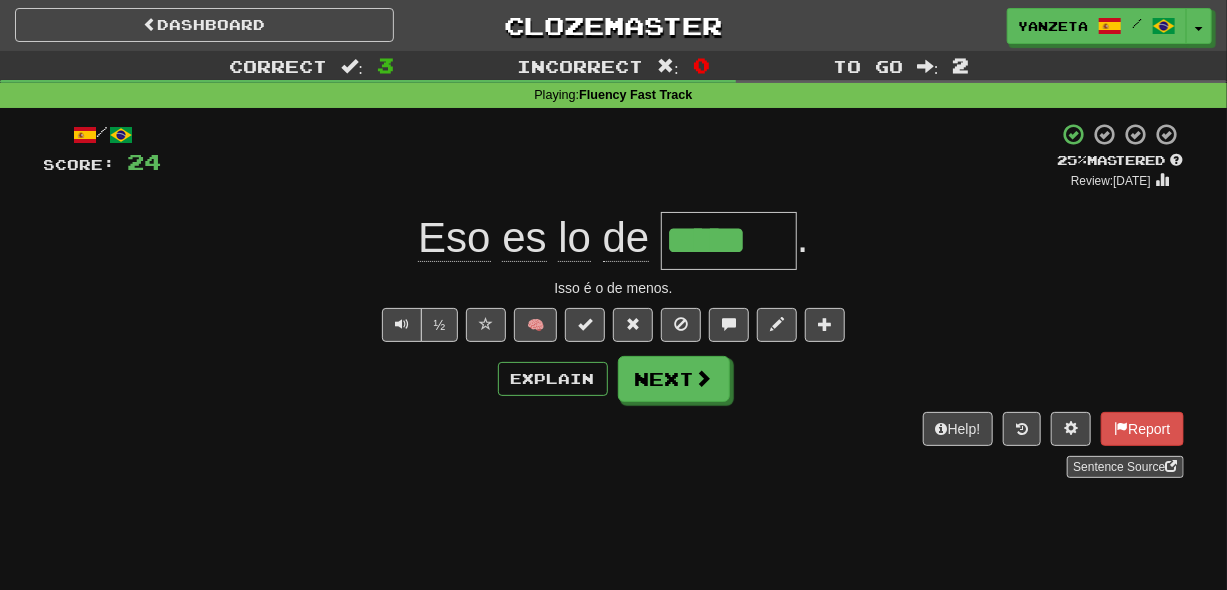 click on "Eso" 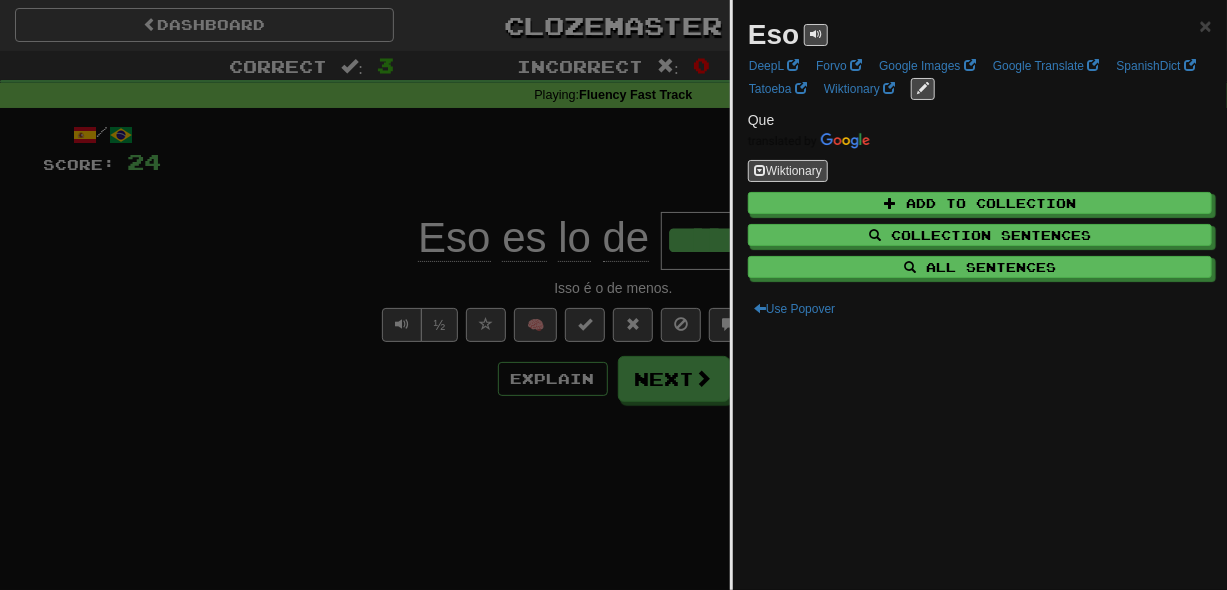 click at bounding box center (613, 295) 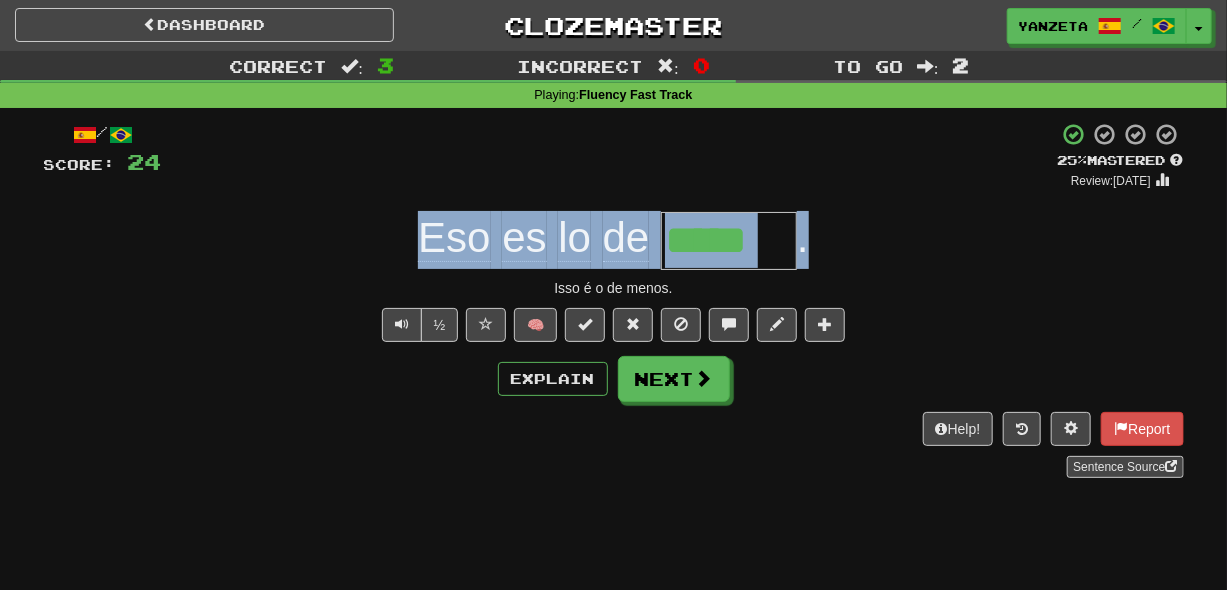 drag, startPoint x: 814, startPoint y: 230, endPoint x: 411, endPoint y: 247, distance: 403.3584 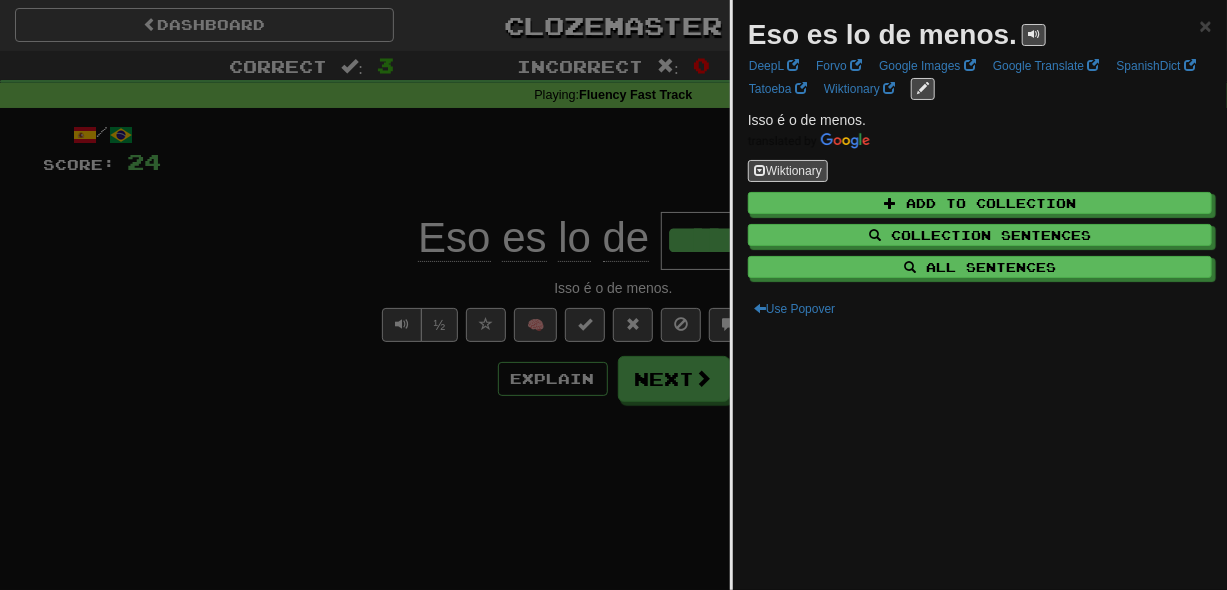 click at bounding box center (613, 295) 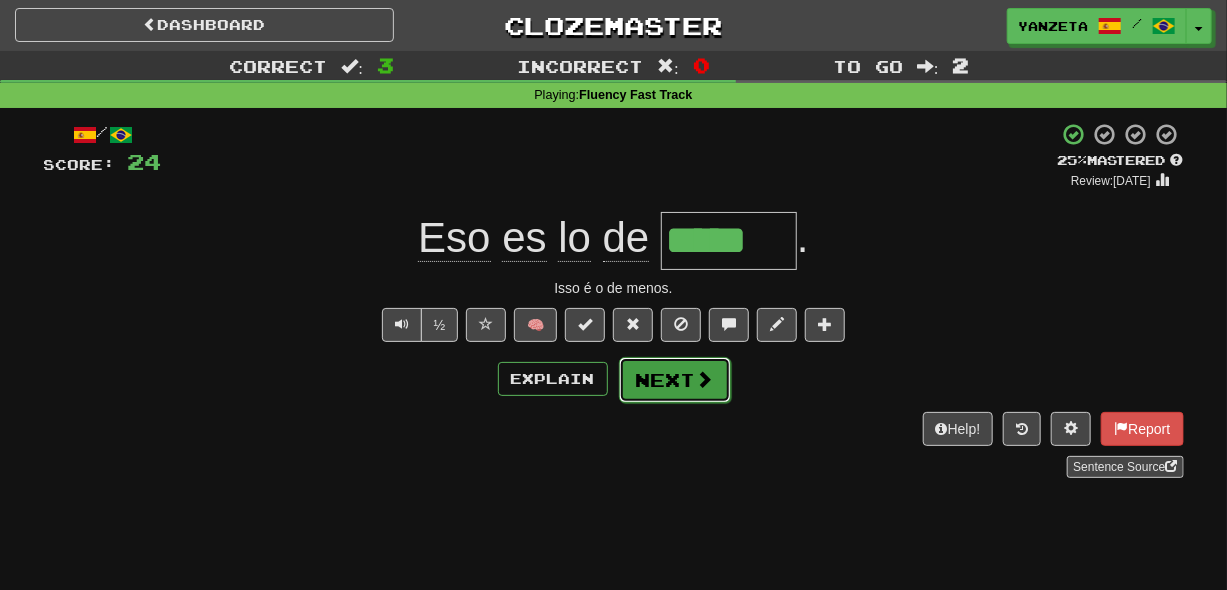 click on "Next" at bounding box center [675, 380] 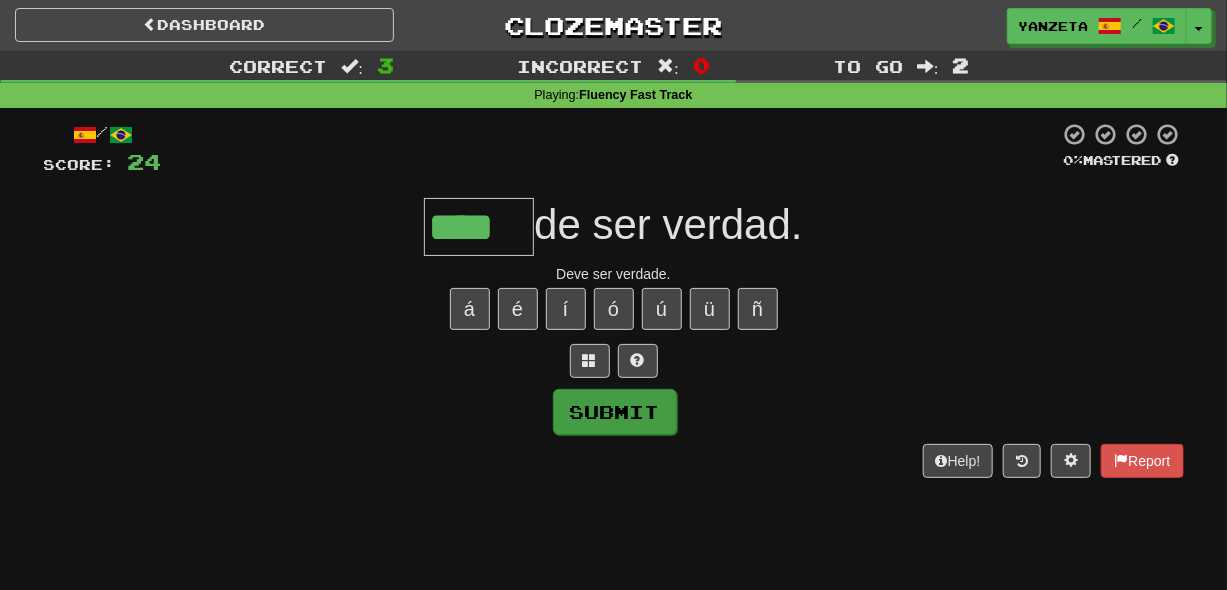 type on "****" 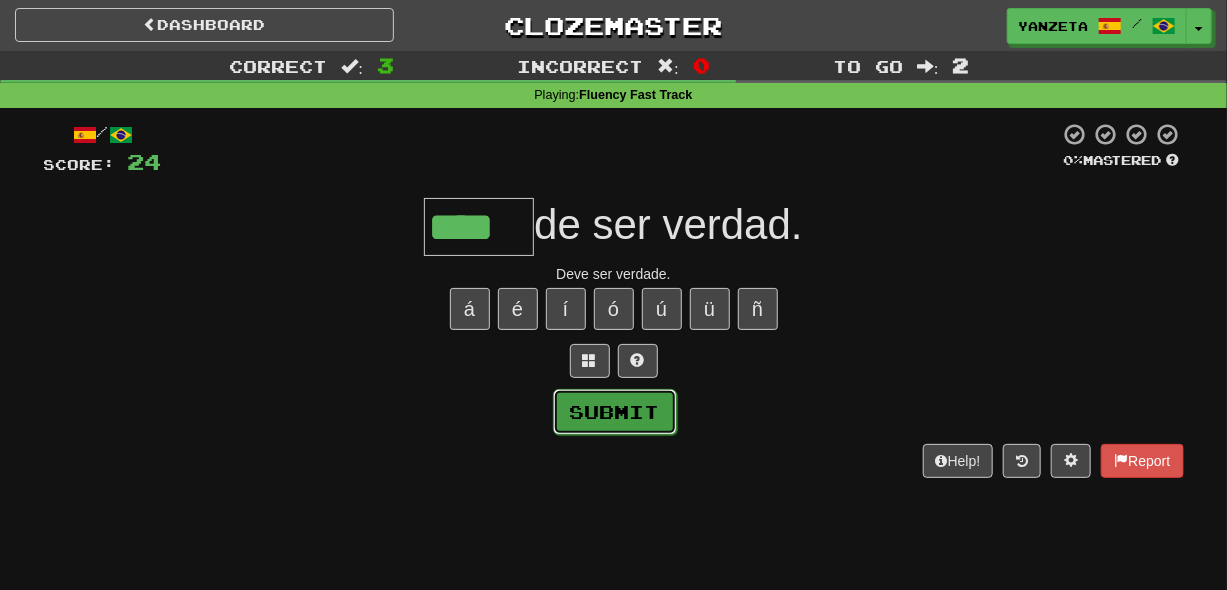 click on "Submit" at bounding box center [615, 412] 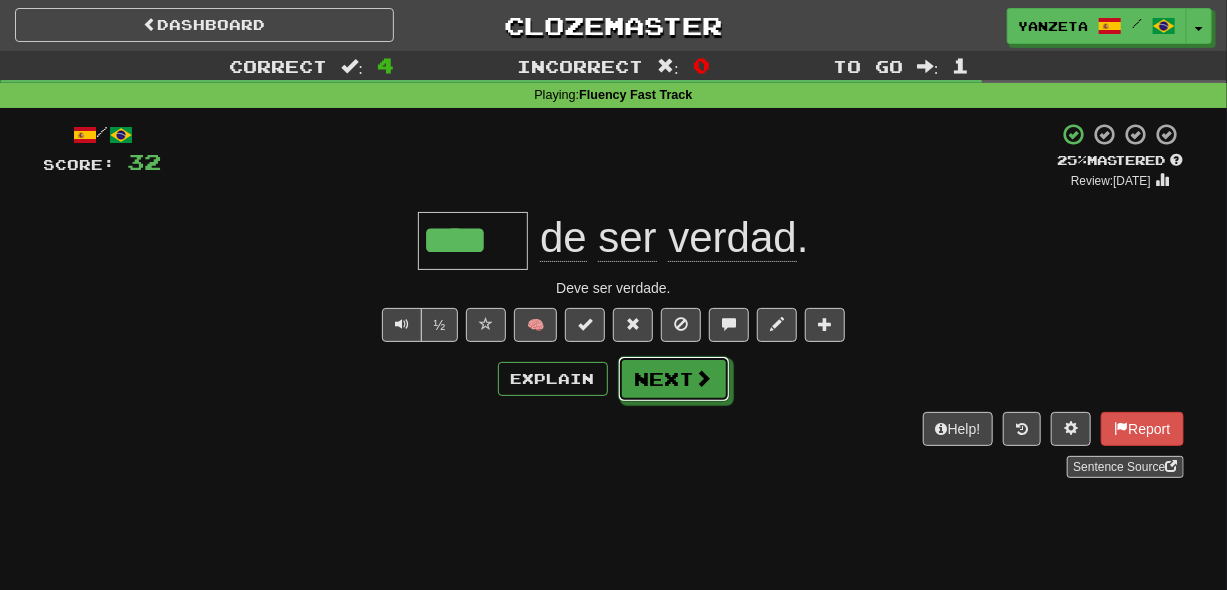 click on "Next" at bounding box center (674, 379) 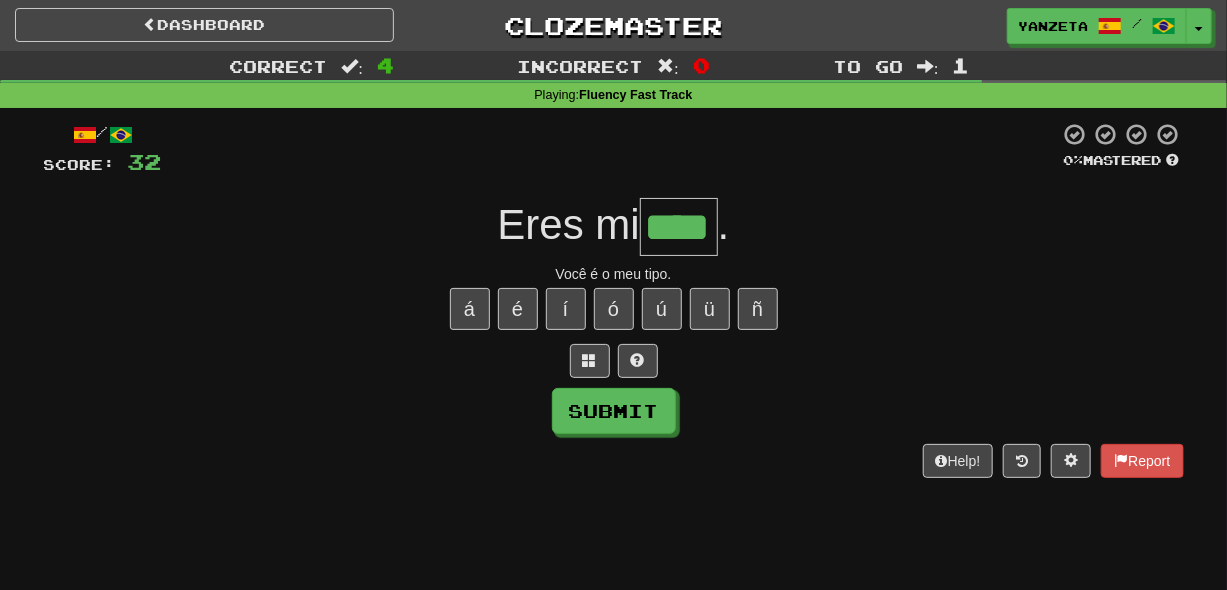 type on "****" 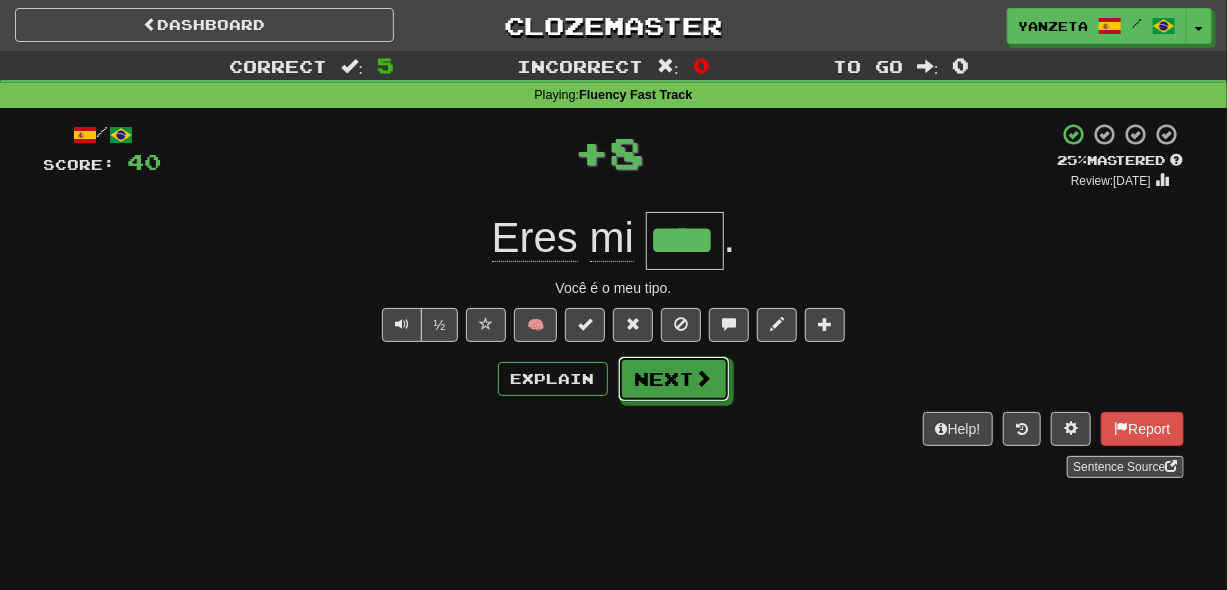 click on "Next" at bounding box center [674, 379] 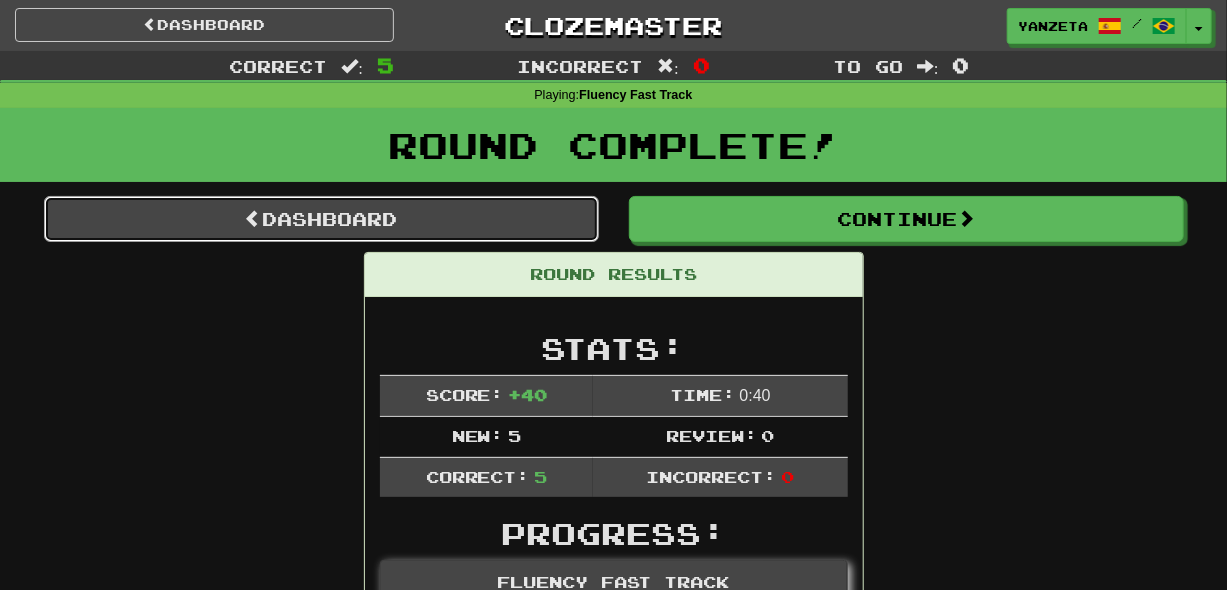 click on "Dashboard" at bounding box center [321, 219] 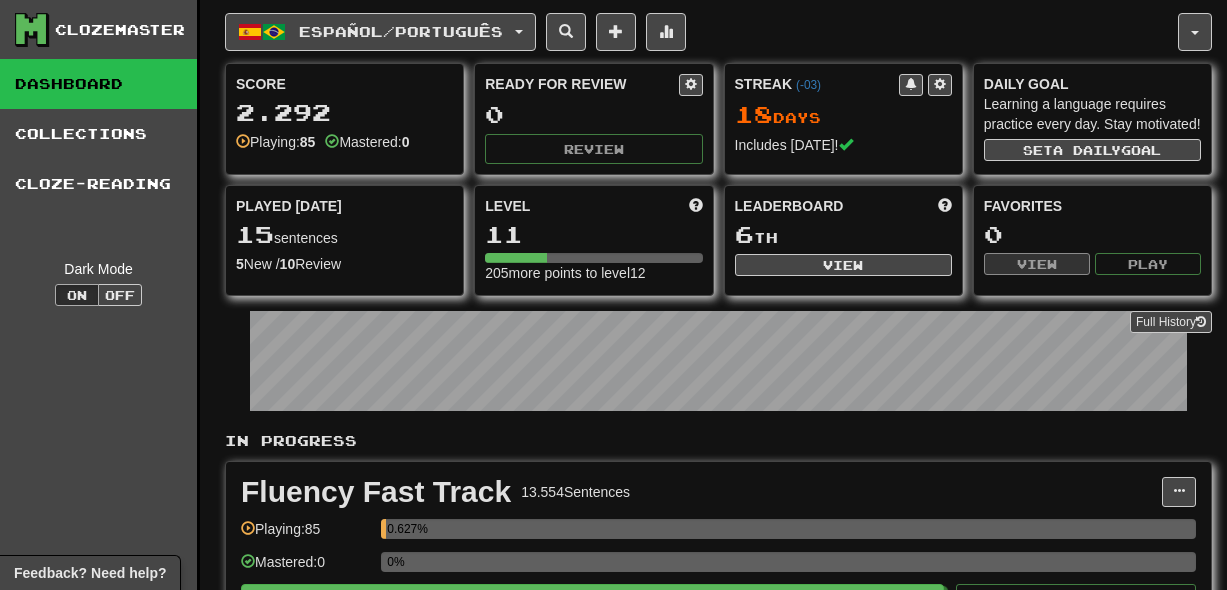 scroll, scrollTop: 0, scrollLeft: 0, axis: both 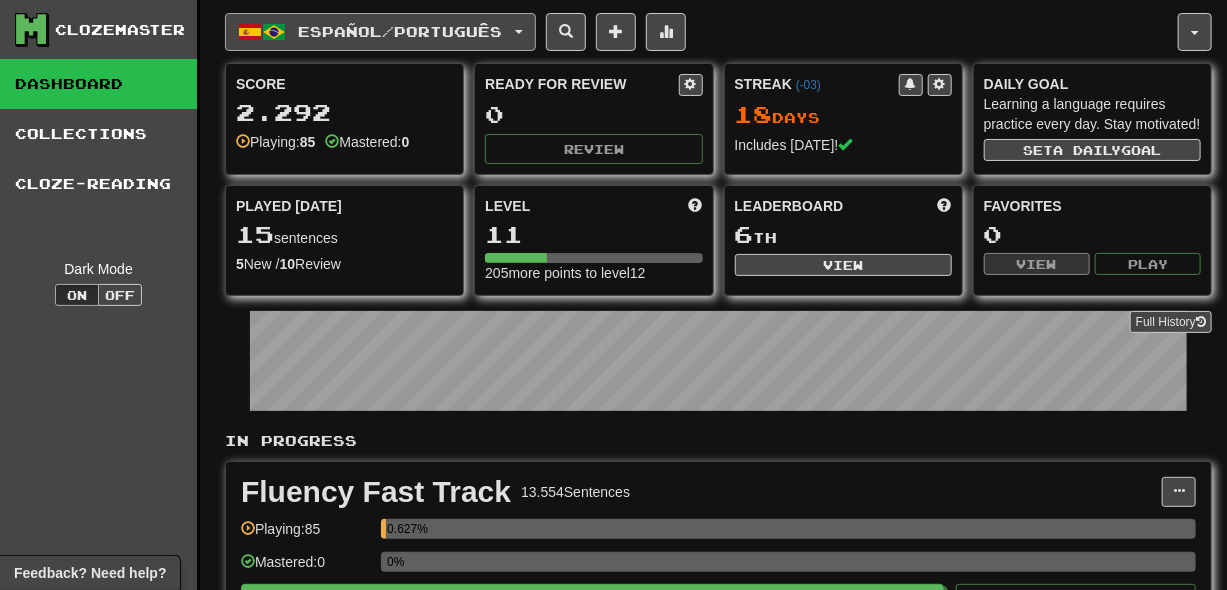 click on "Español  /  Português" at bounding box center [380, 32] 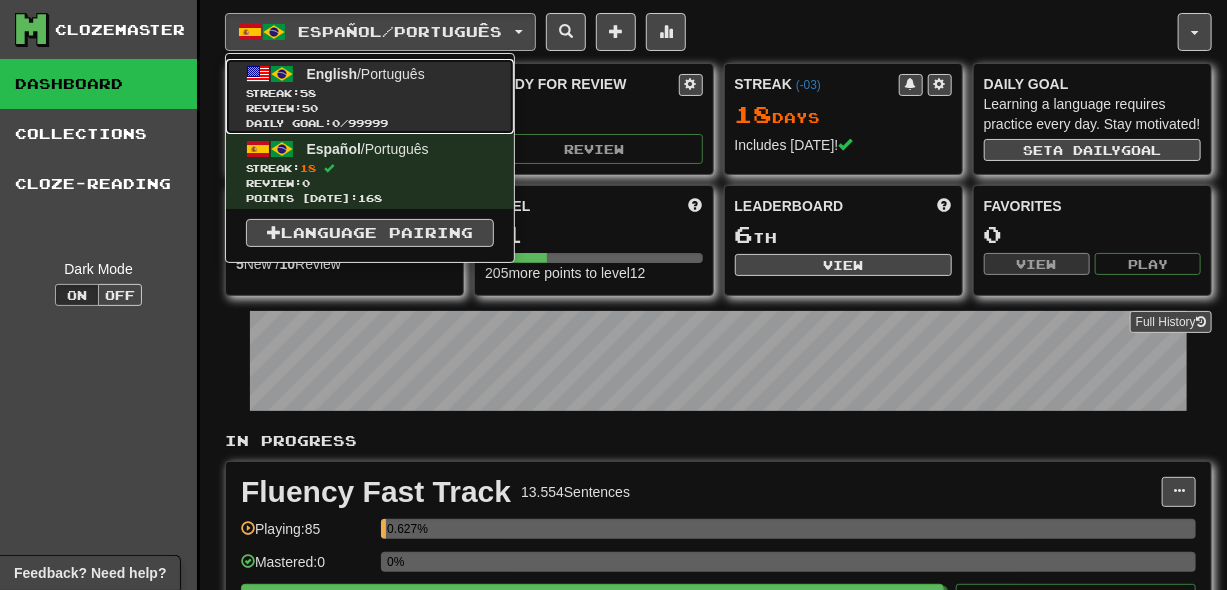 click on "Review:  50" at bounding box center [370, 108] 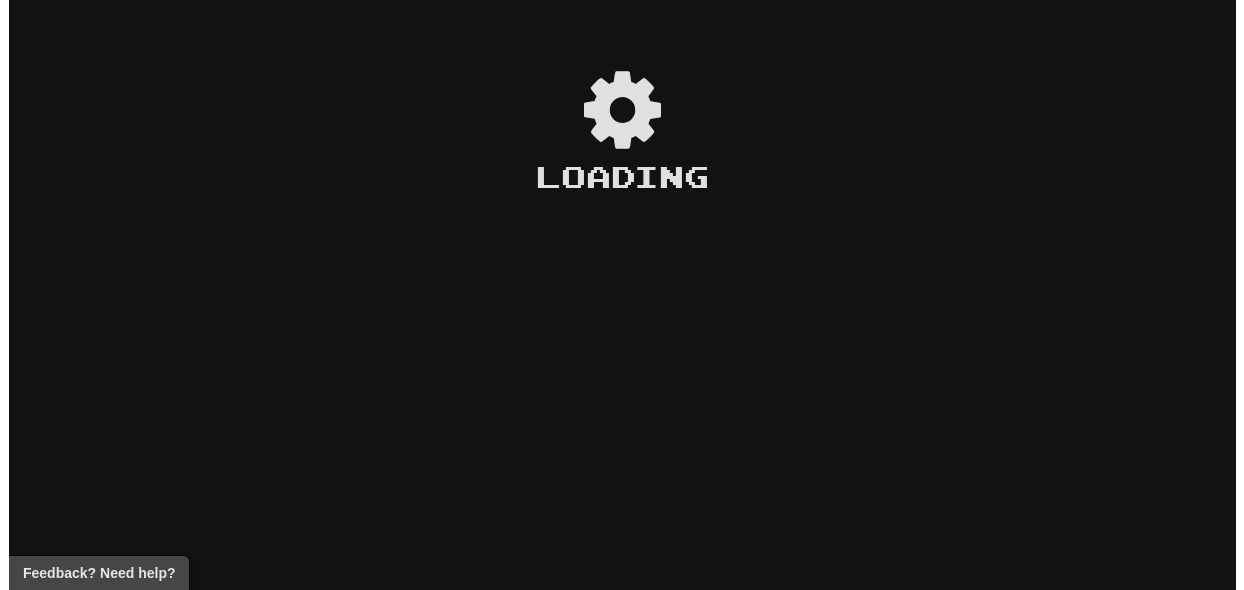scroll, scrollTop: 0, scrollLeft: 0, axis: both 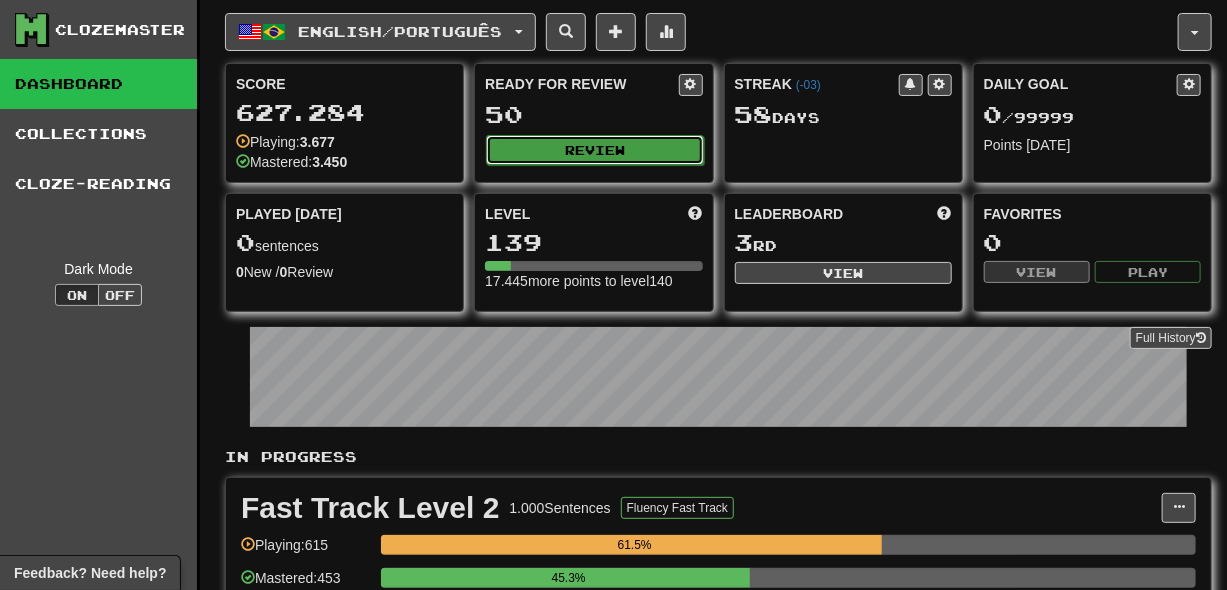 click on "Review" at bounding box center [594, 150] 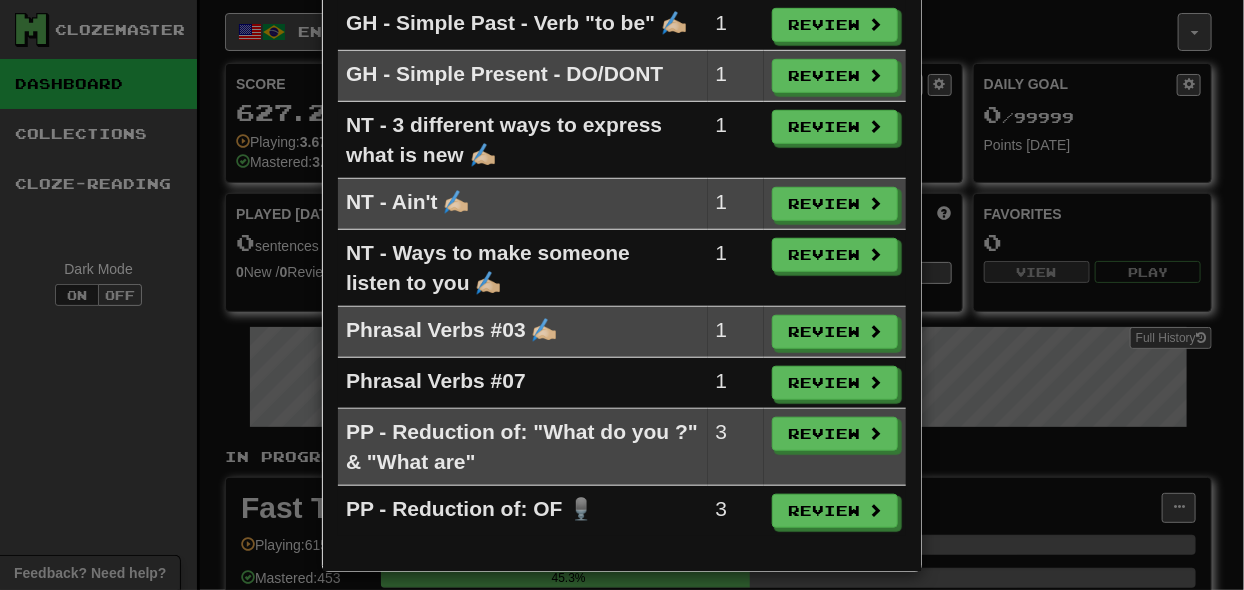 scroll, scrollTop: 18, scrollLeft: 0, axis: vertical 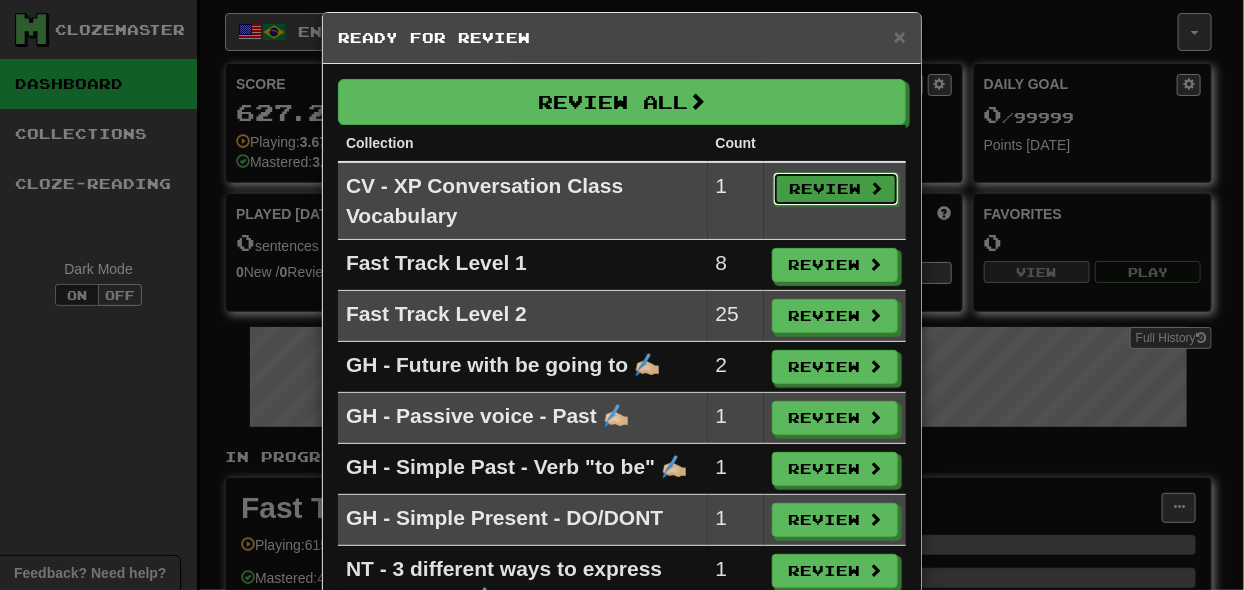 click on "Review" at bounding box center [836, 189] 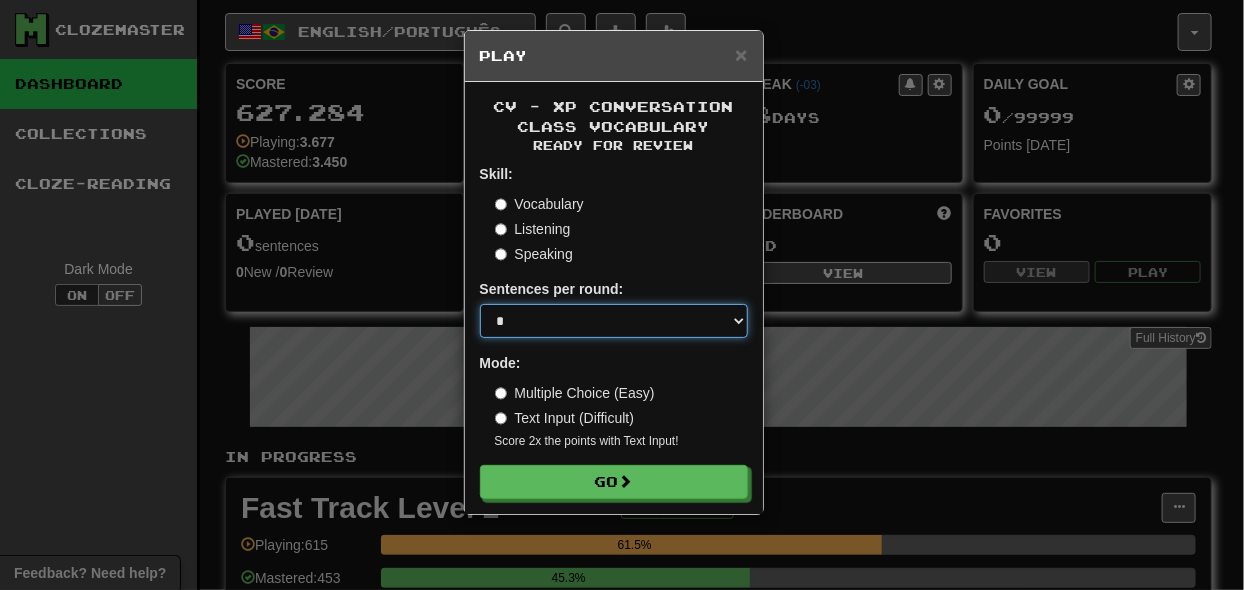click on "* ** ** ** ** ** *** ********" at bounding box center (614, 321) 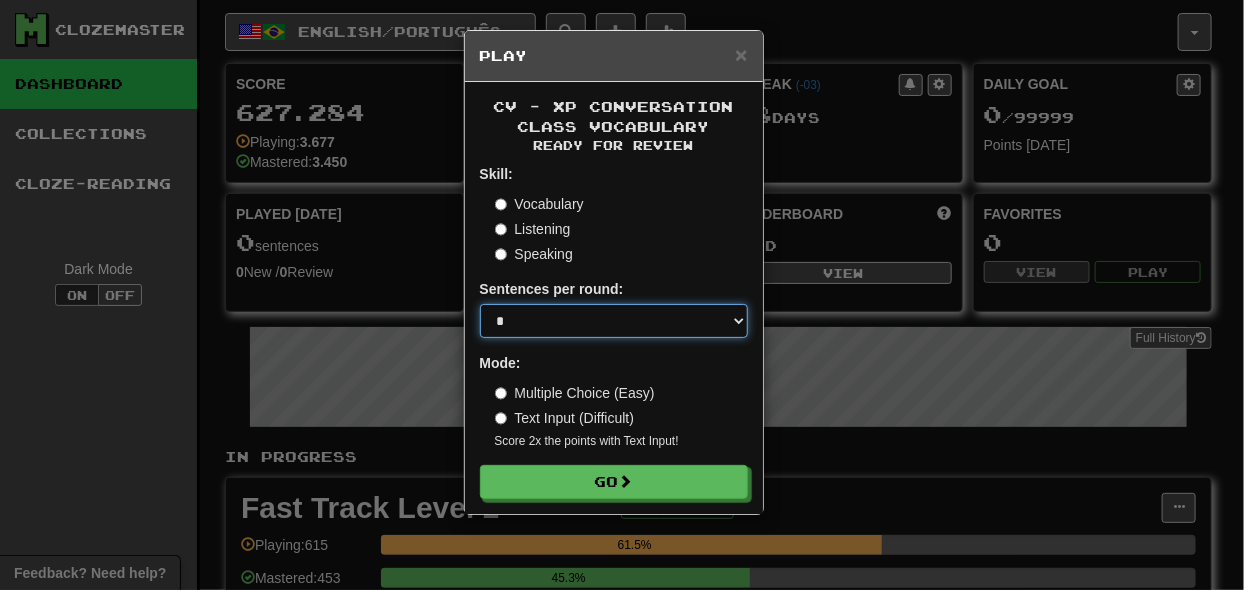 select on "**" 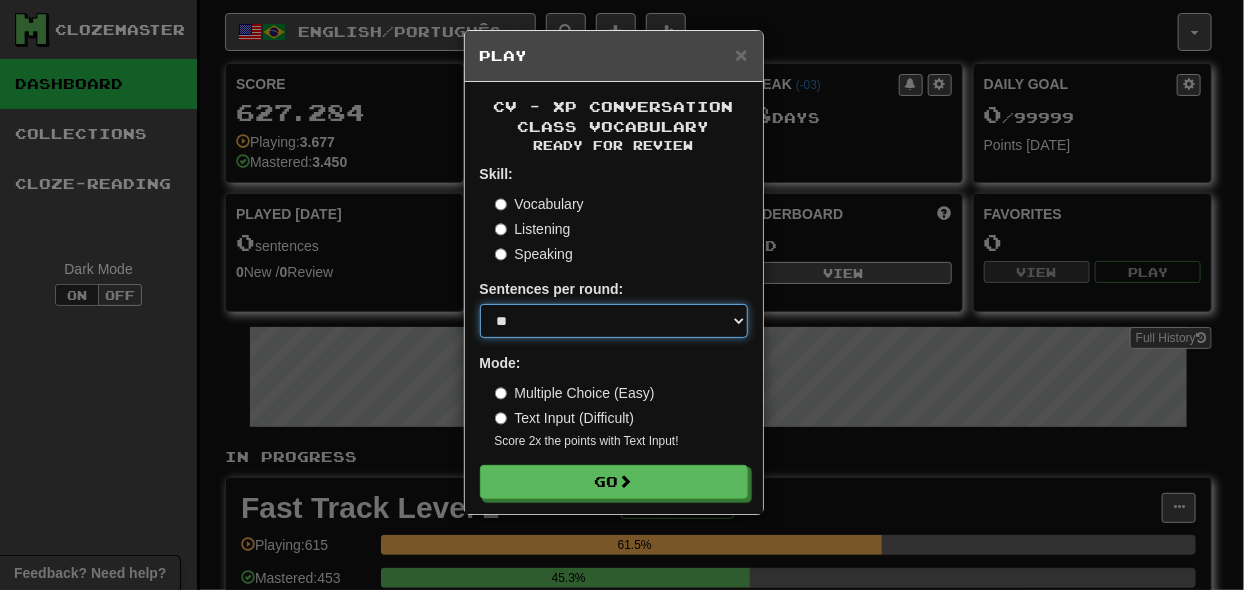 click on "* ** ** ** ** ** *** ********" at bounding box center (614, 321) 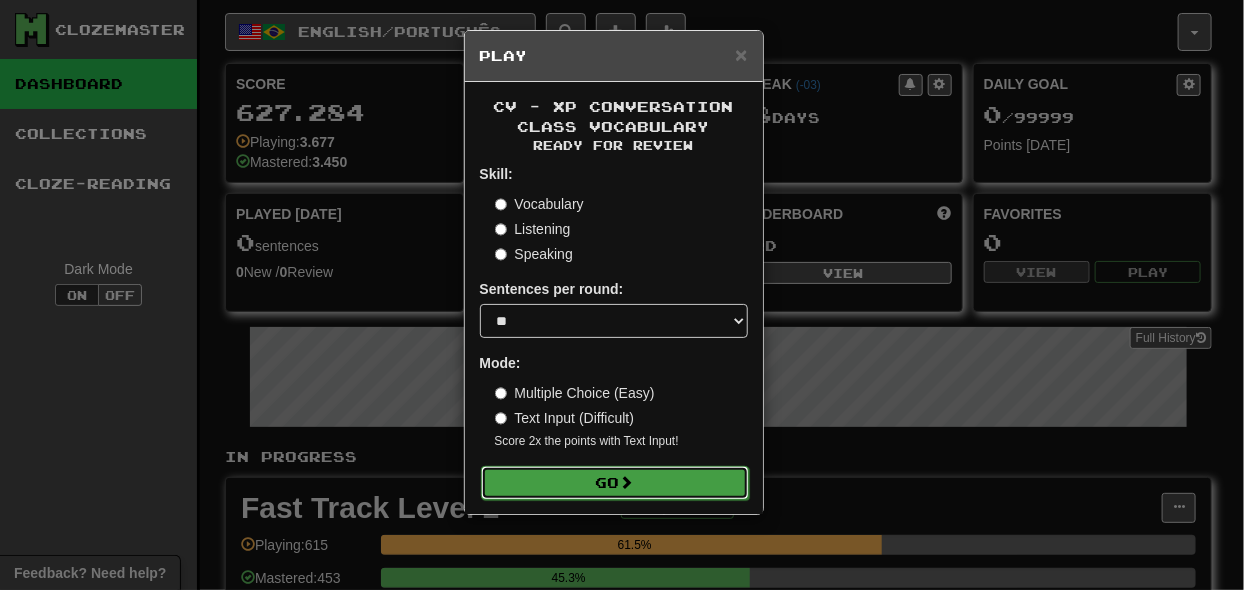 click on "Go" at bounding box center [615, 483] 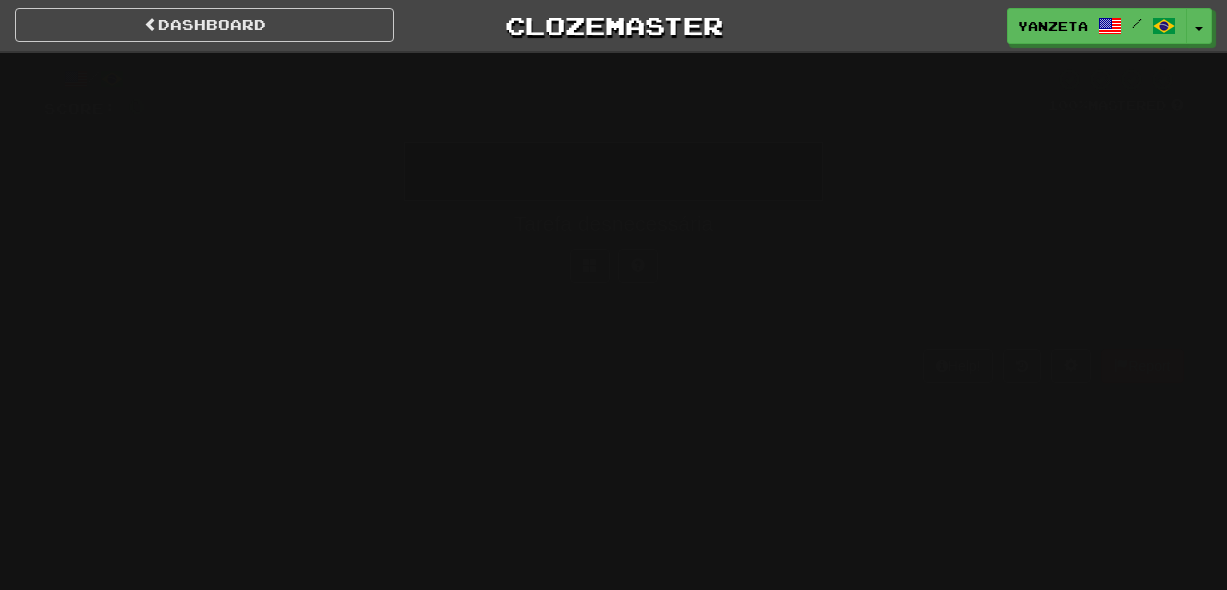 scroll, scrollTop: 0, scrollLeft: 0, axis: both 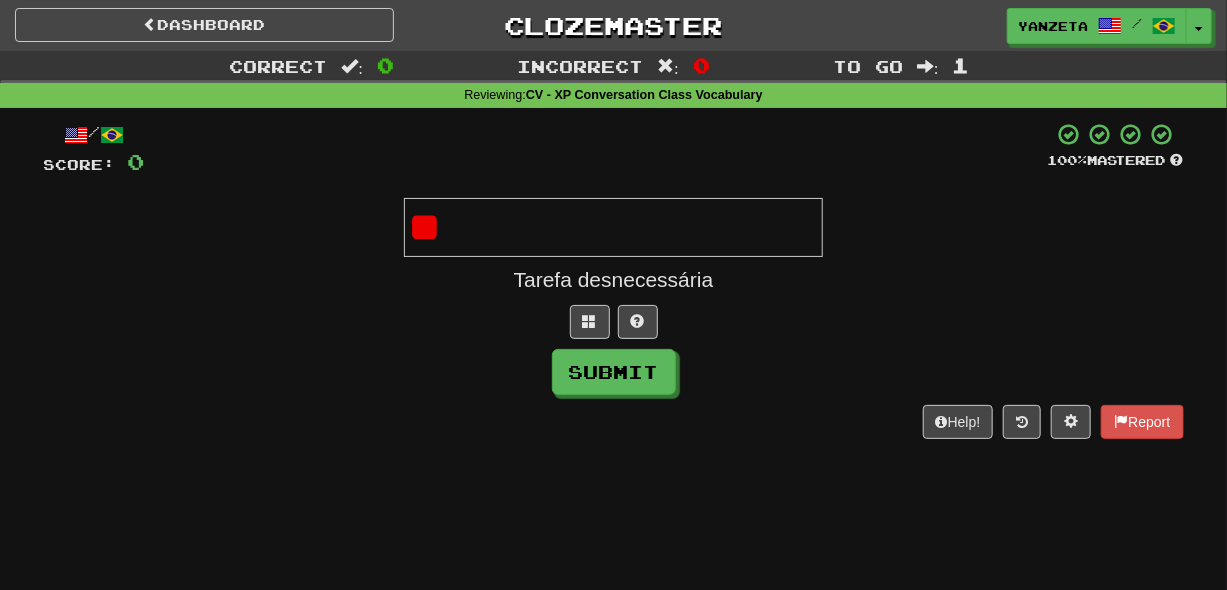 type on "***" 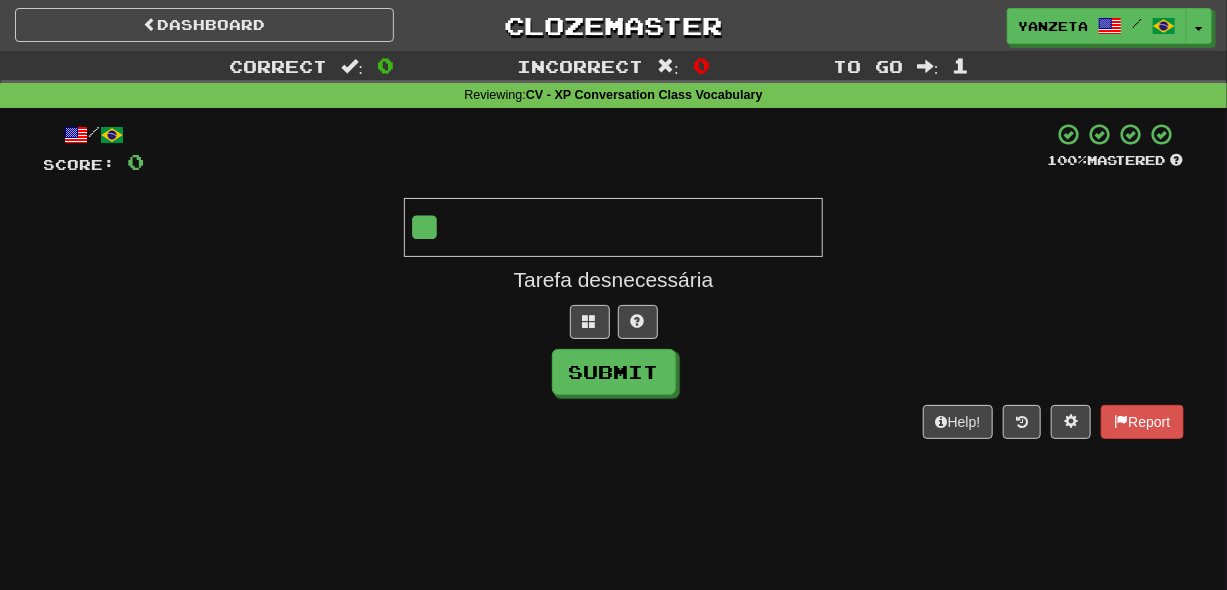 type on "**********" 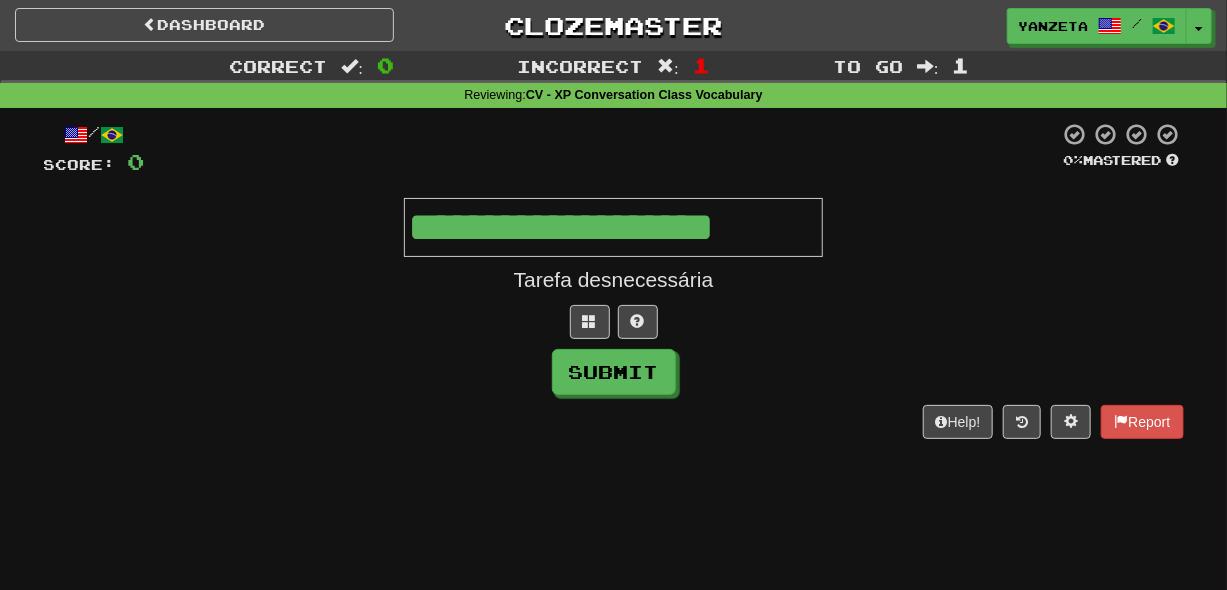 type on "**********" 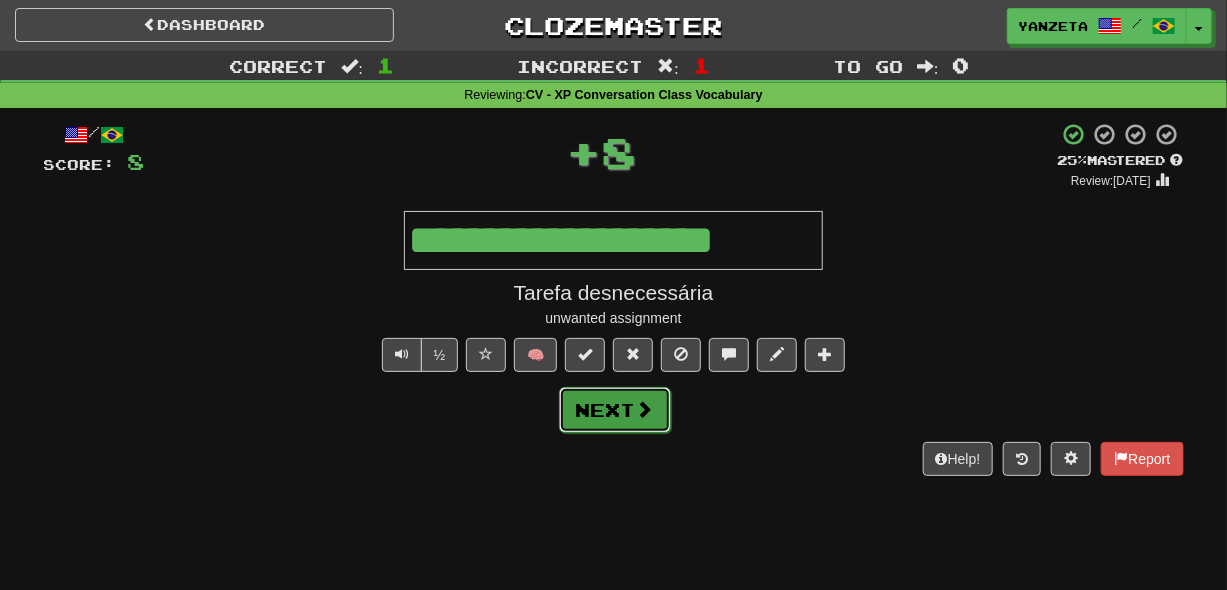 click on "Next" at bounding box center [615, 410] 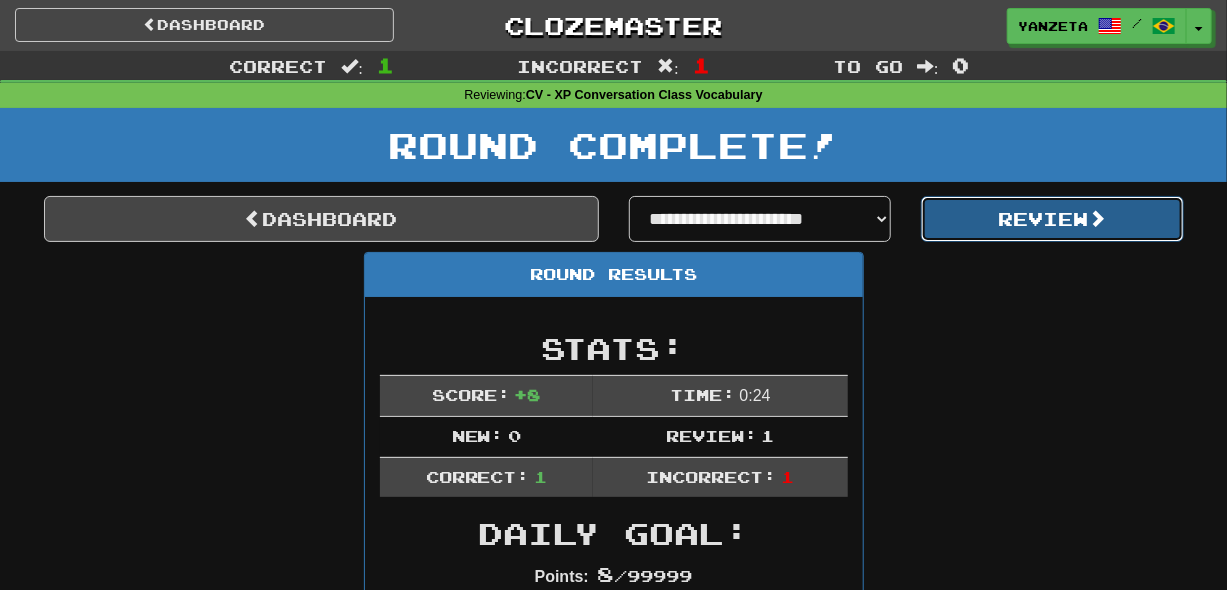 click on "Review" at bounding box center (1052, 219) 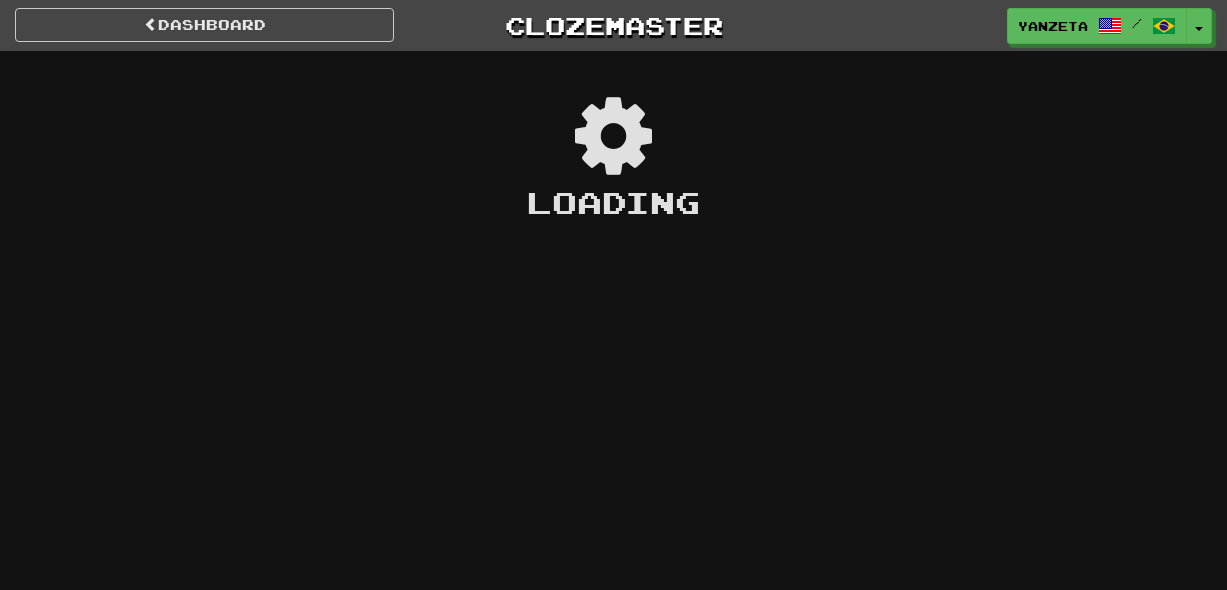 scroll, scrollTop: 0, scrollLeft: 0, axis: both 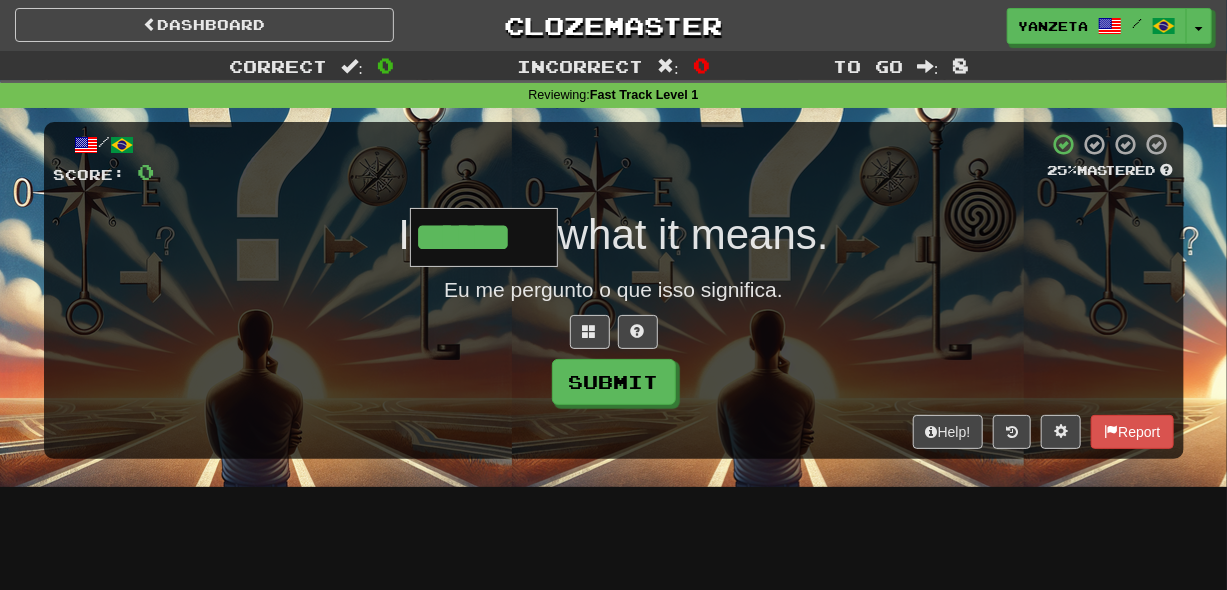 type on "******" 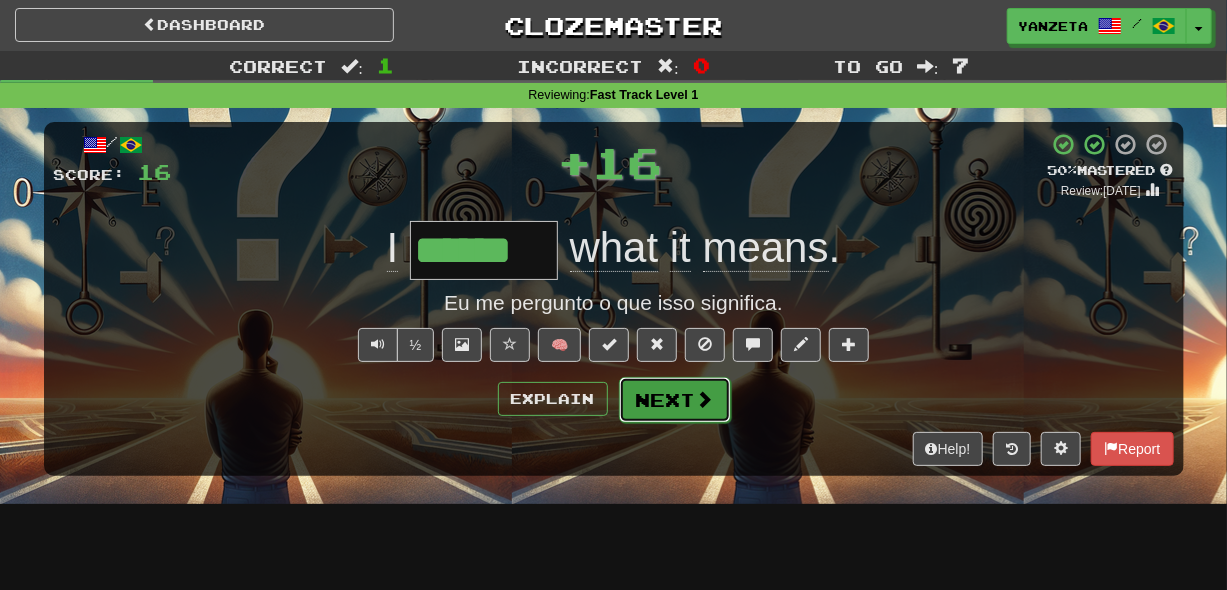 click at bounding box center (705, 399) 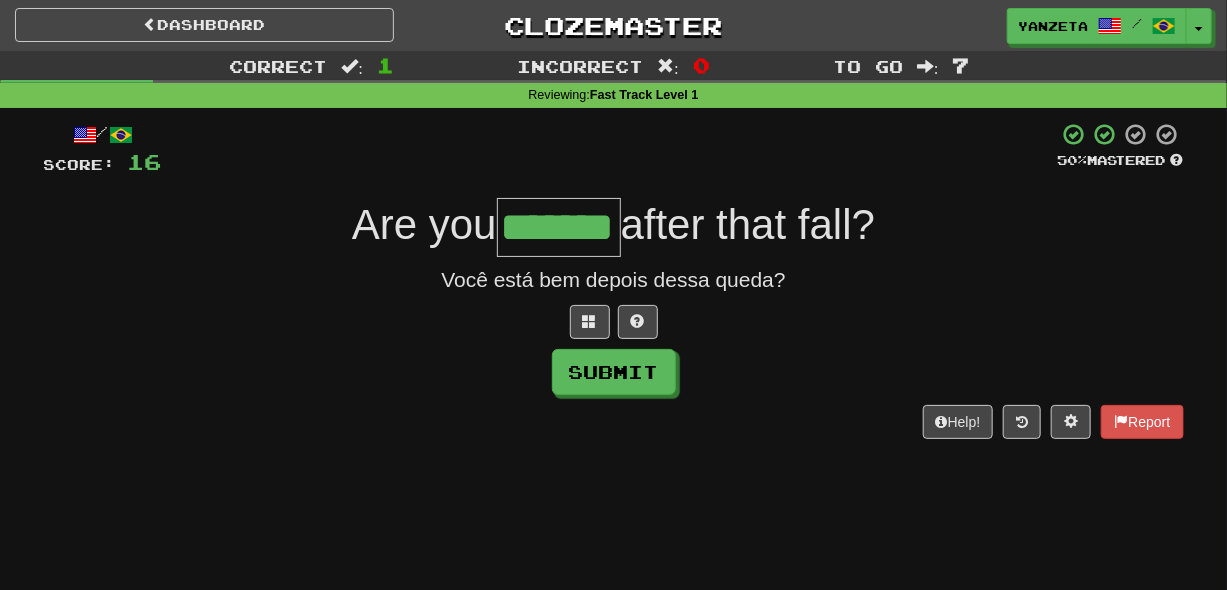 type on "*******" 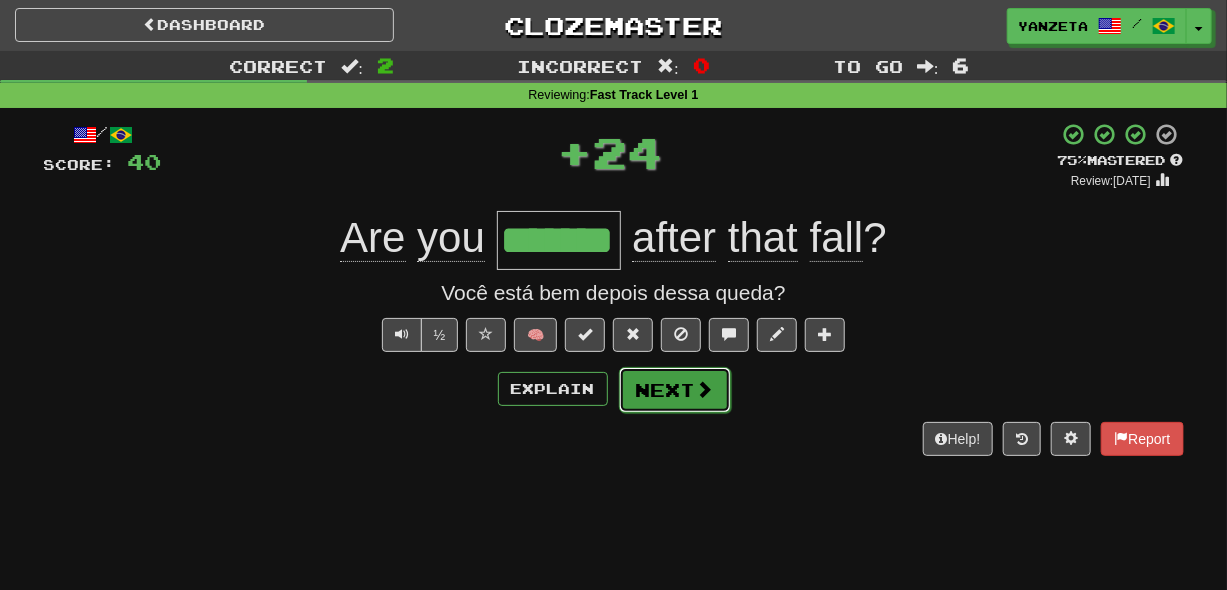 click at bounding box center [705, 389] 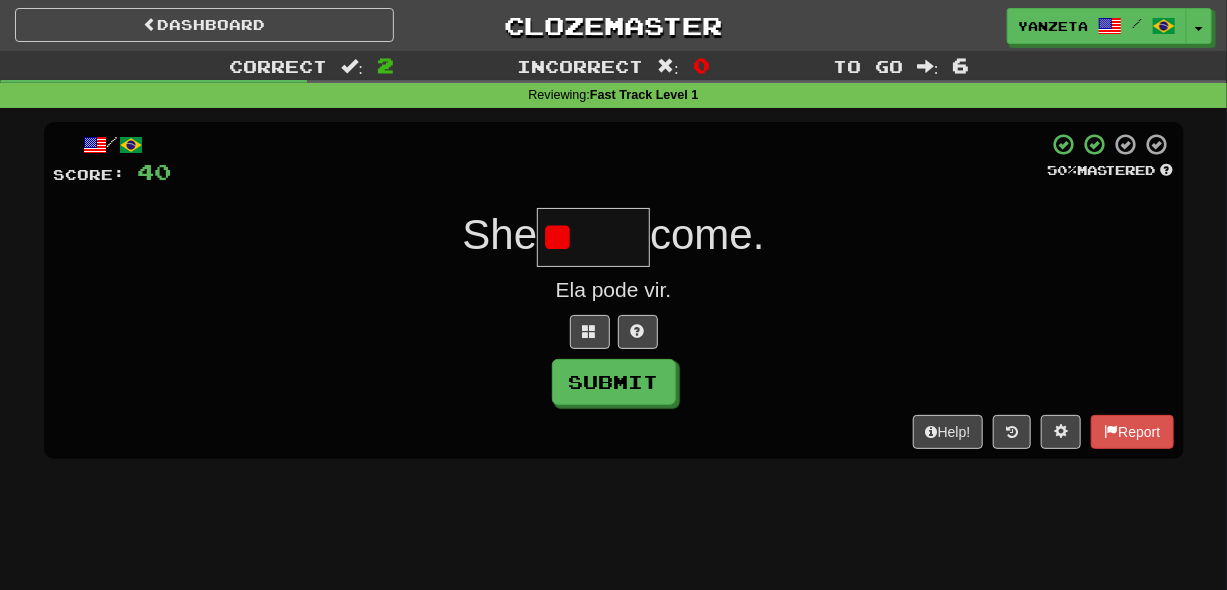 type on "*" 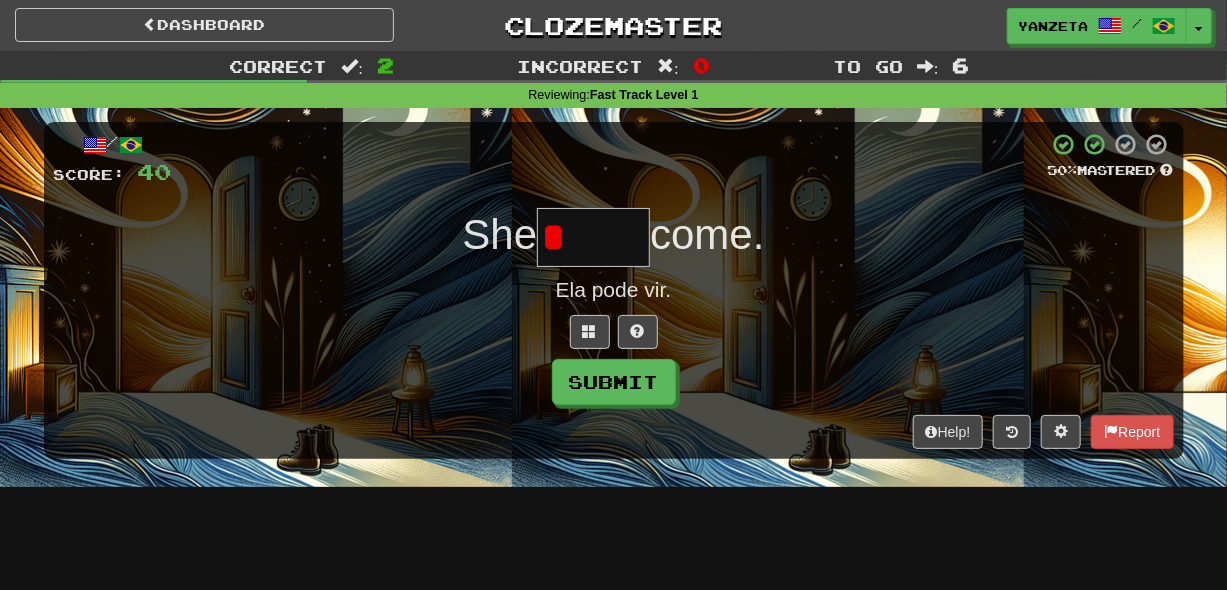 type on "**" 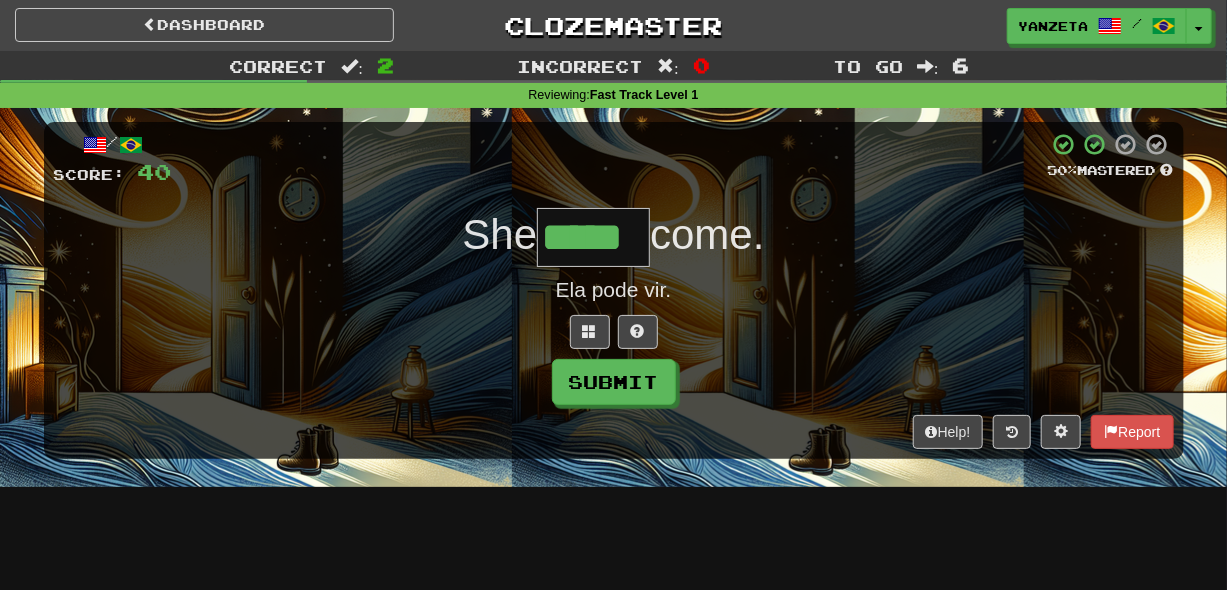 type on "*****" 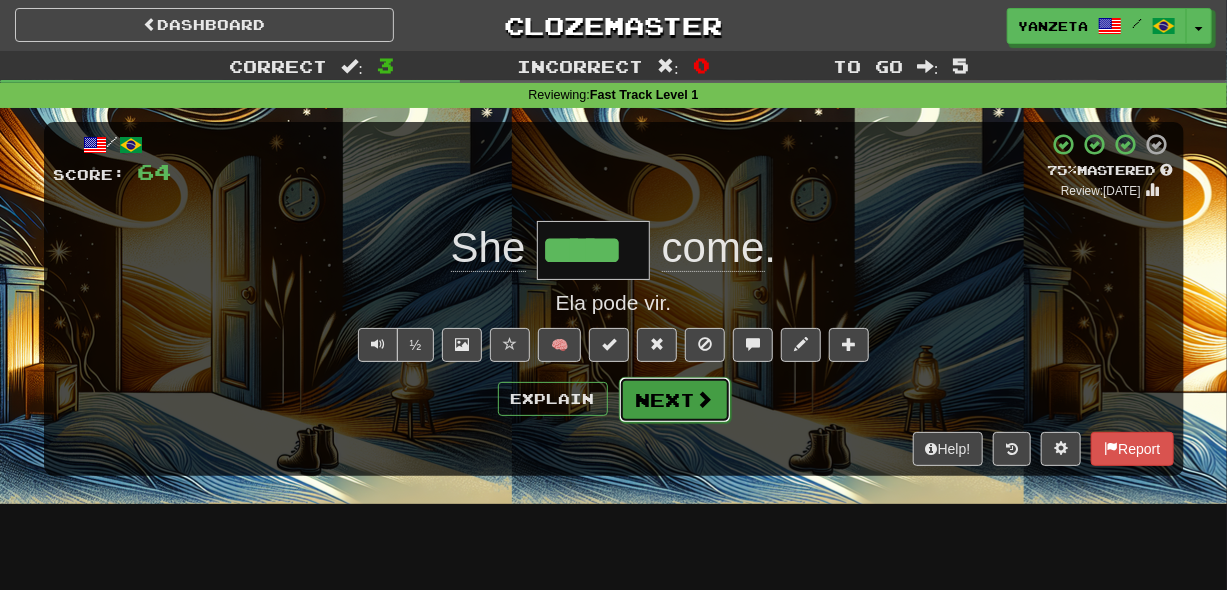 click on "Next" at bounding box center (675, 400) 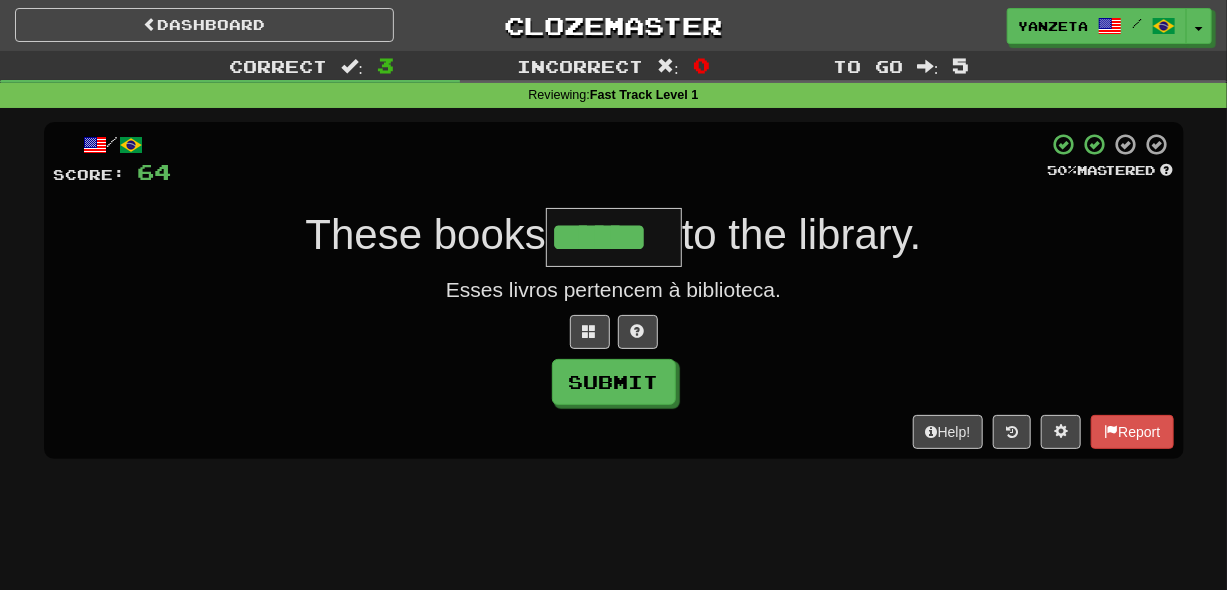 type on "******" 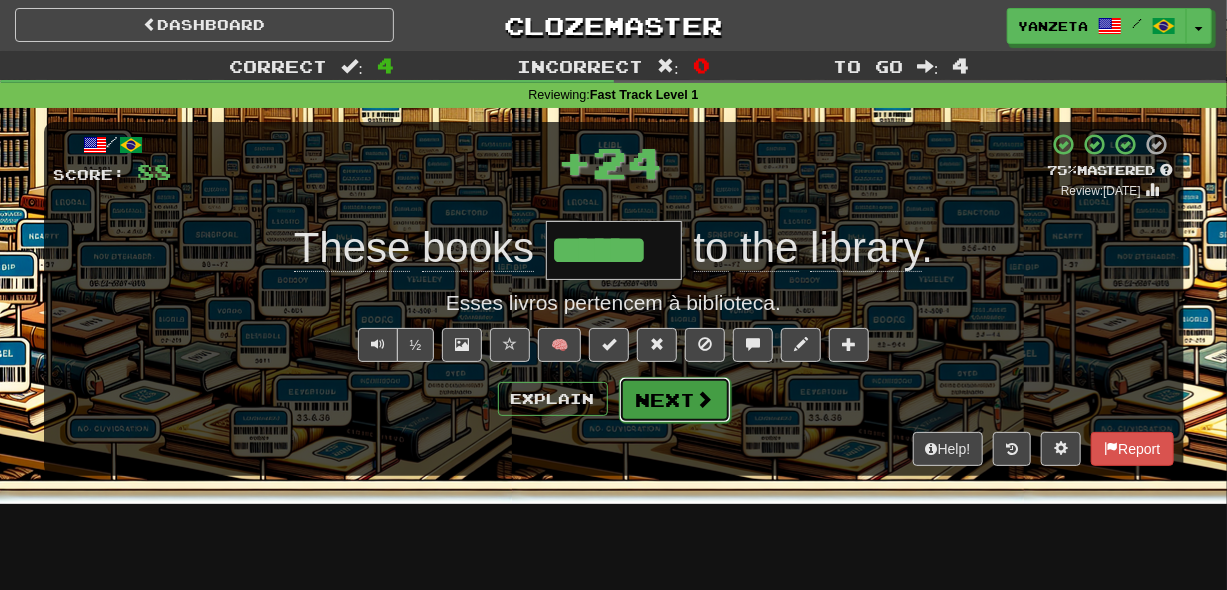 click at bounding box center (705, 399) 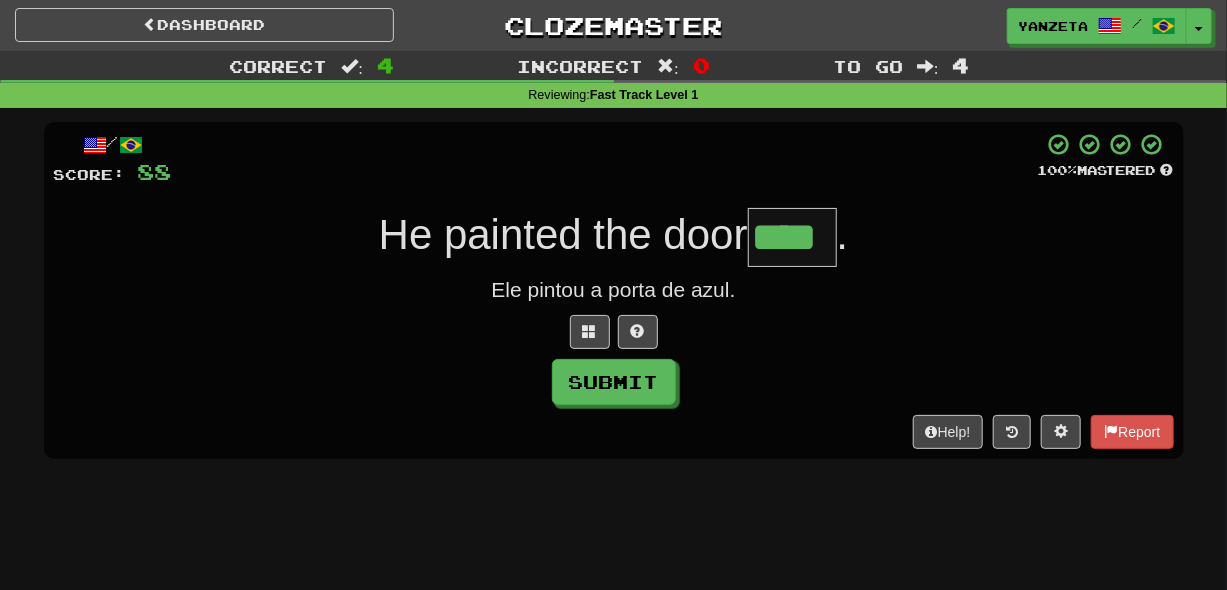 type on "****" 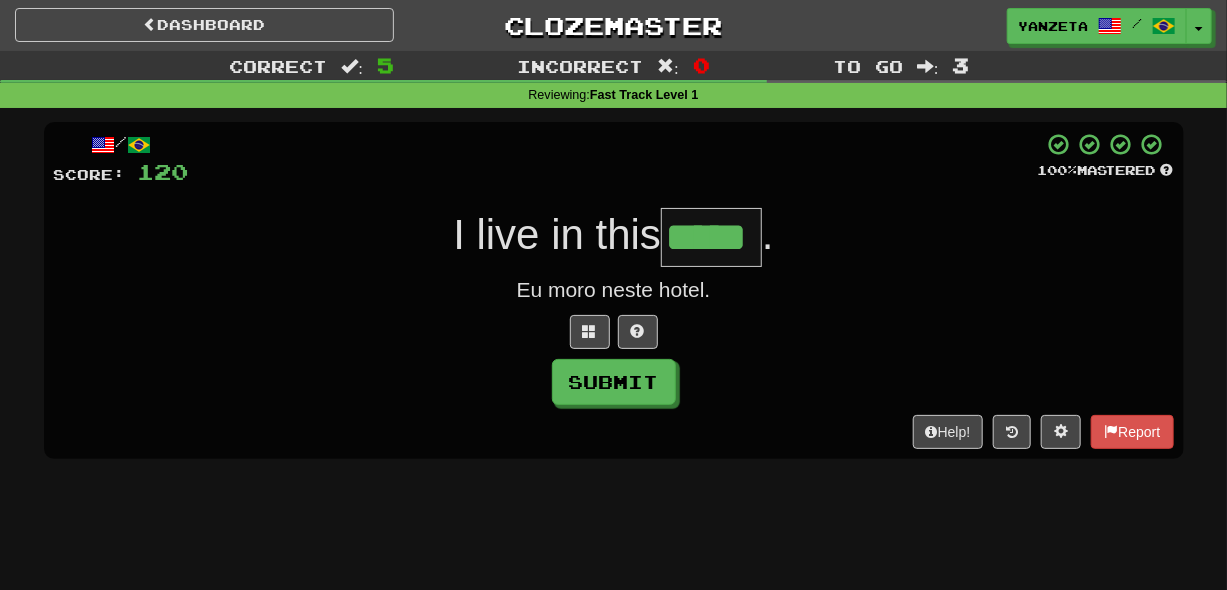 type on "*****" 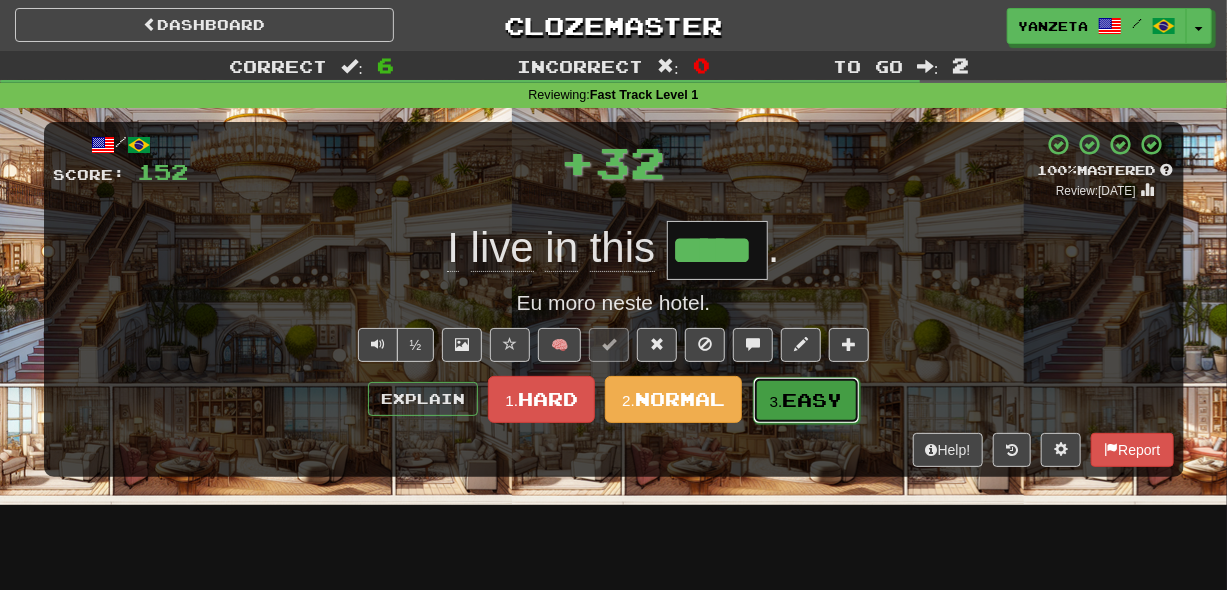 click on "3.  Easy" at bounding box center [806, 400] 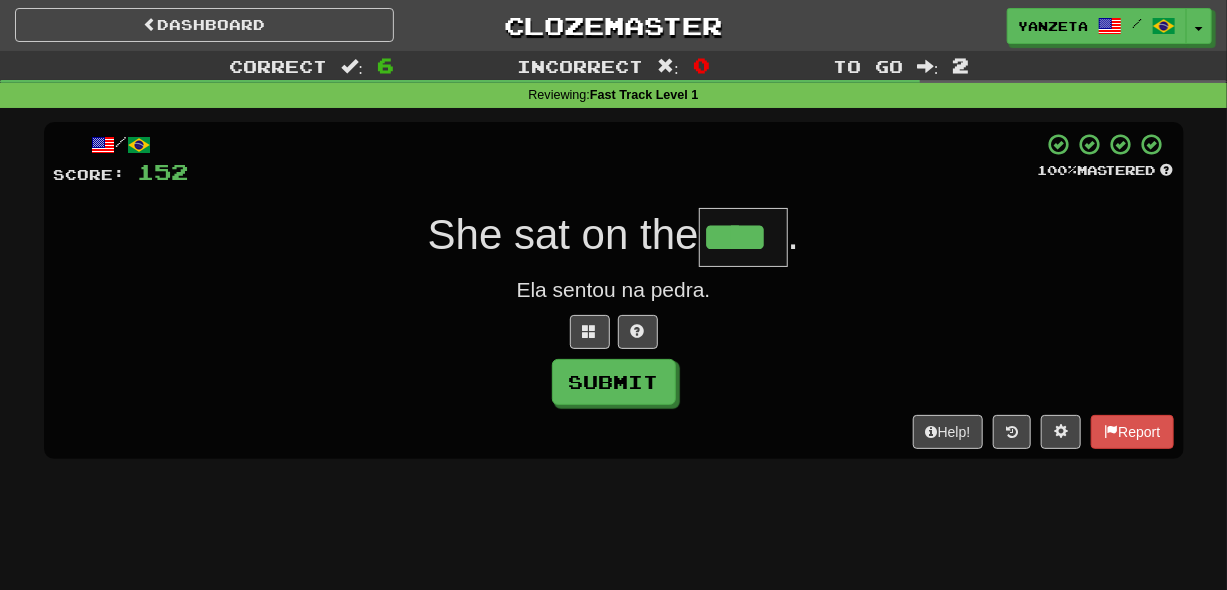 type on "****" 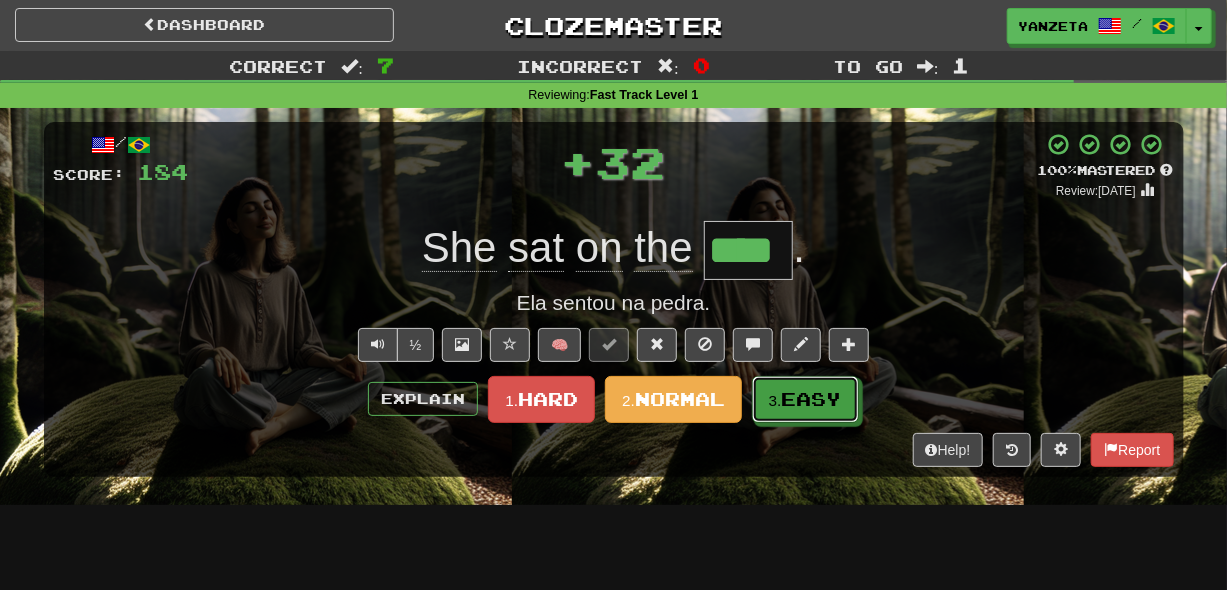 click on "3." at bounding box center [775, 400] 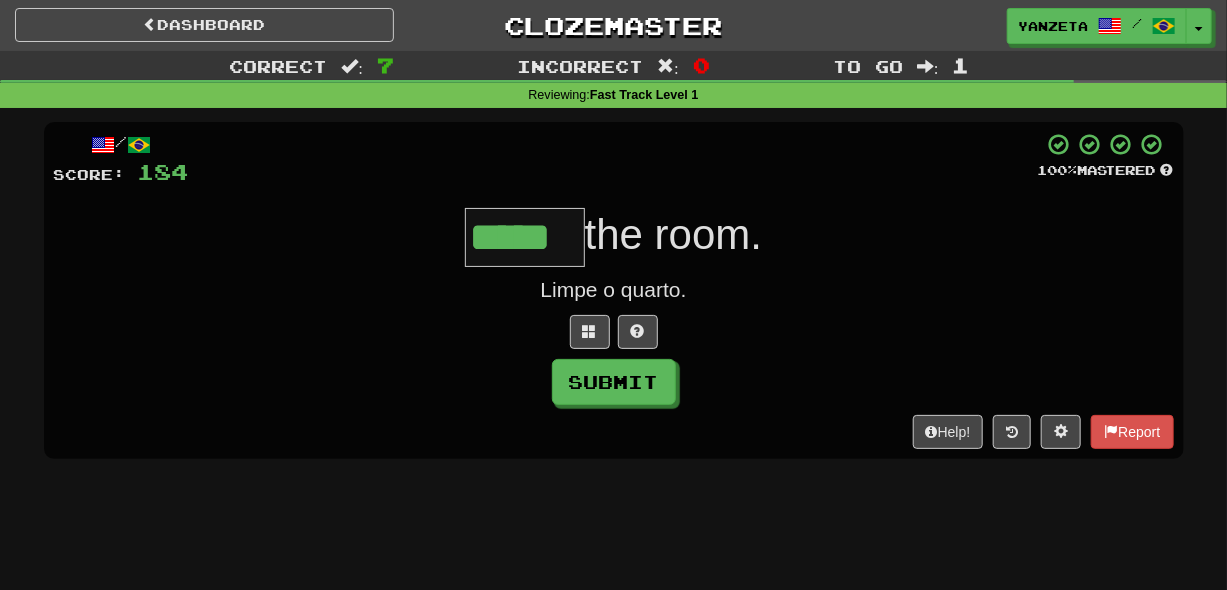 type on "*****" 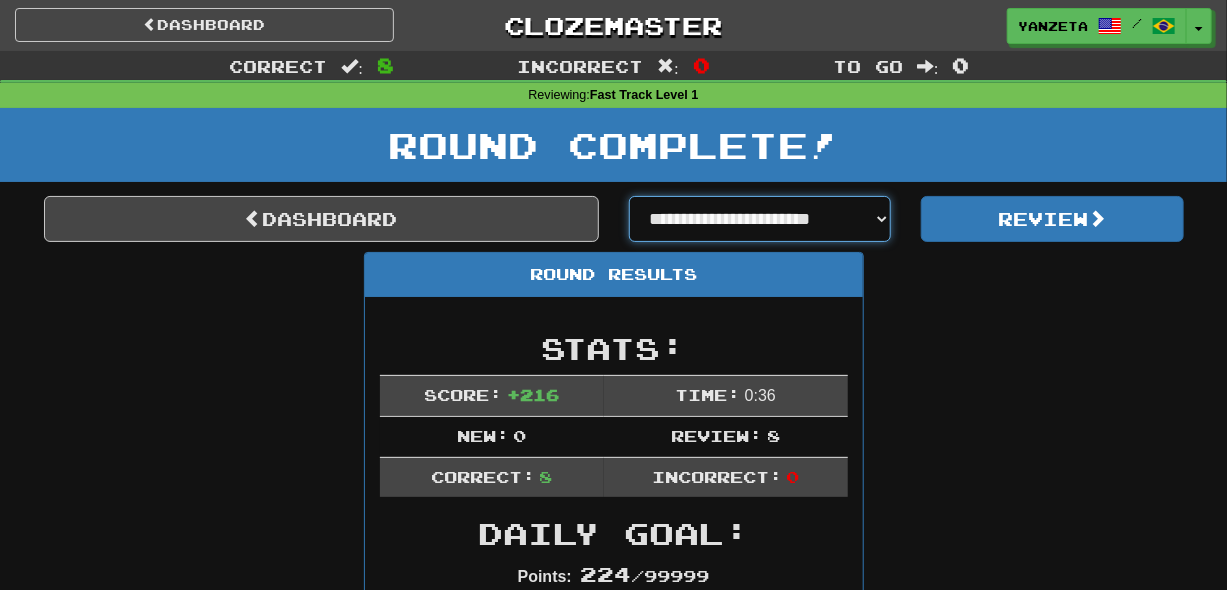click on "**********" at bounding box center [760, 219] 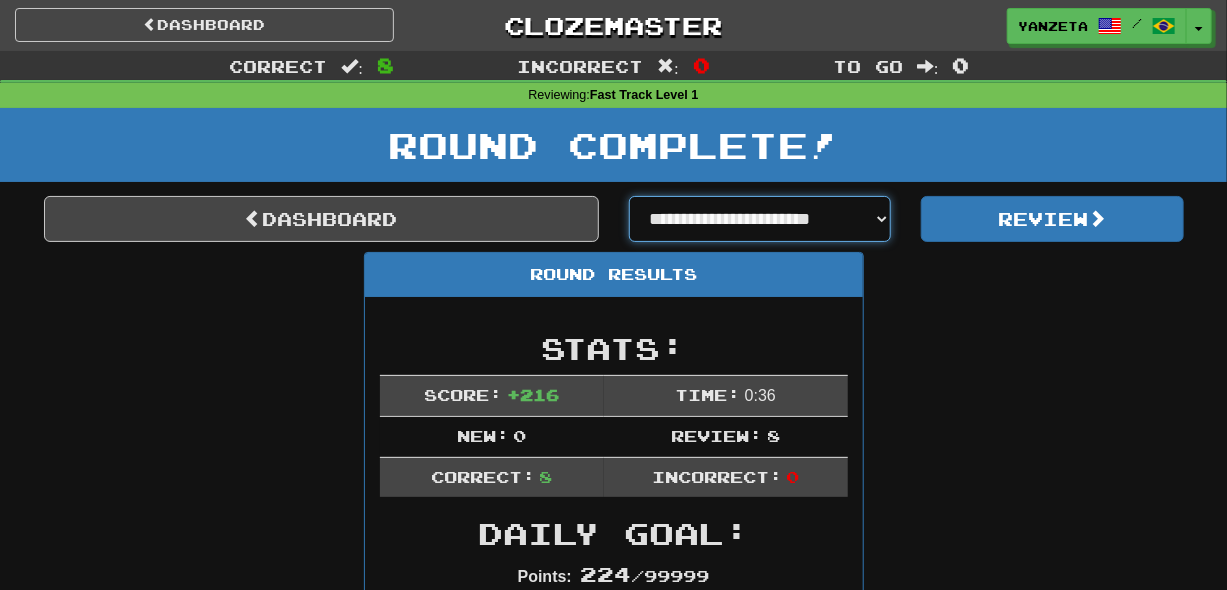 click on "**********" at bounding box center (760, 219) 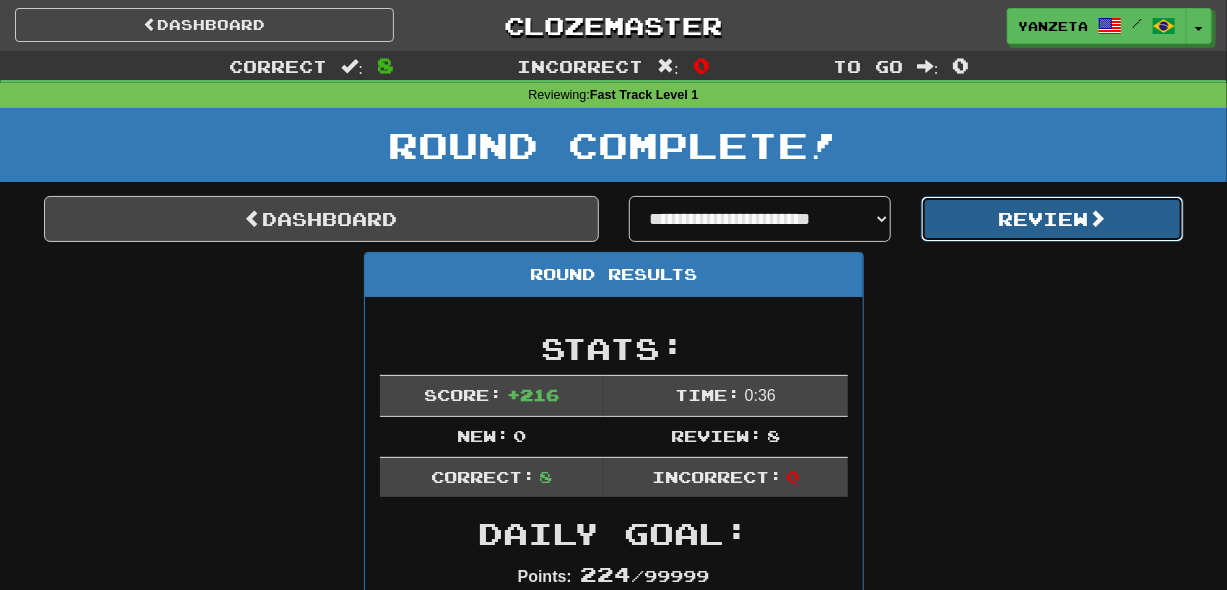 click on "Review" at bounding box center [1052, 219] 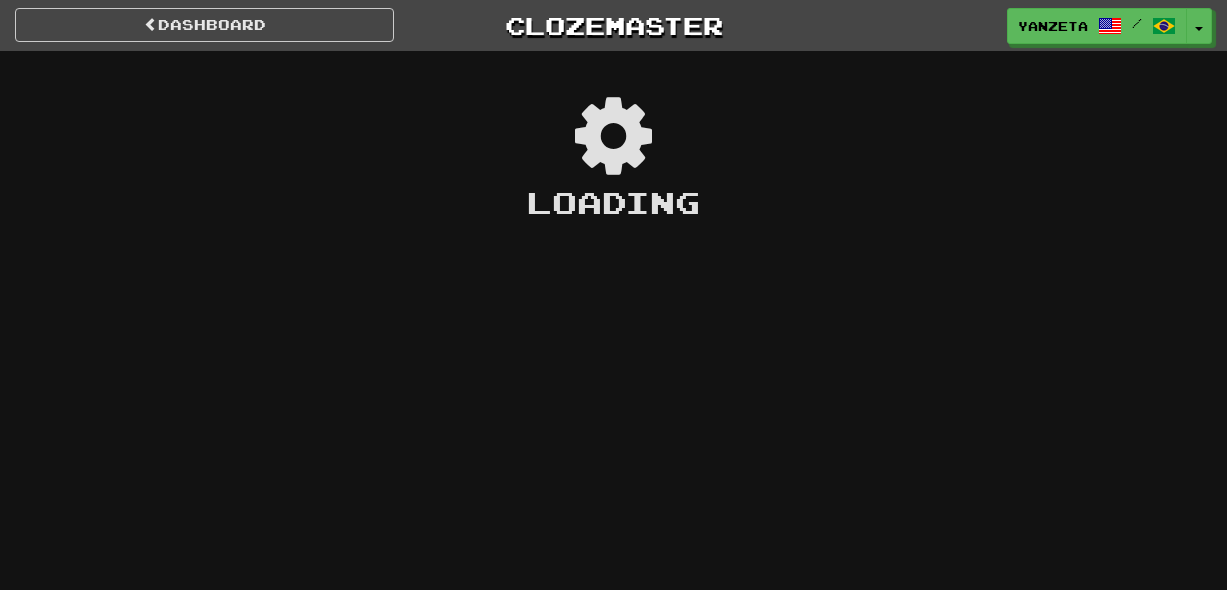 scroll, scrollTop: 0, scrollLeft: 0, axis: both 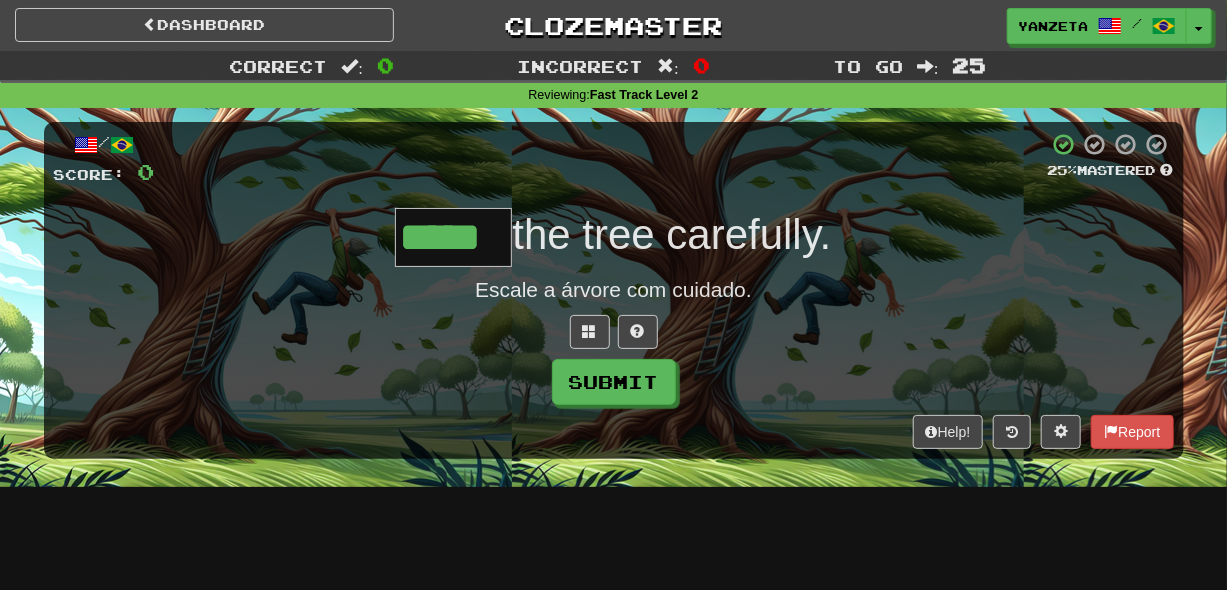 type on "*****" 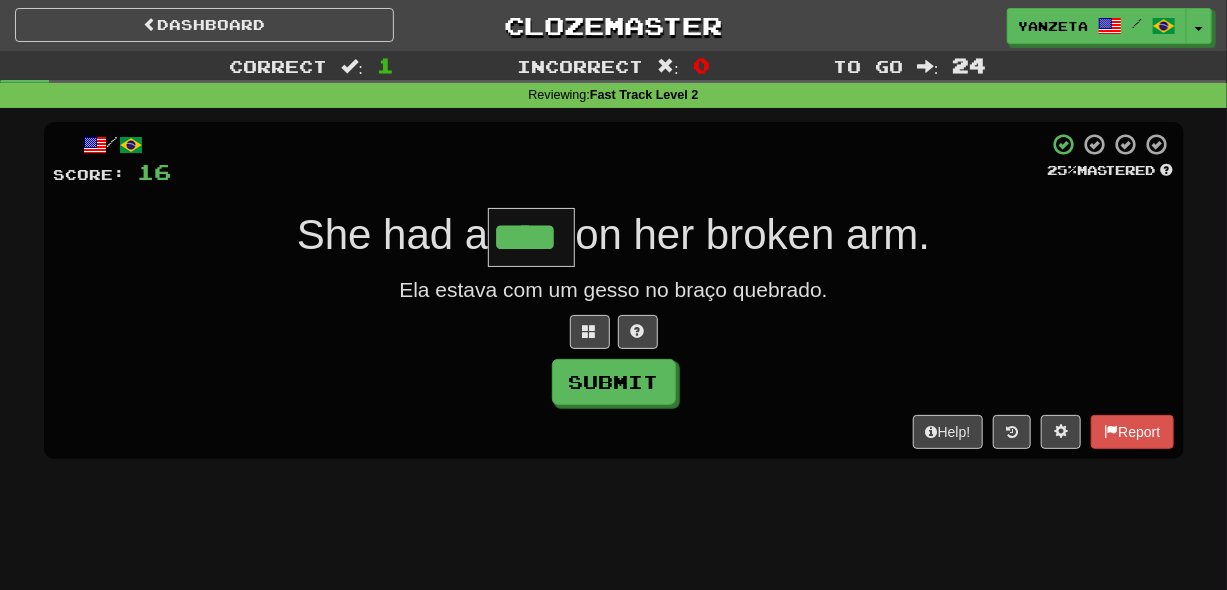 type on "****" 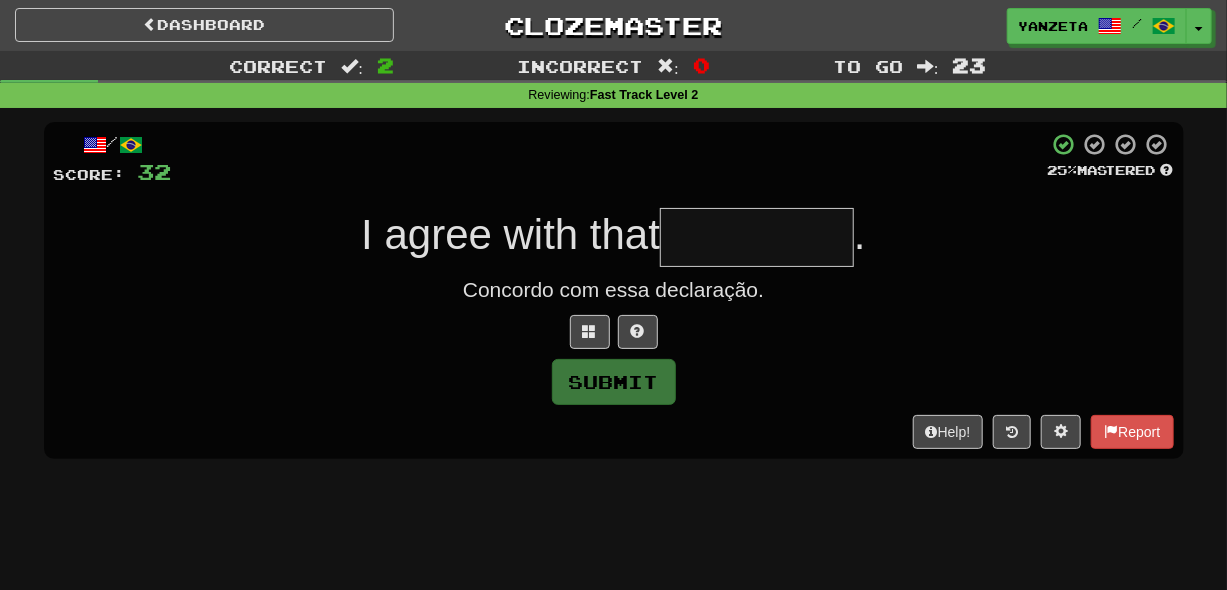 type on "*" 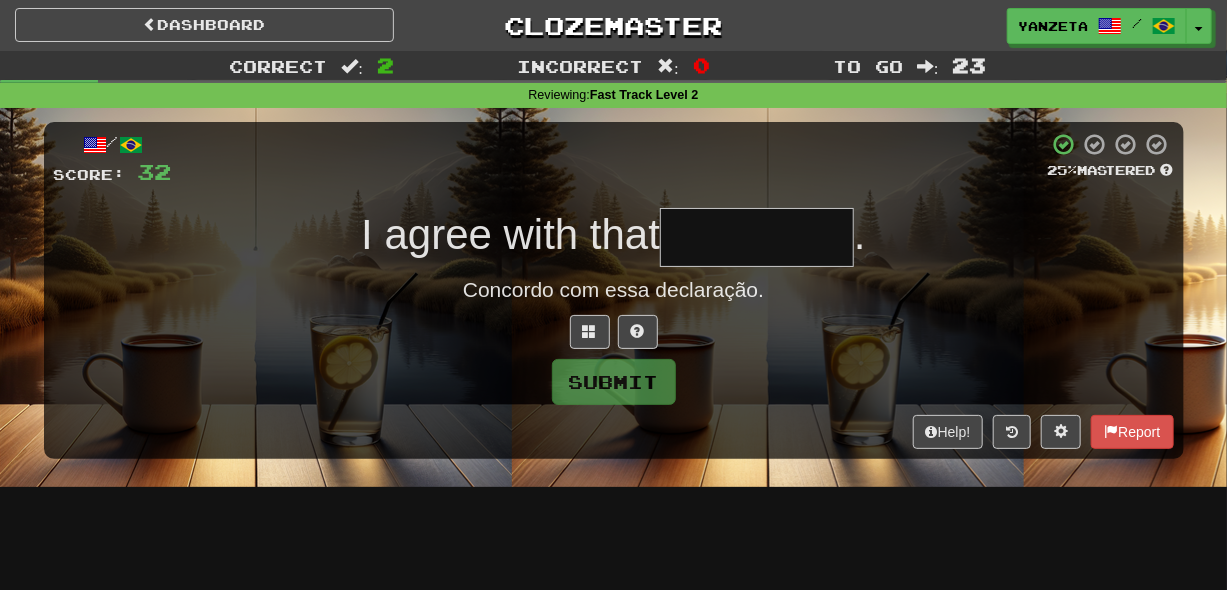 type on "*" 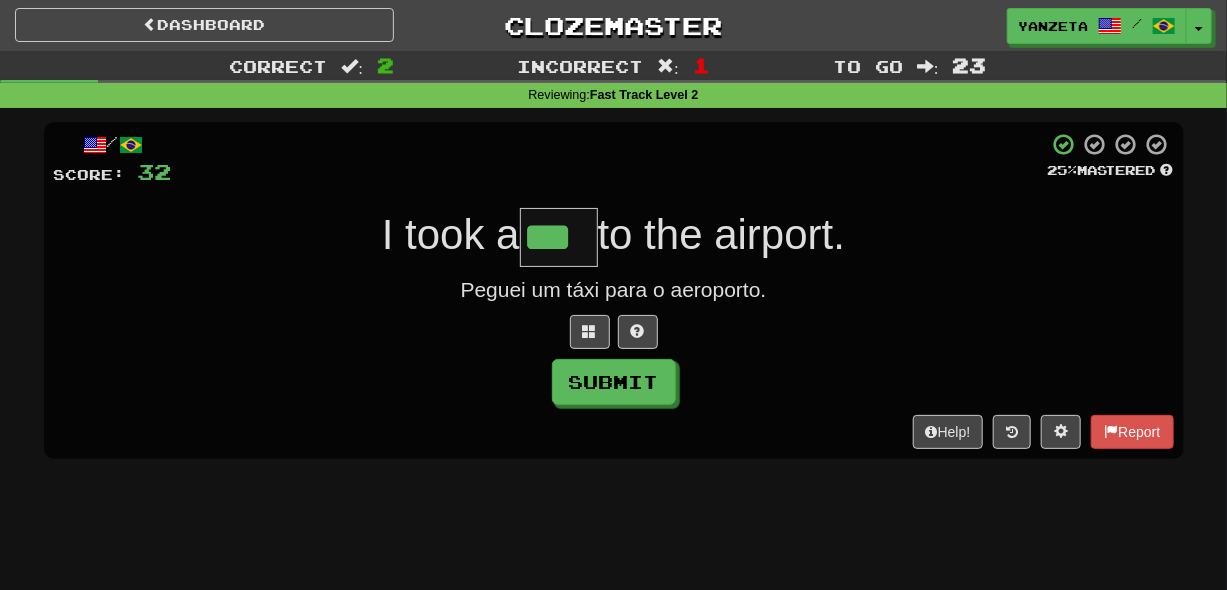 type on "***" 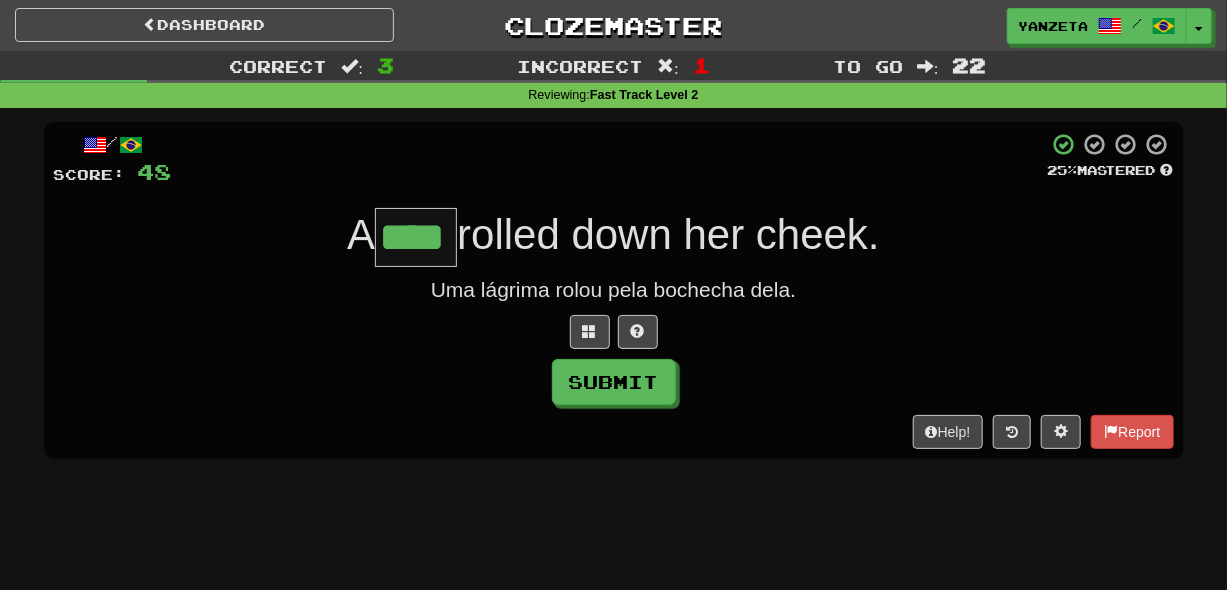 type on "****" 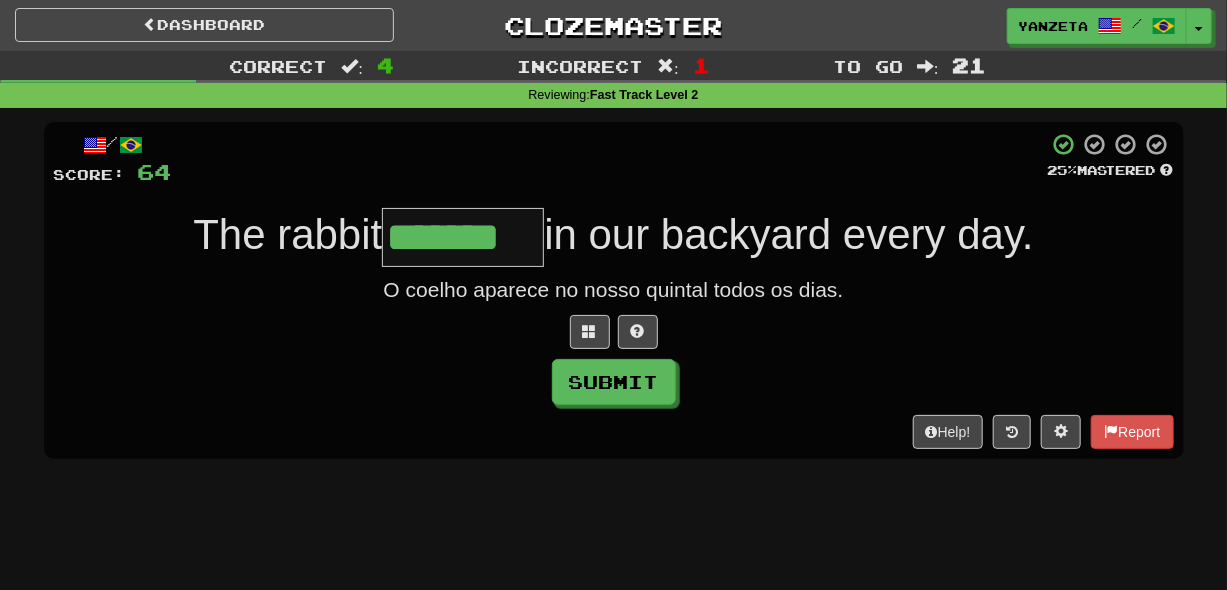 type on "*******" 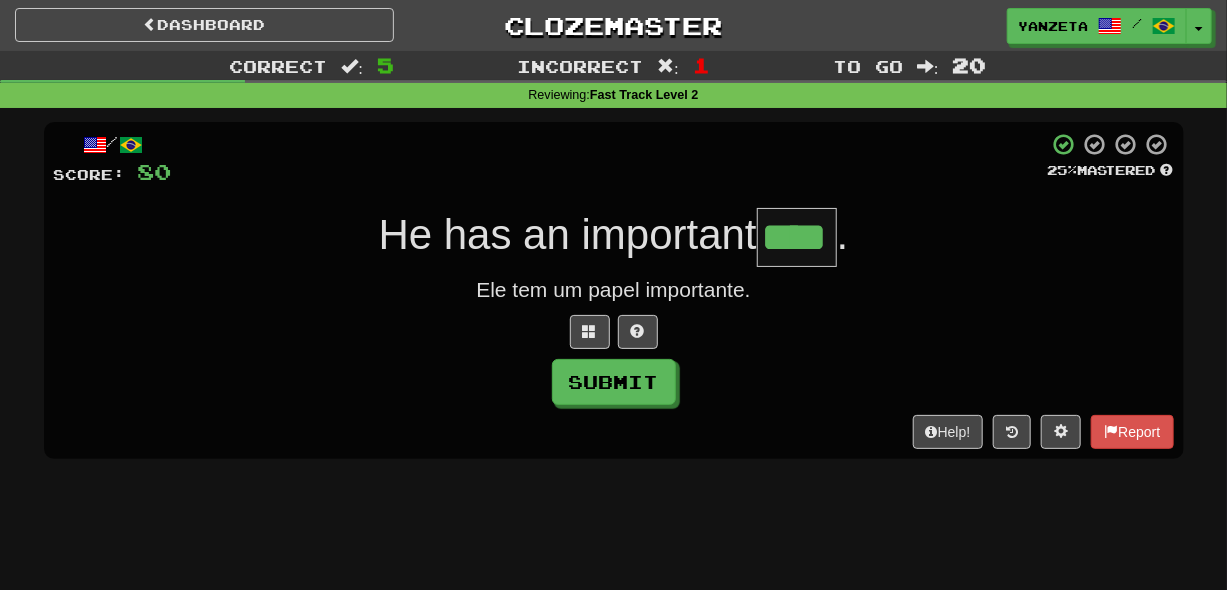 type on "****" 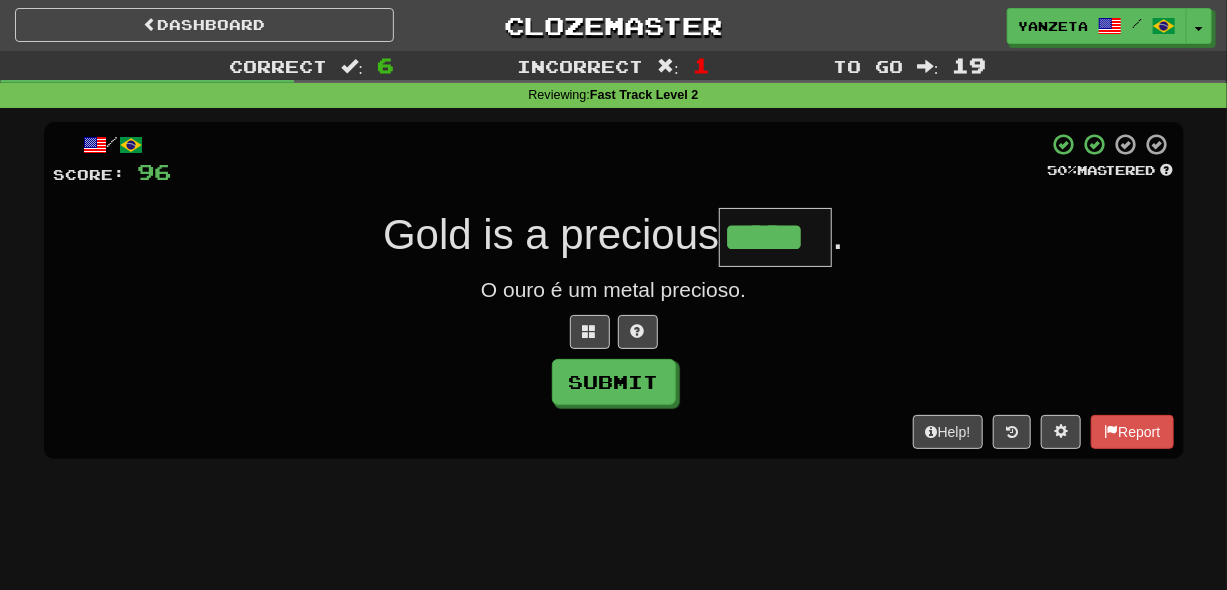 type on "*****" 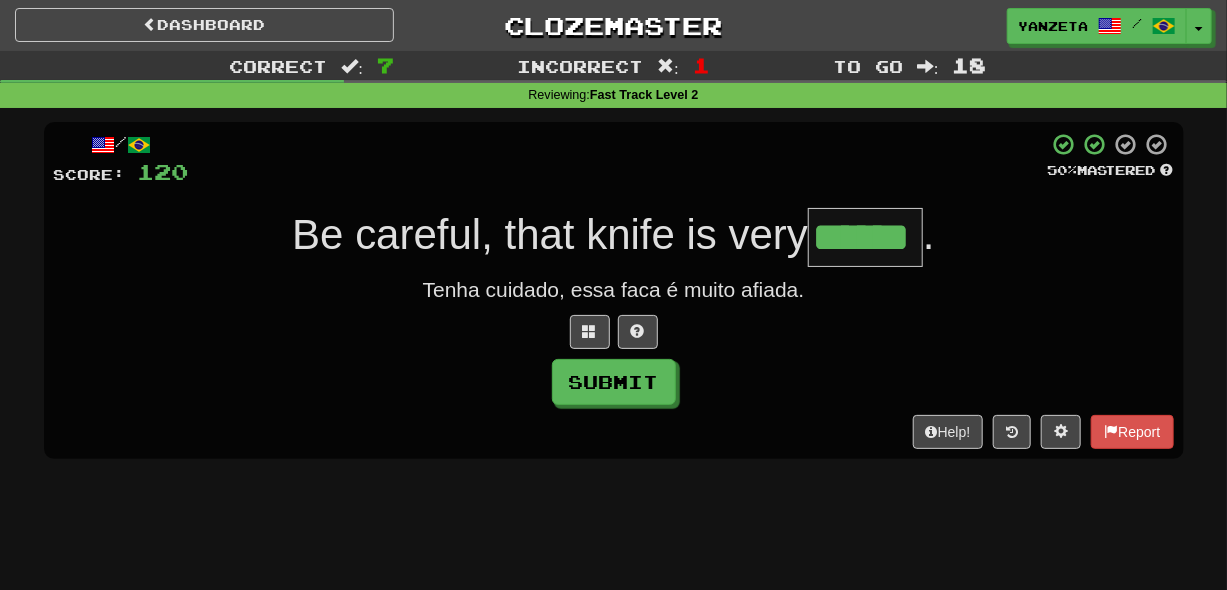 type on "*****" 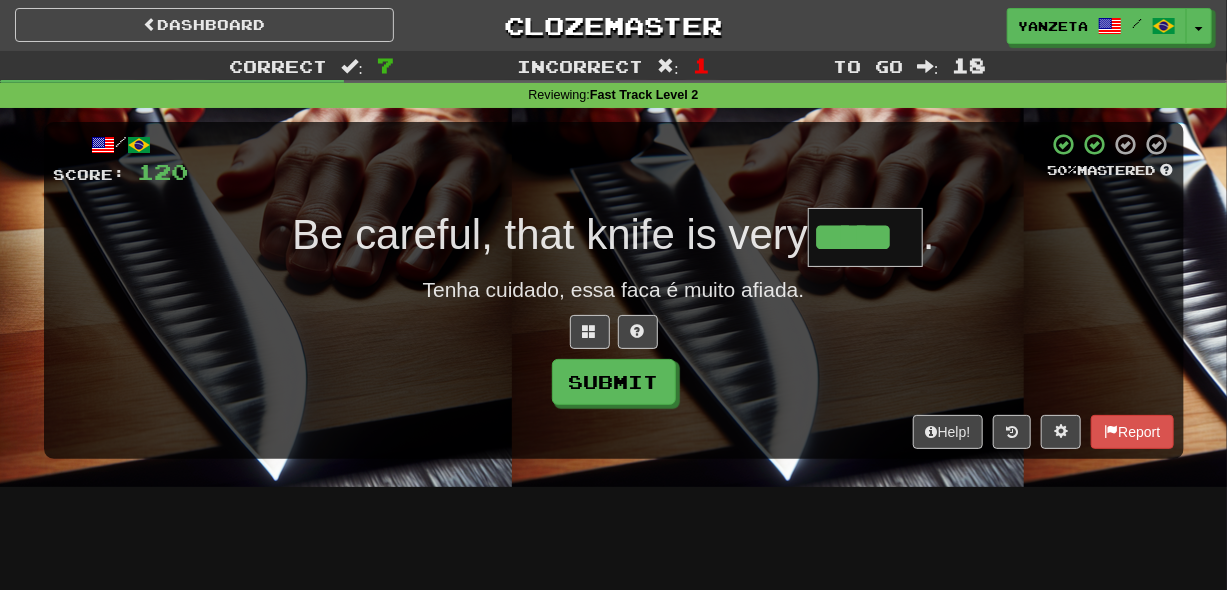 scroll, scrollTop: 0, scrollLeft: 0, axis: both 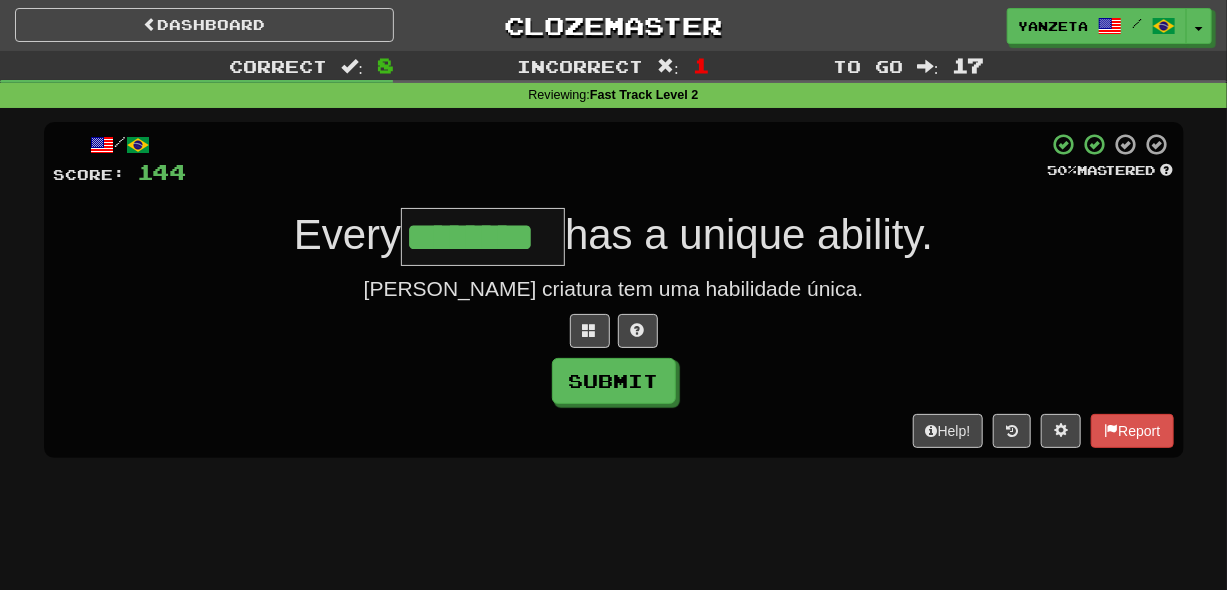 type on "********" 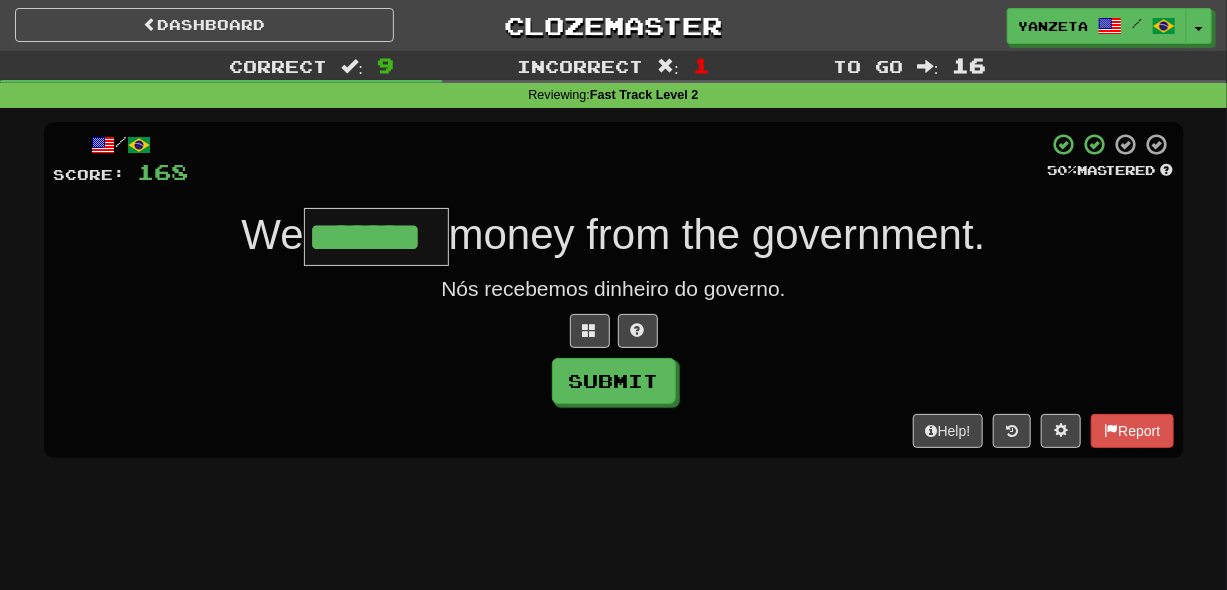 type on "*******" 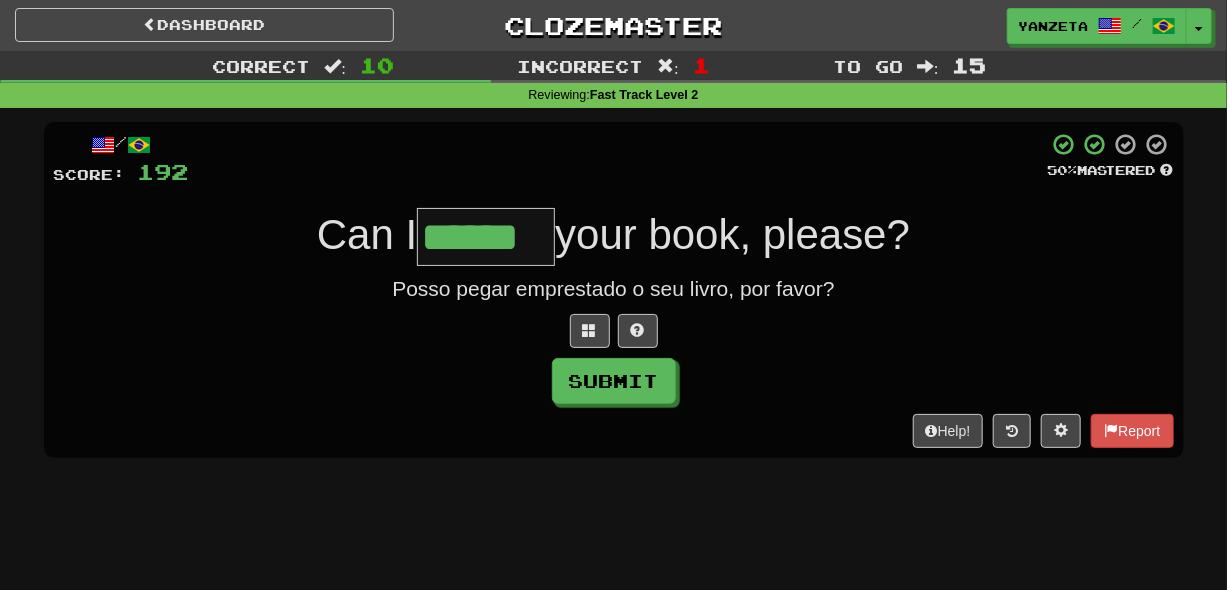 type on "******" 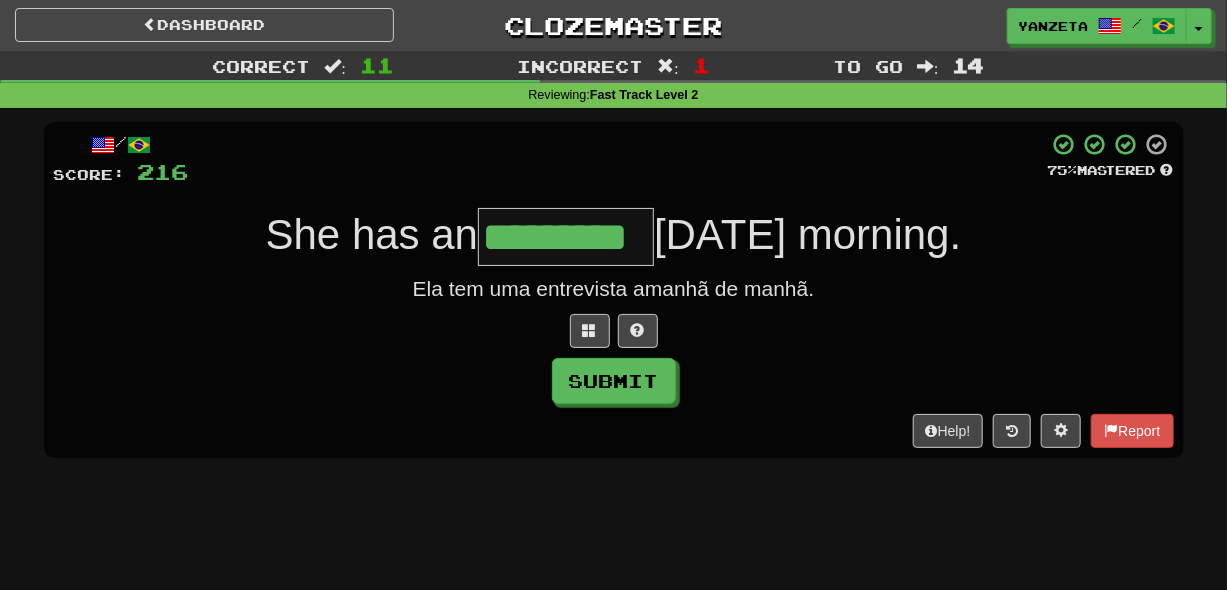 type on "*********" 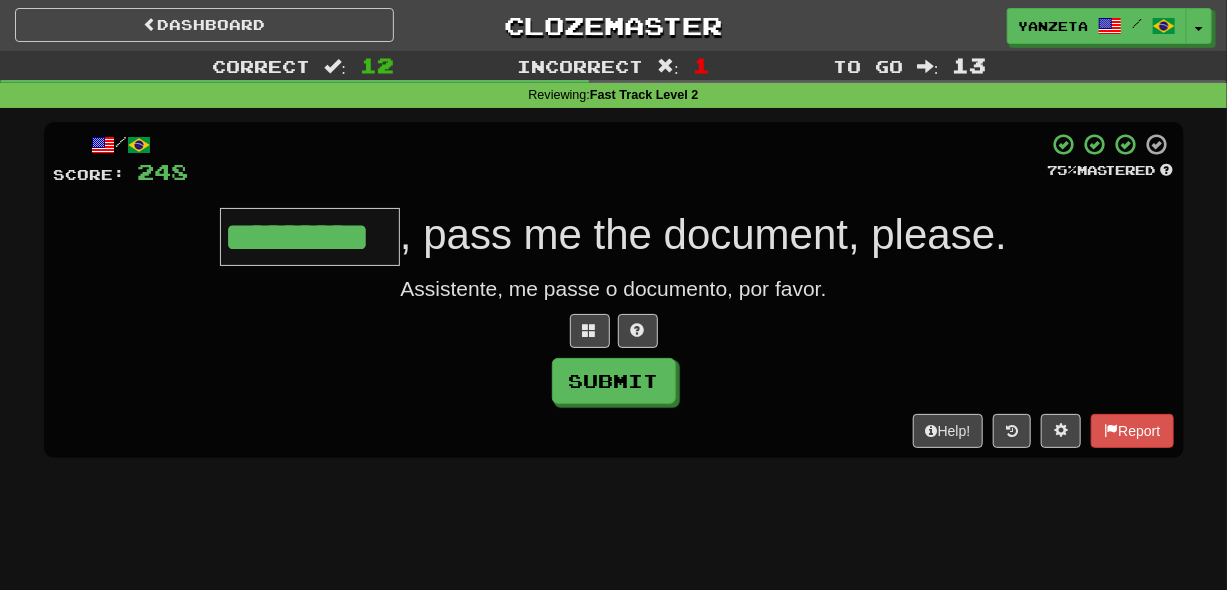 type on "*********" 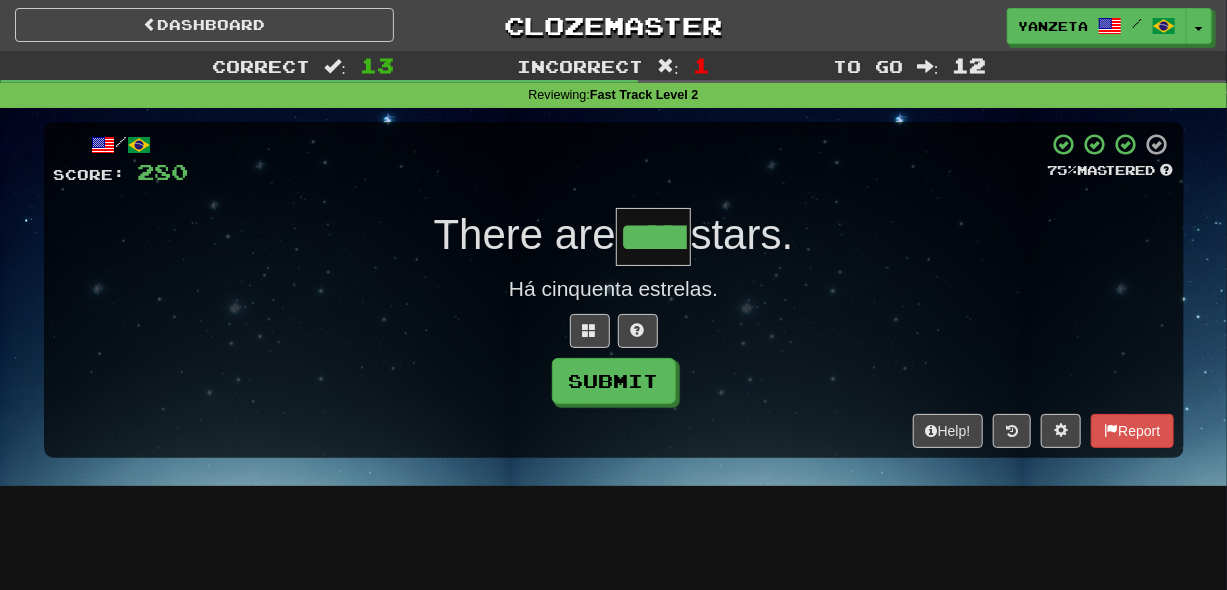 type on "*****" 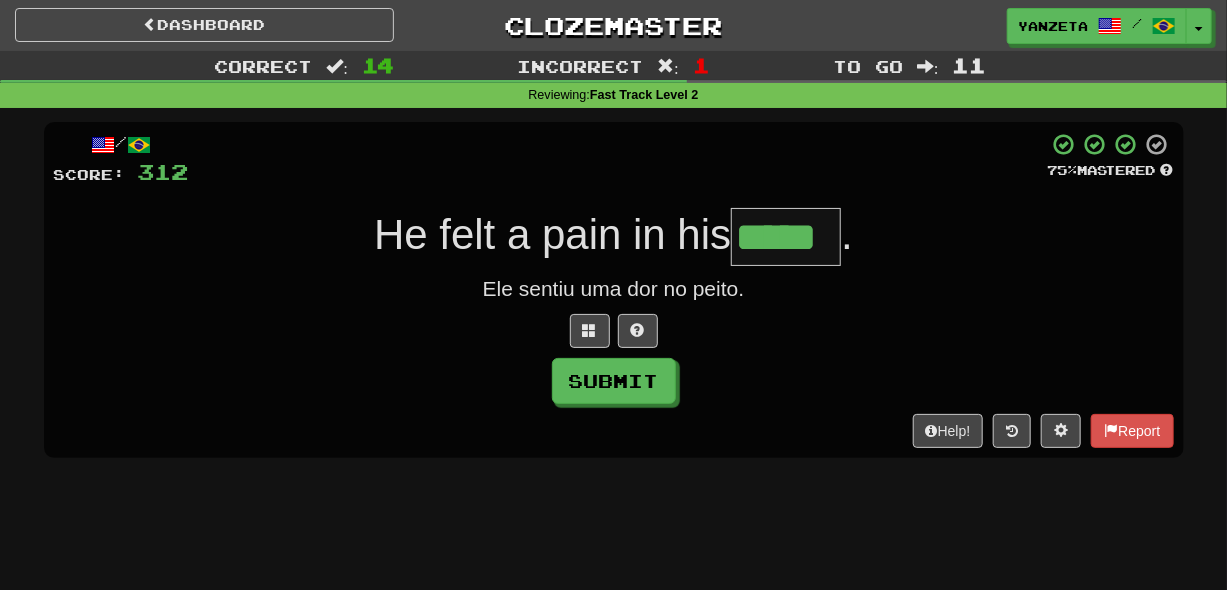 type on "*****" 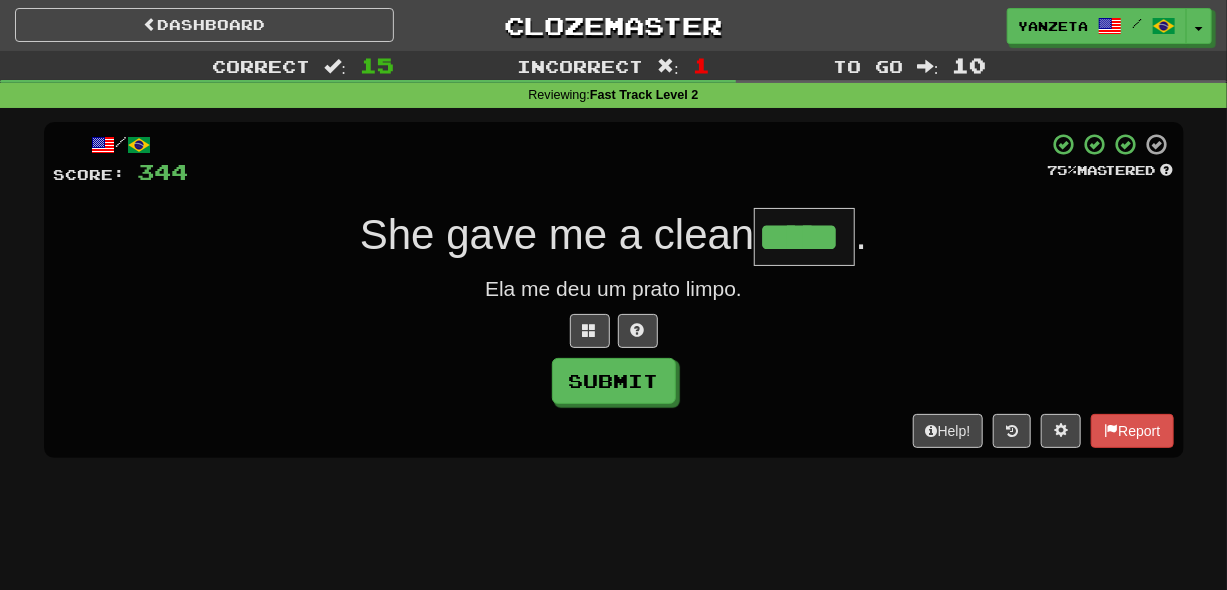 type on "*****" 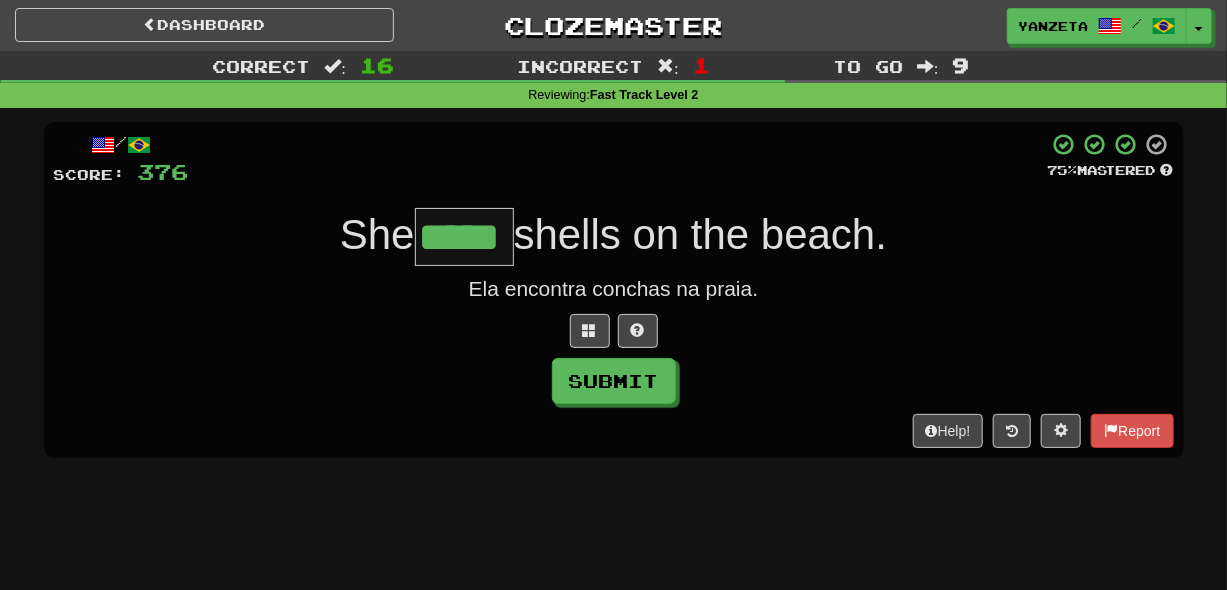 type on "*****" 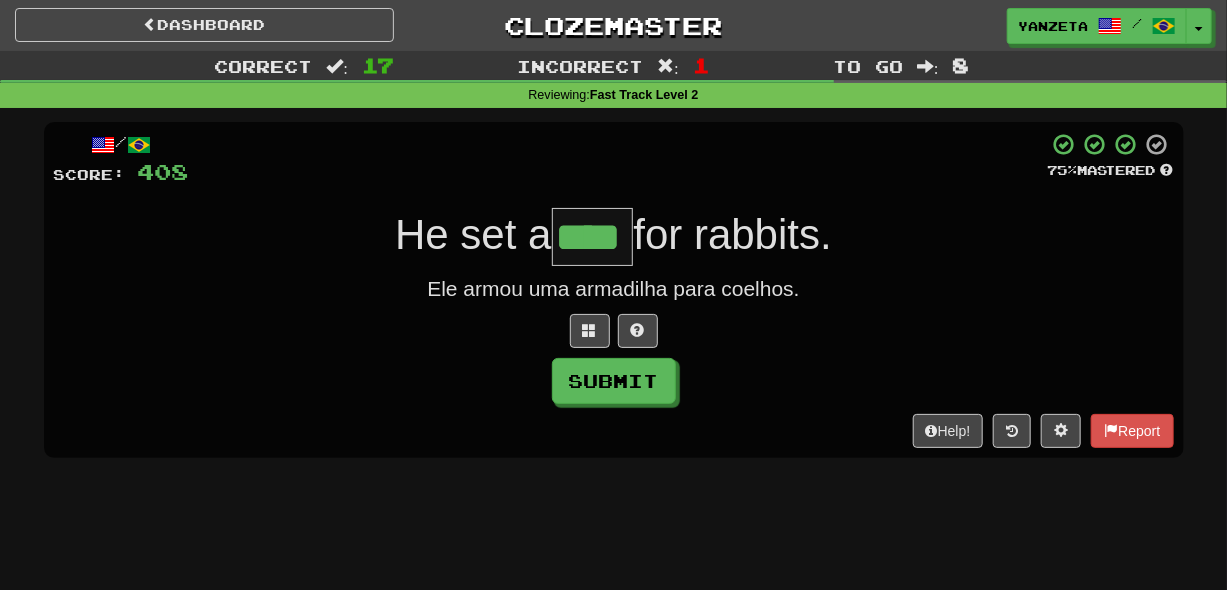 type on "****" 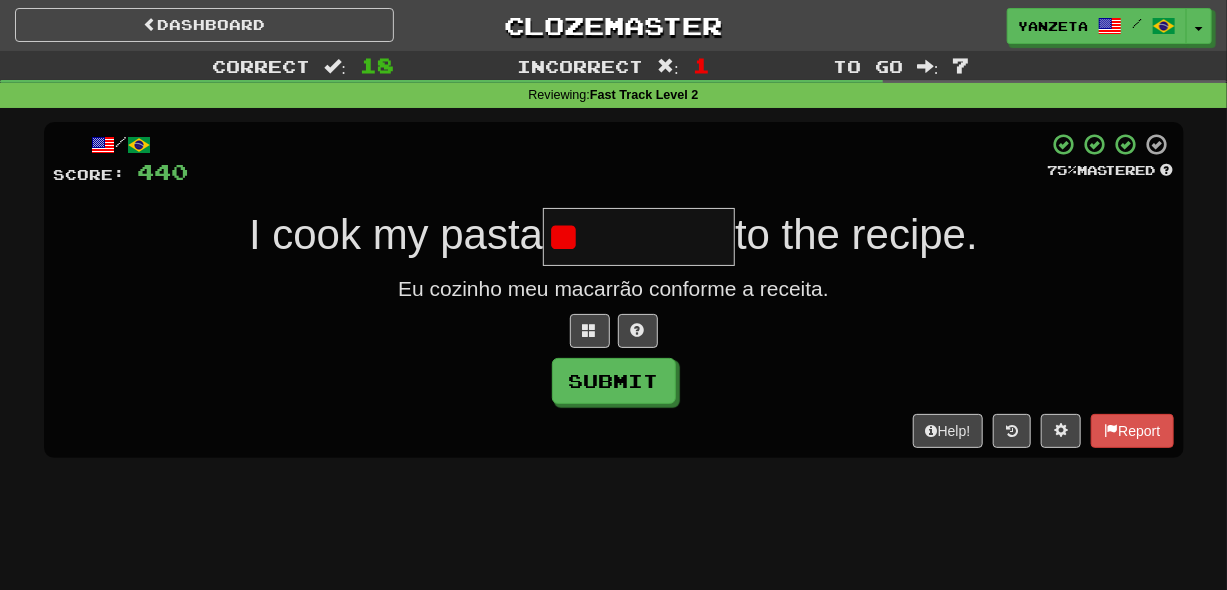 type on "*" 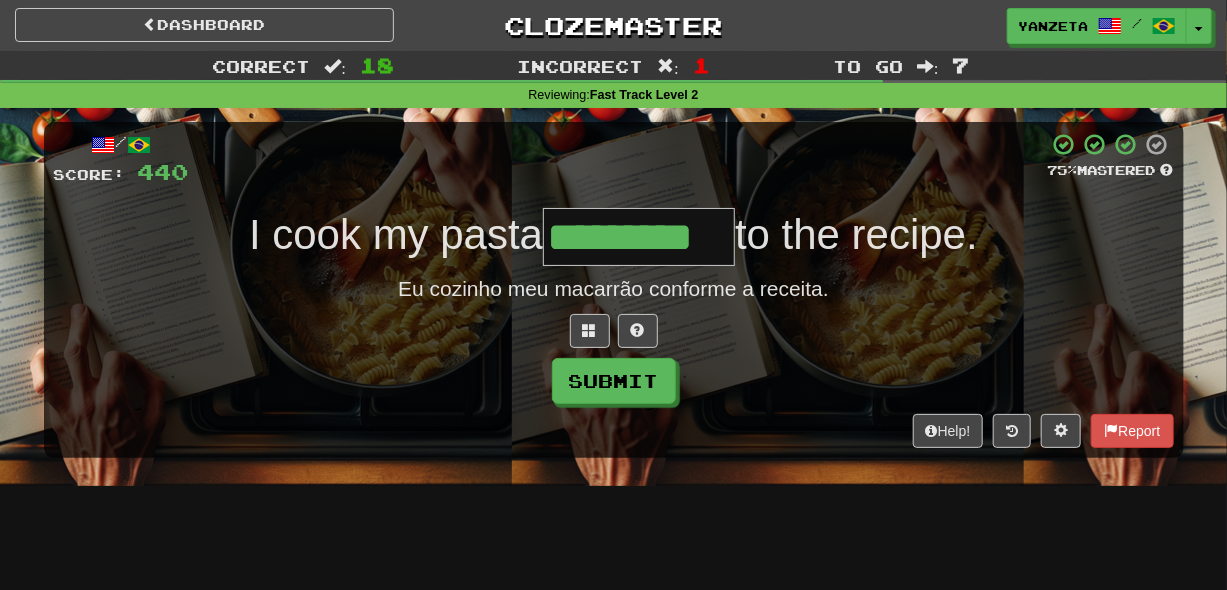 type on "*********" 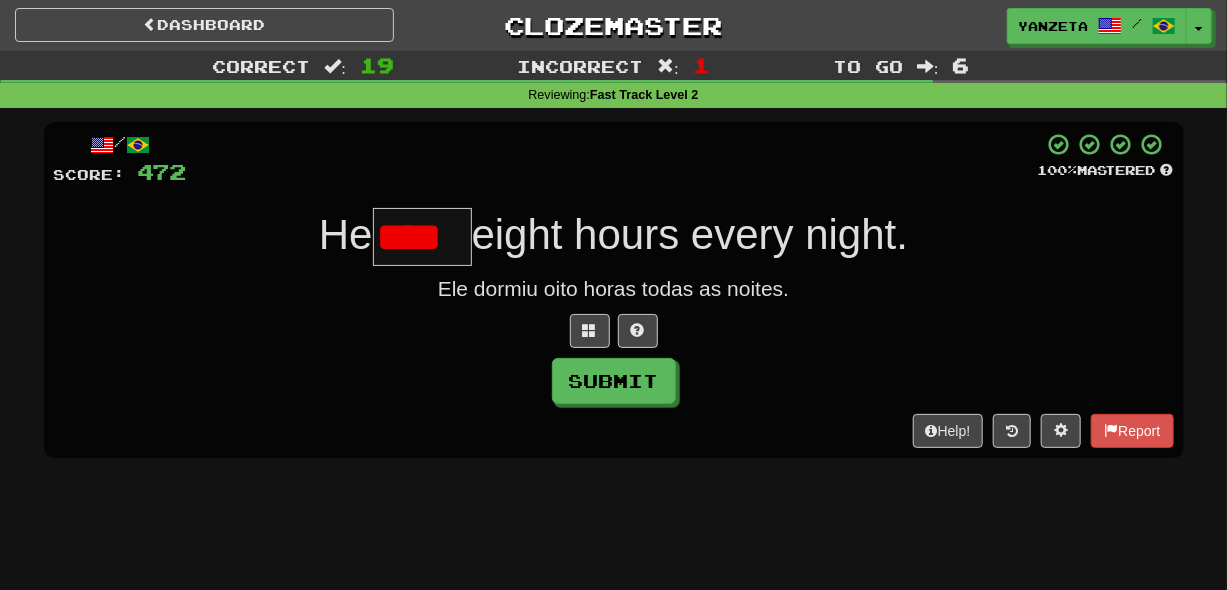 scroll, scrollTop: 0, scrollLeft: 0, axis: both 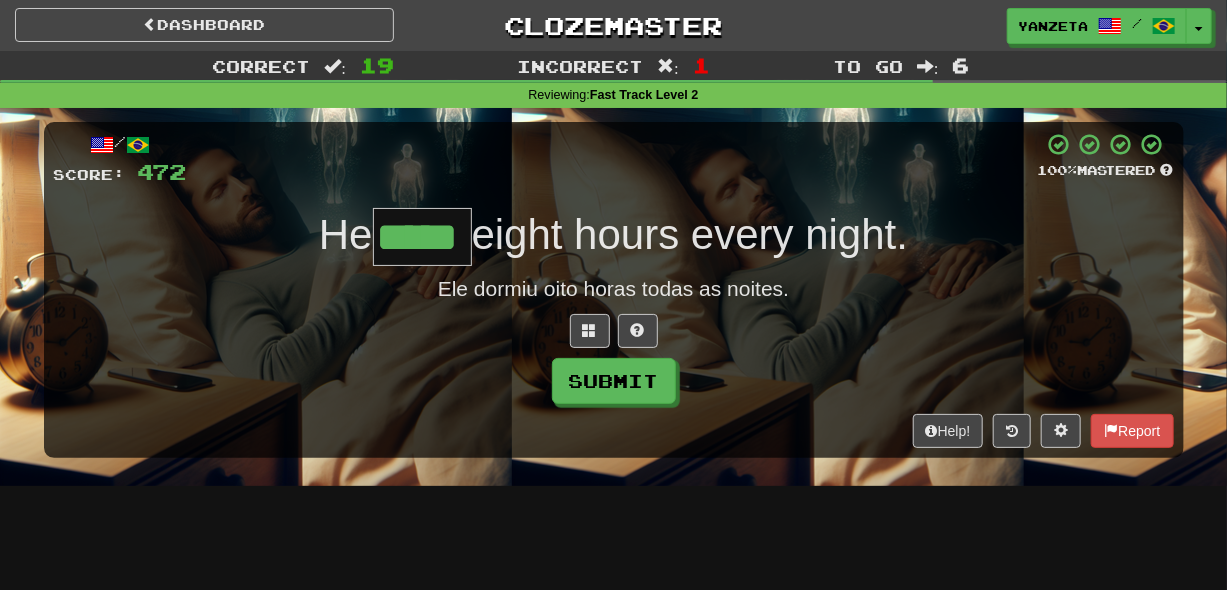 type on "*****" 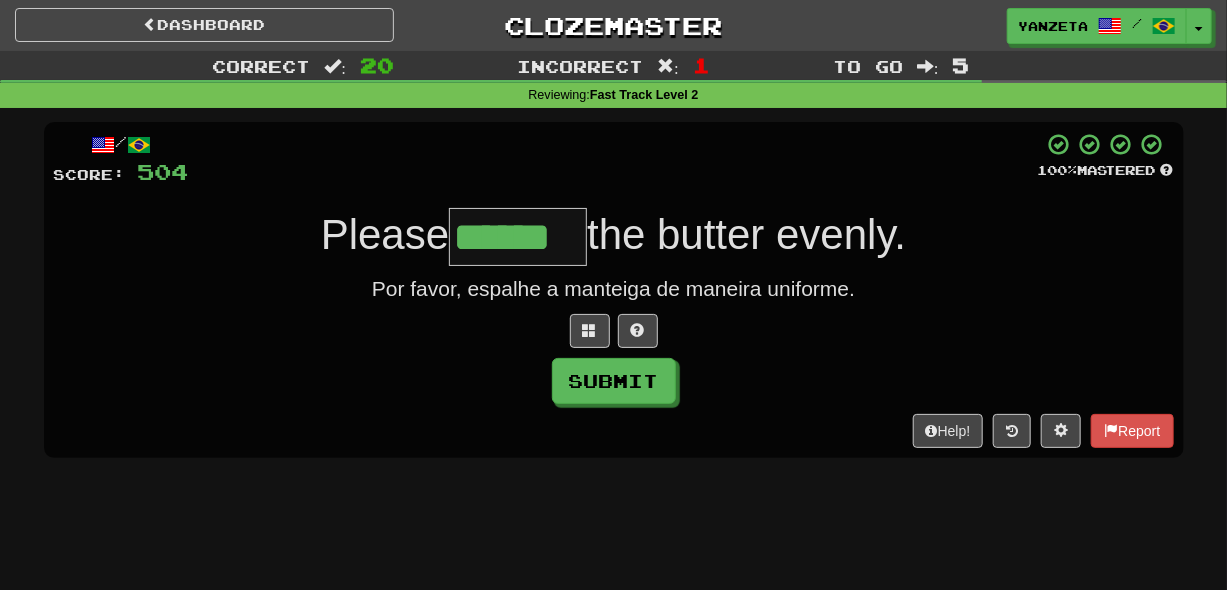type on "******" 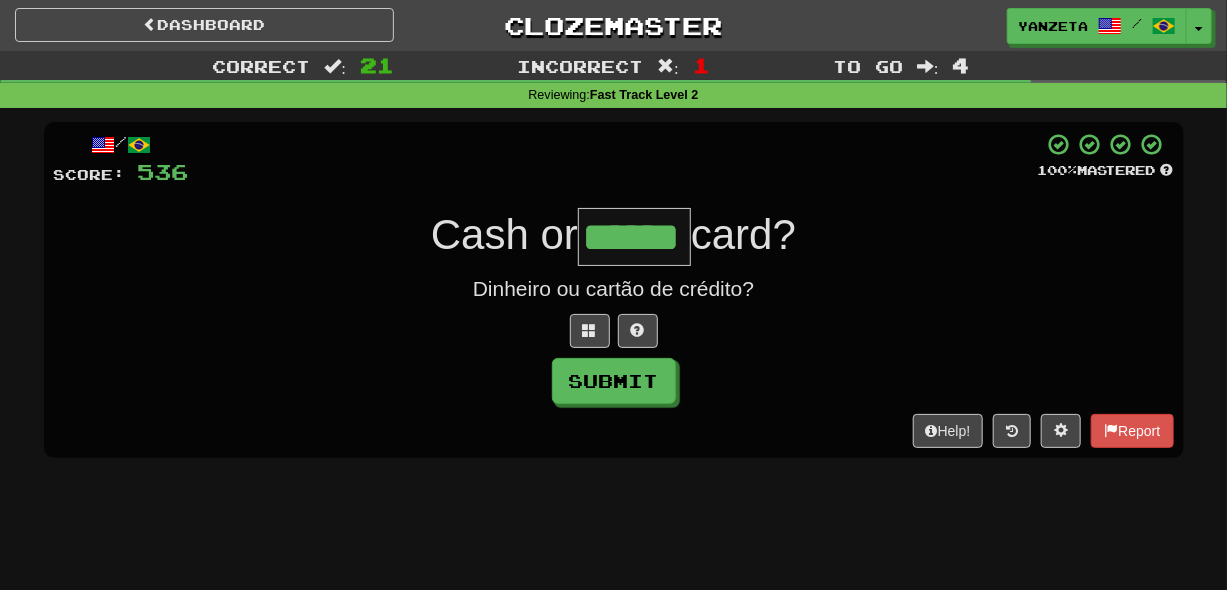 type on "******" 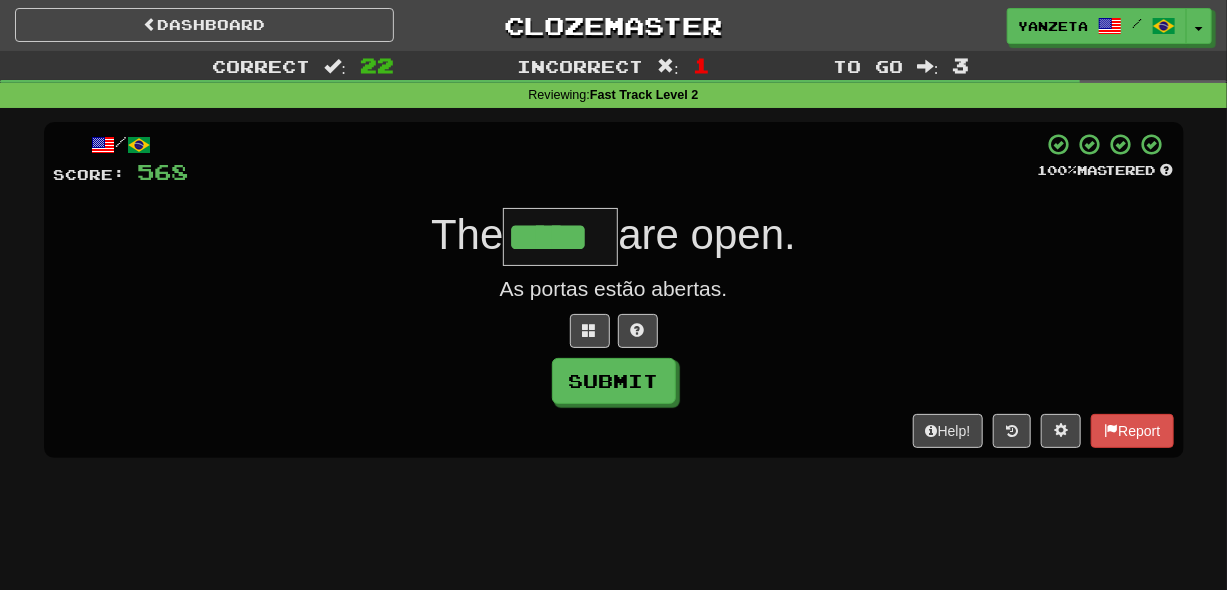 type on "*****" 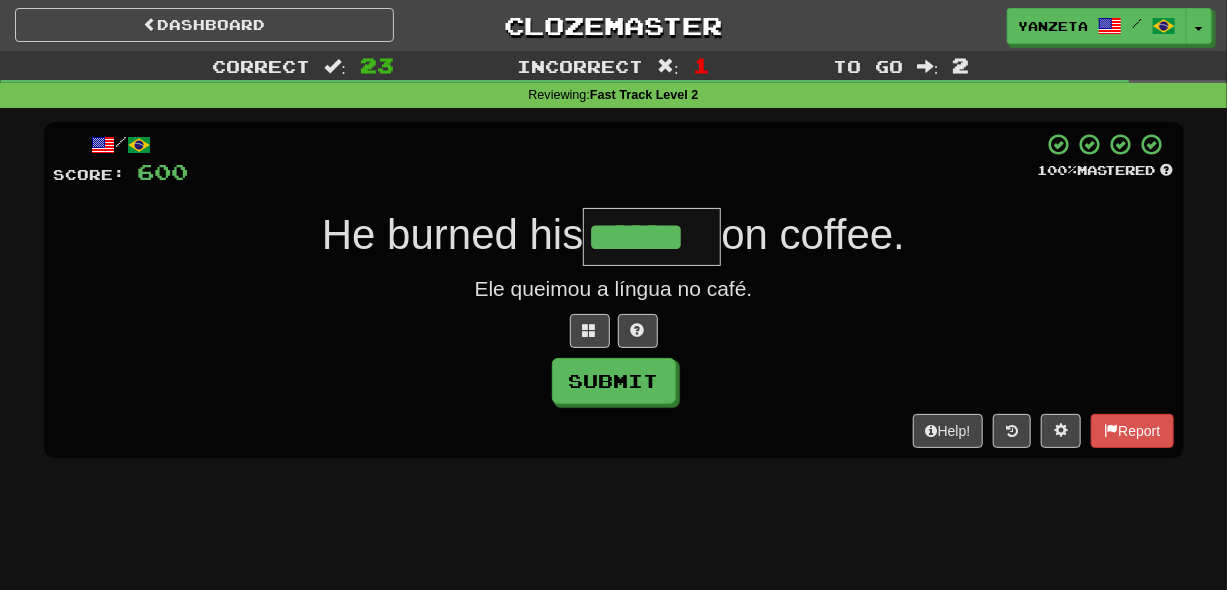 type on "******" 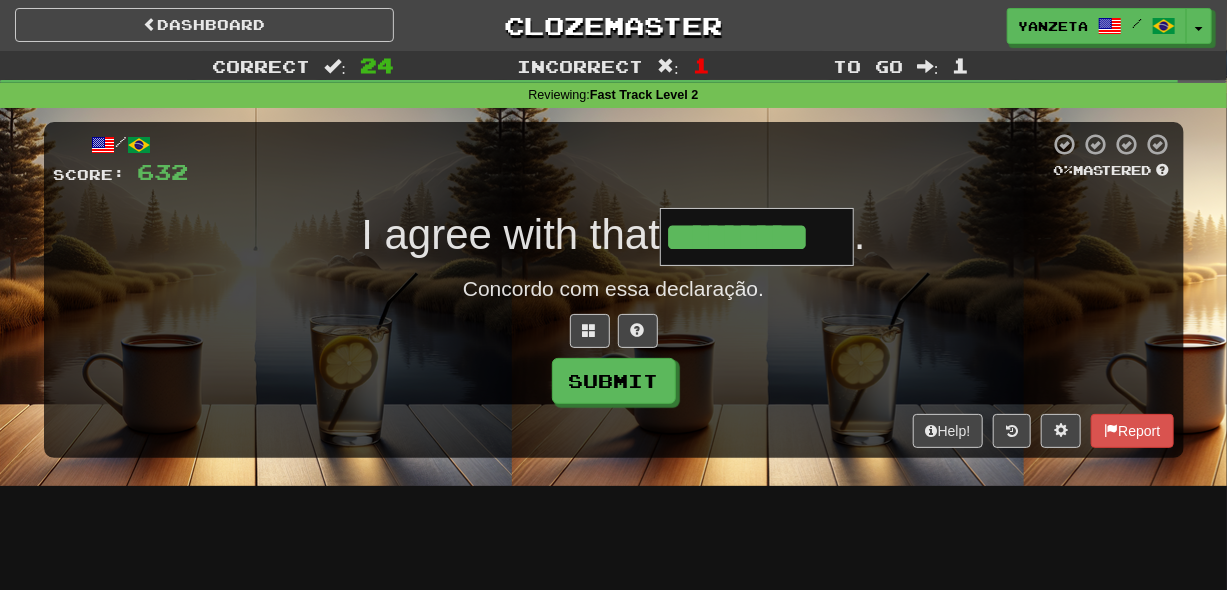 type on "*********" 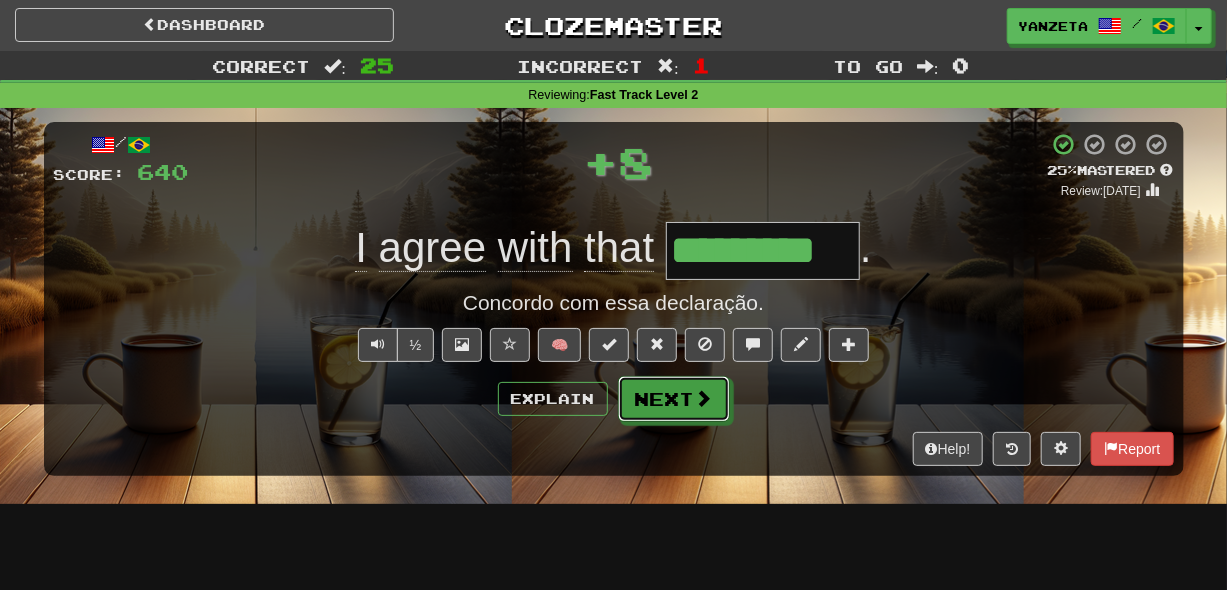 click on "Next" at bounding box center (674, 399) 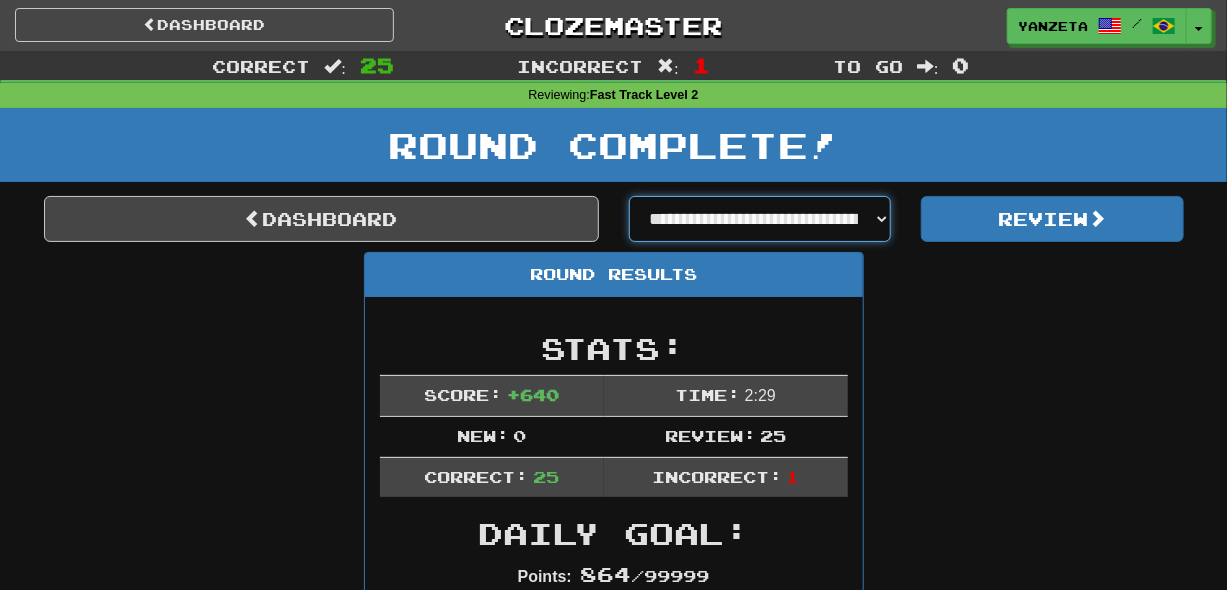 click on "**********" at bounding box center [760, 219] 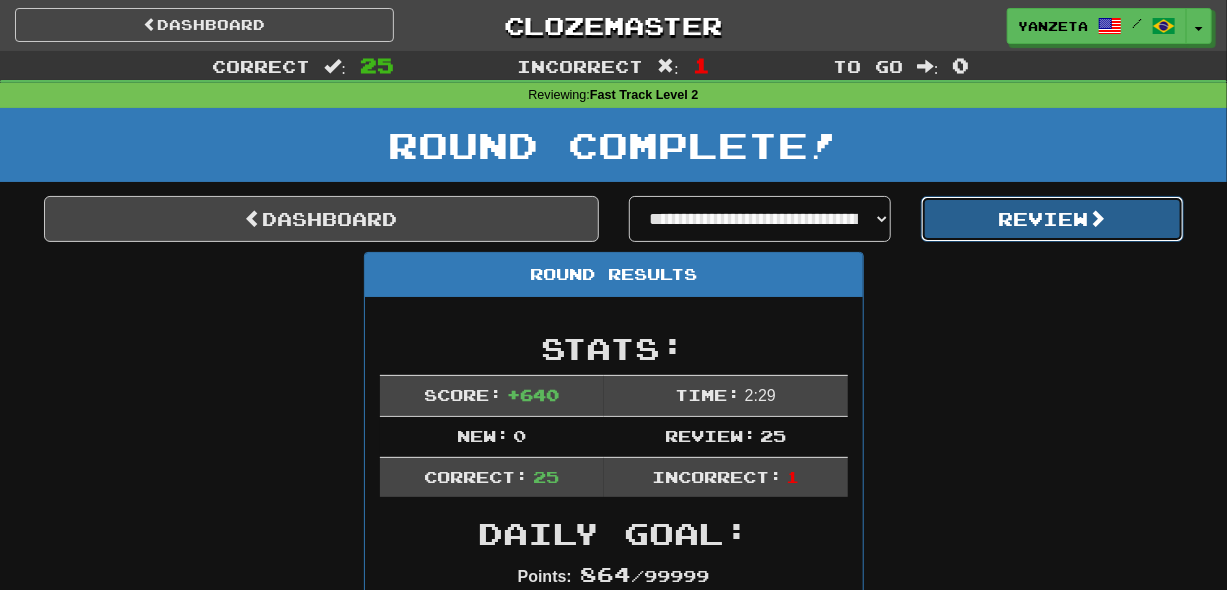 click on "Review" at bounding box center (1052, 219) 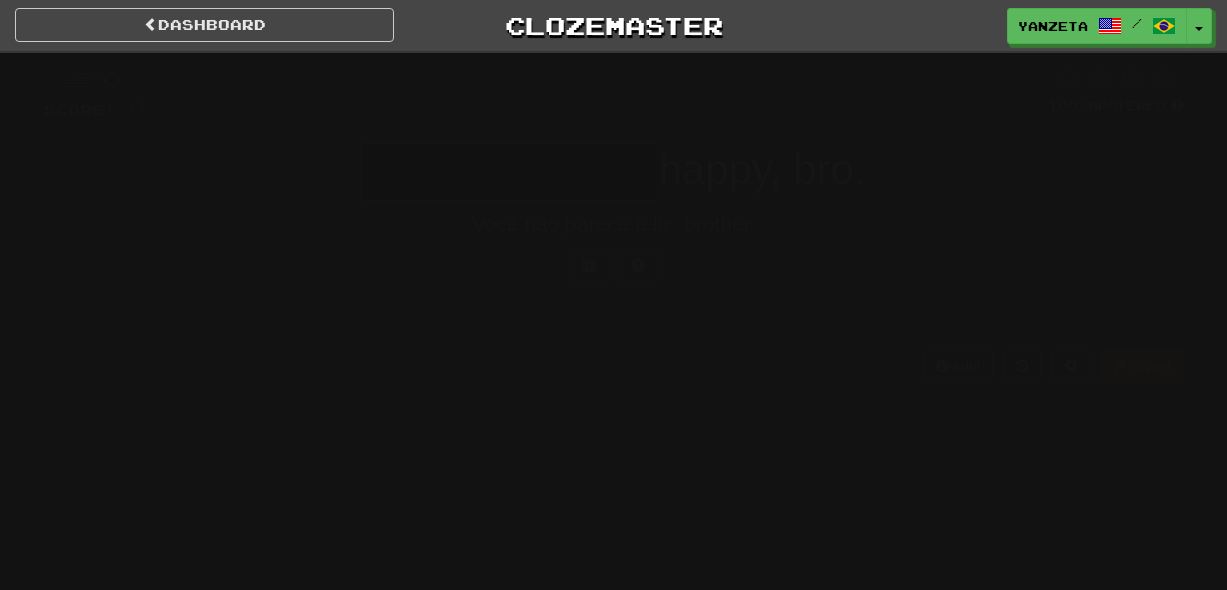 scroll, scrollTop: 0, scrollLeft: 0, axis: both 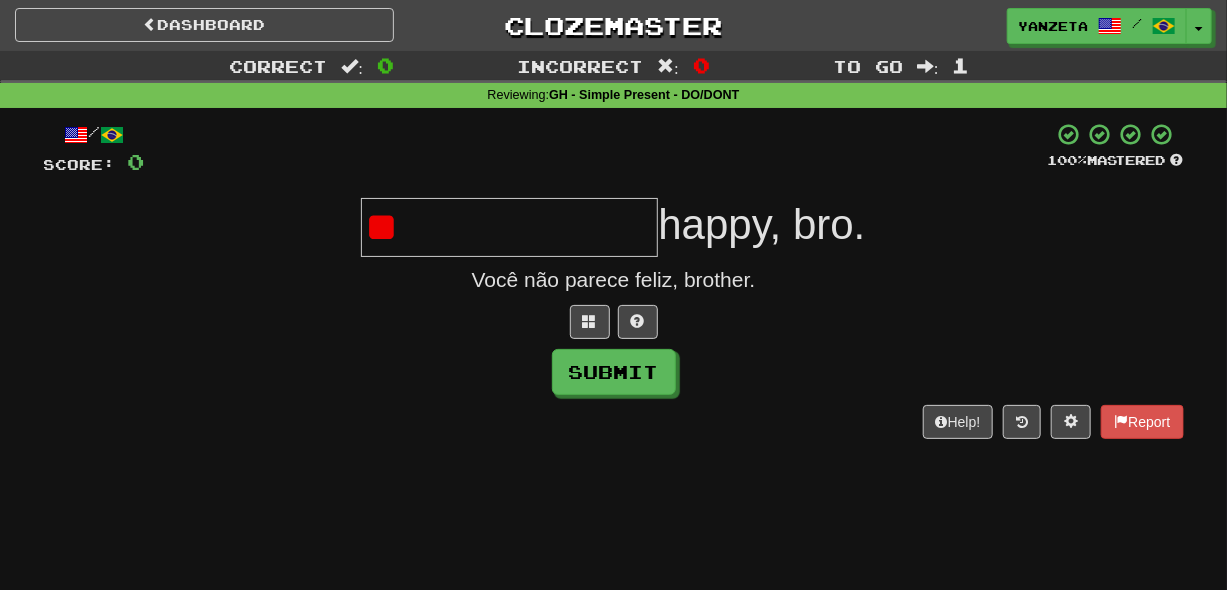 type on "*" 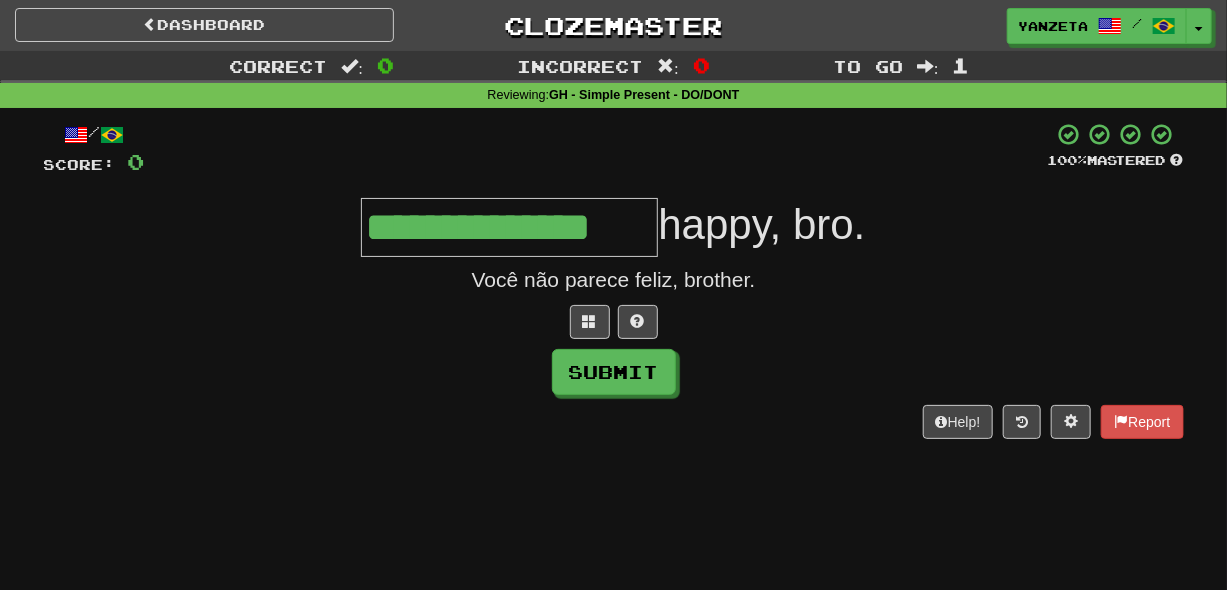 type on "**********" 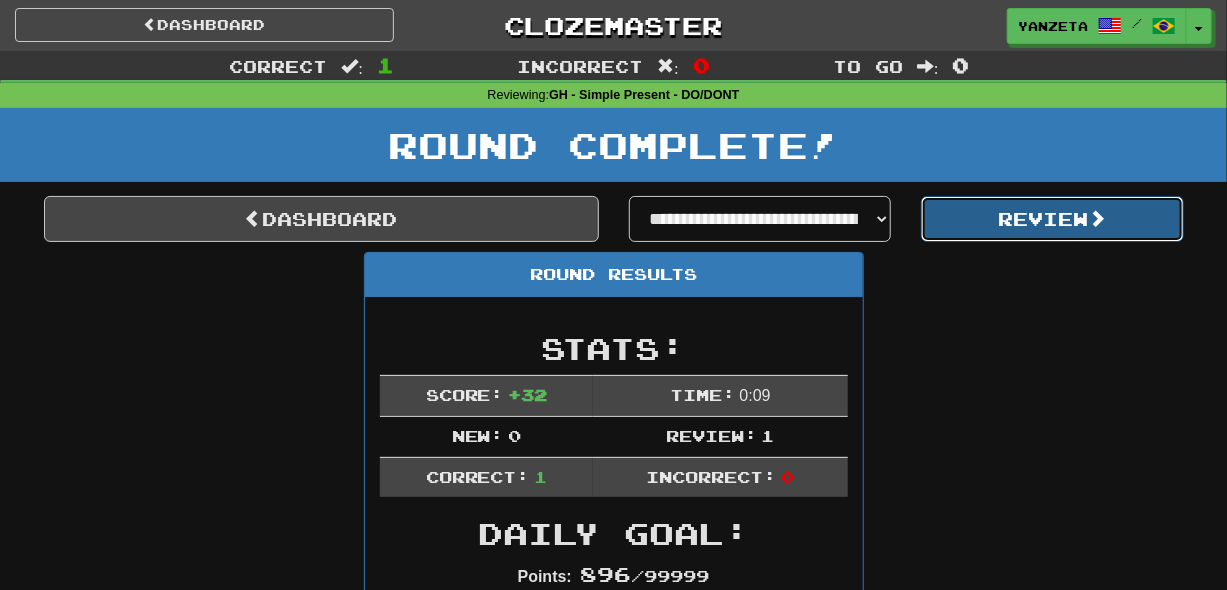 click on "Review" at bounding box center [1052, 219] 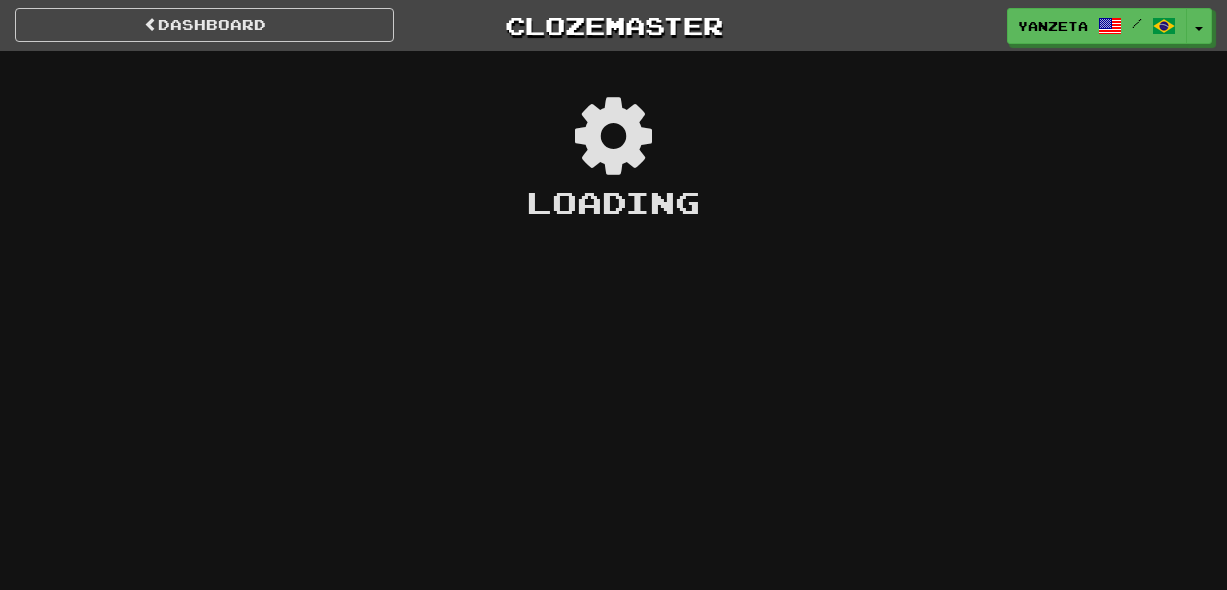 scroll, scrollTop: 0, scrollLeft: 0, axis: both 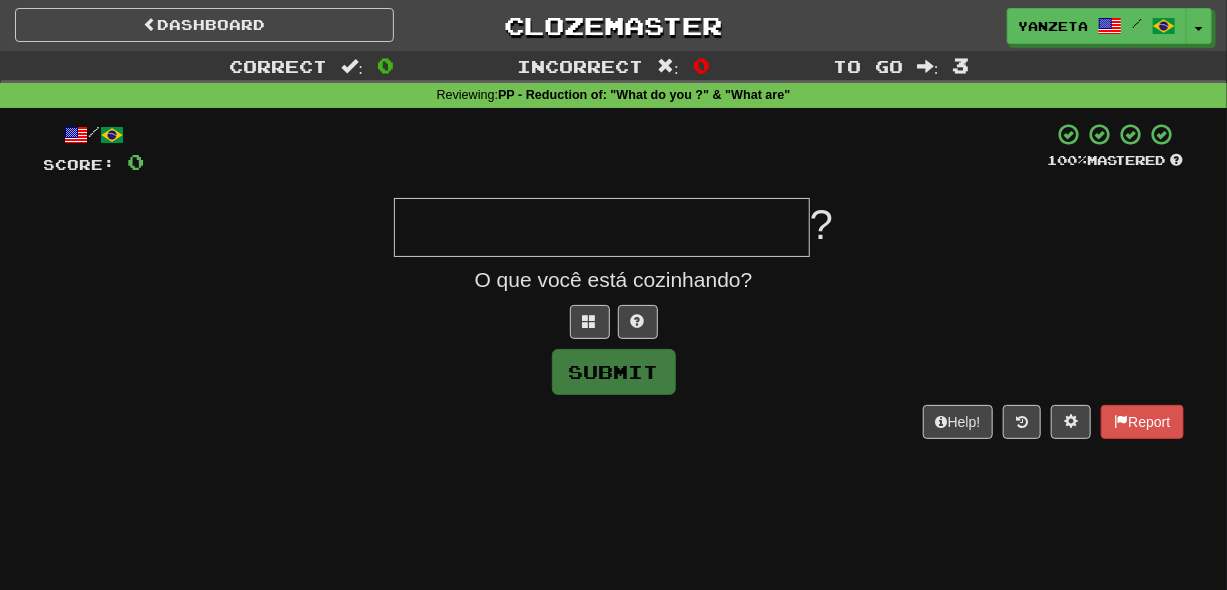 type on "*" 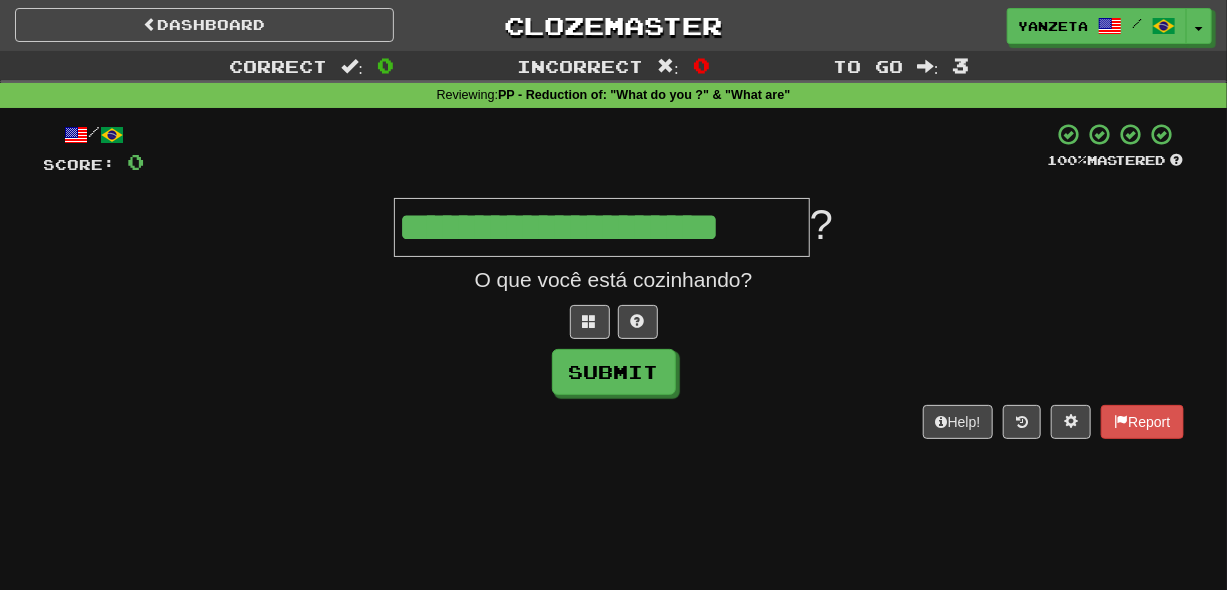 type on "**********" 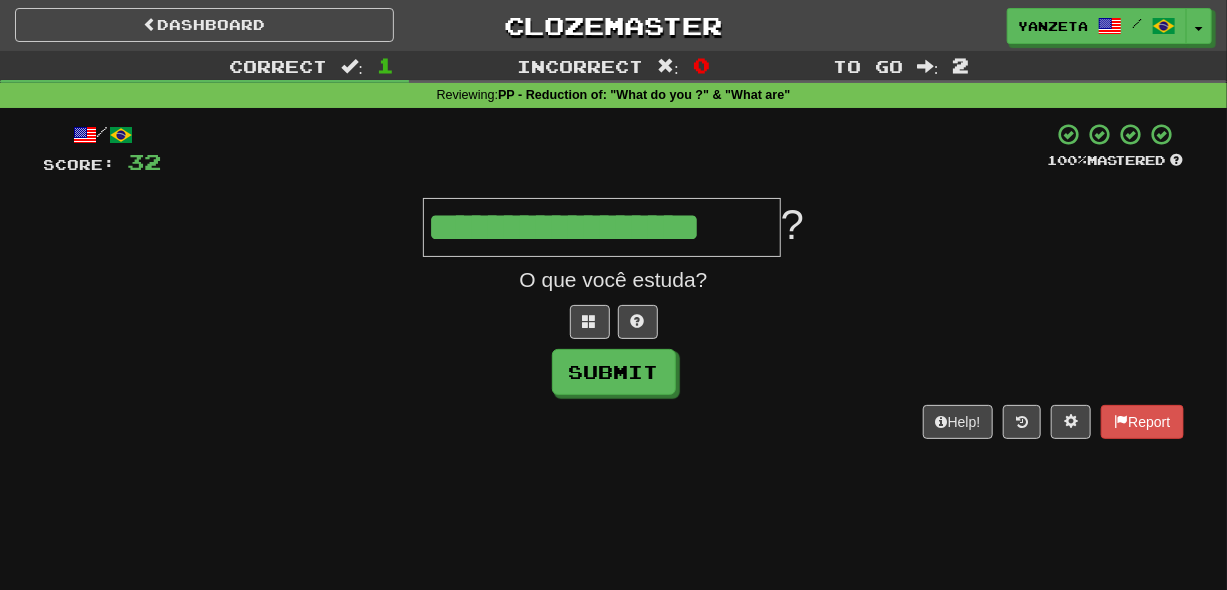type on "**********" 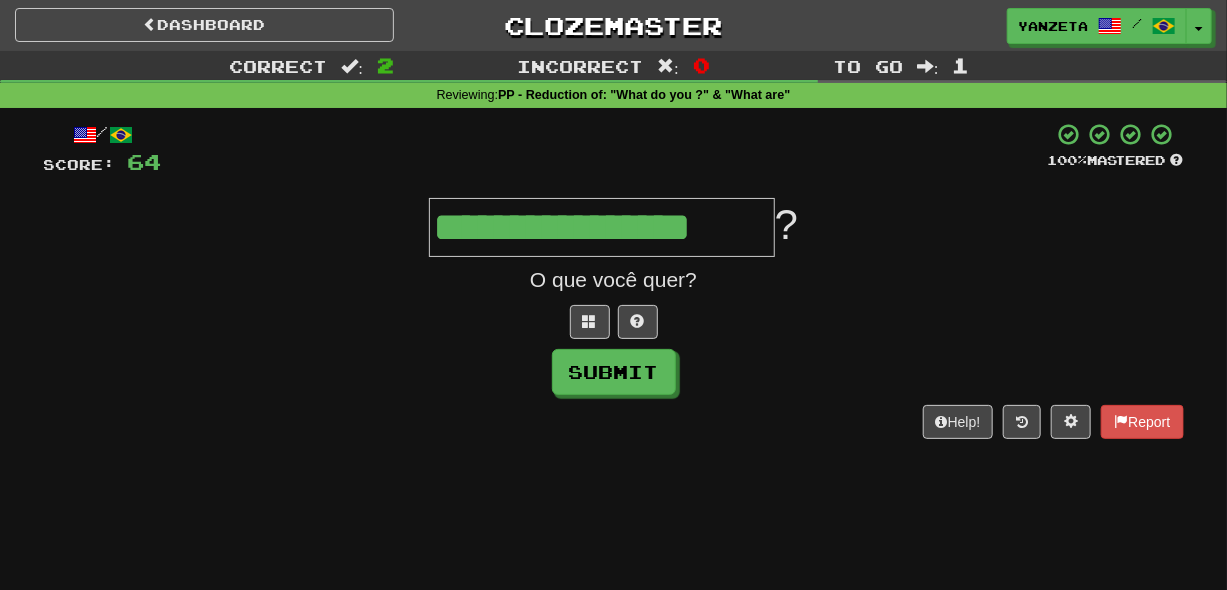 type on "**********" 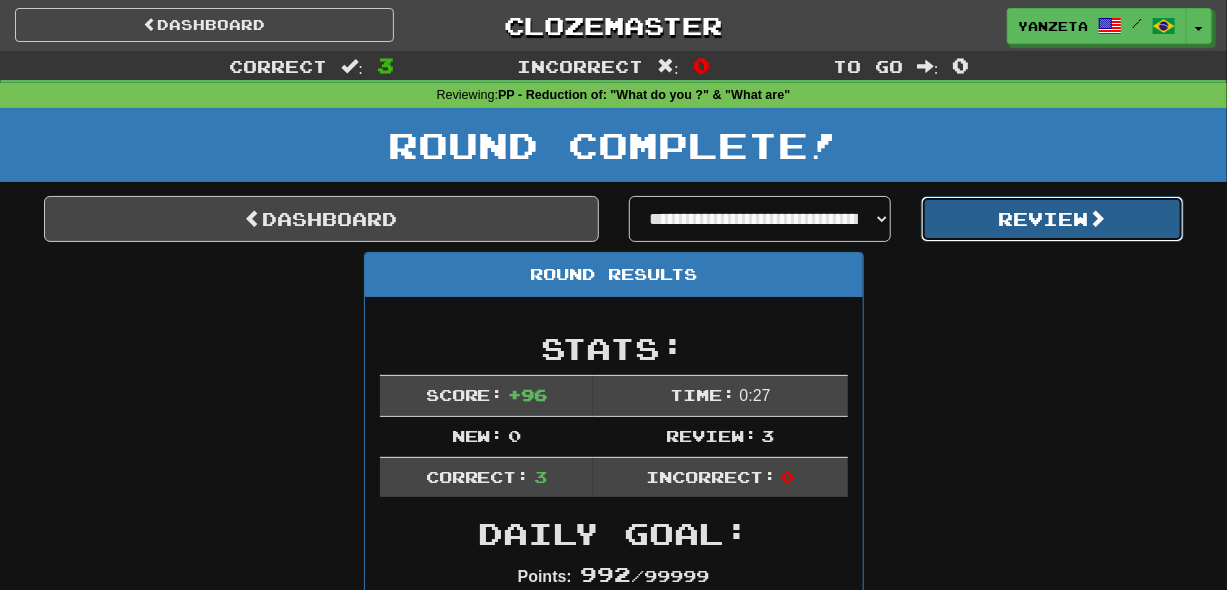 click on "Review" 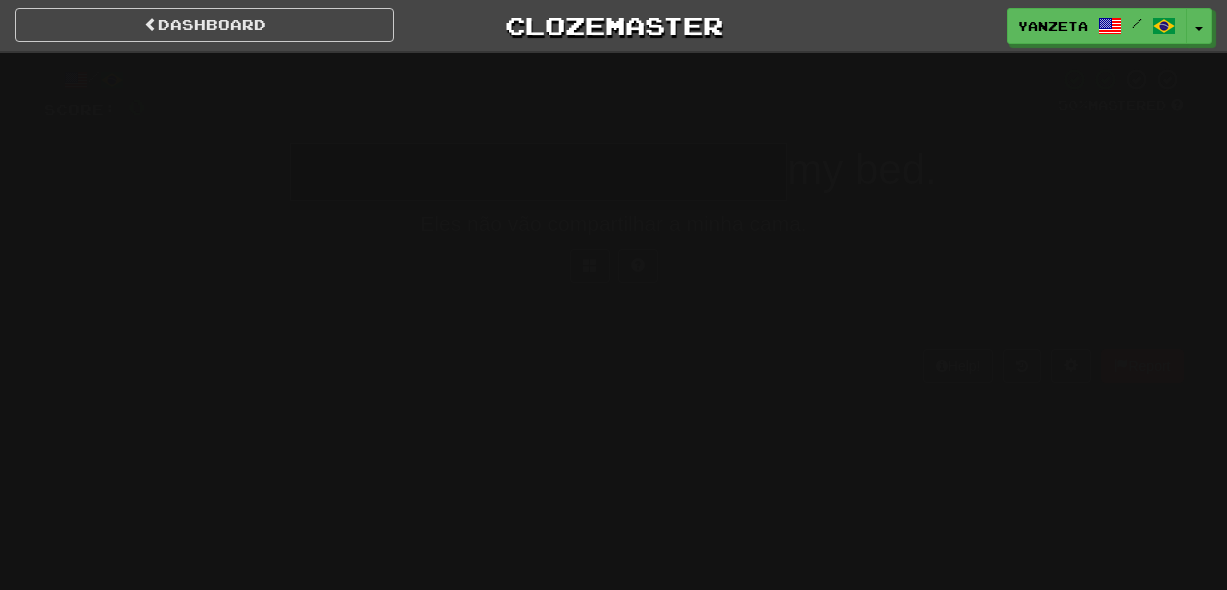 scroll, scrollTop: 0, scrollLeft: 0, axis: both 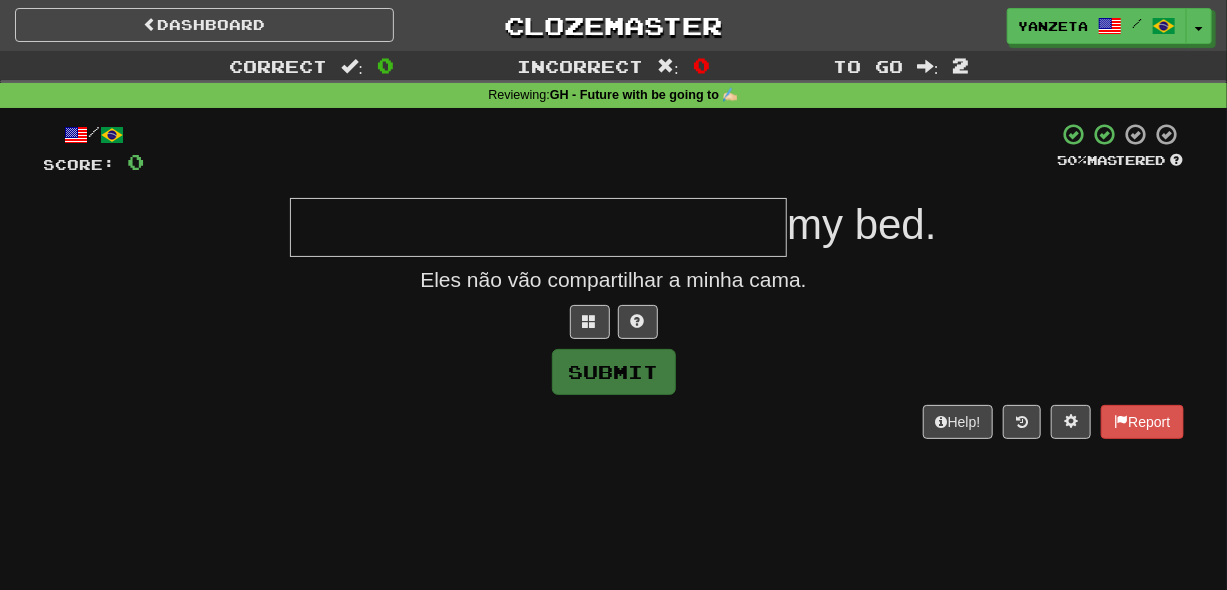 drag, startPoint x: 0, startPoint y: 0, endPoint x: 293, endPoint y: 336, distance: 445.80826 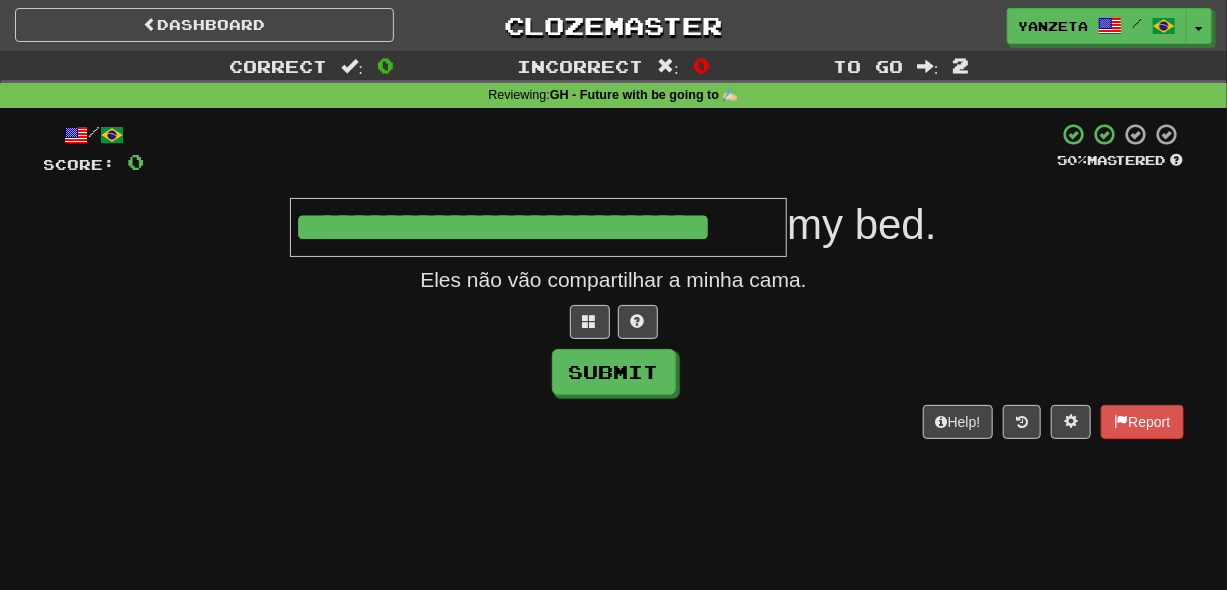 type on "**********" 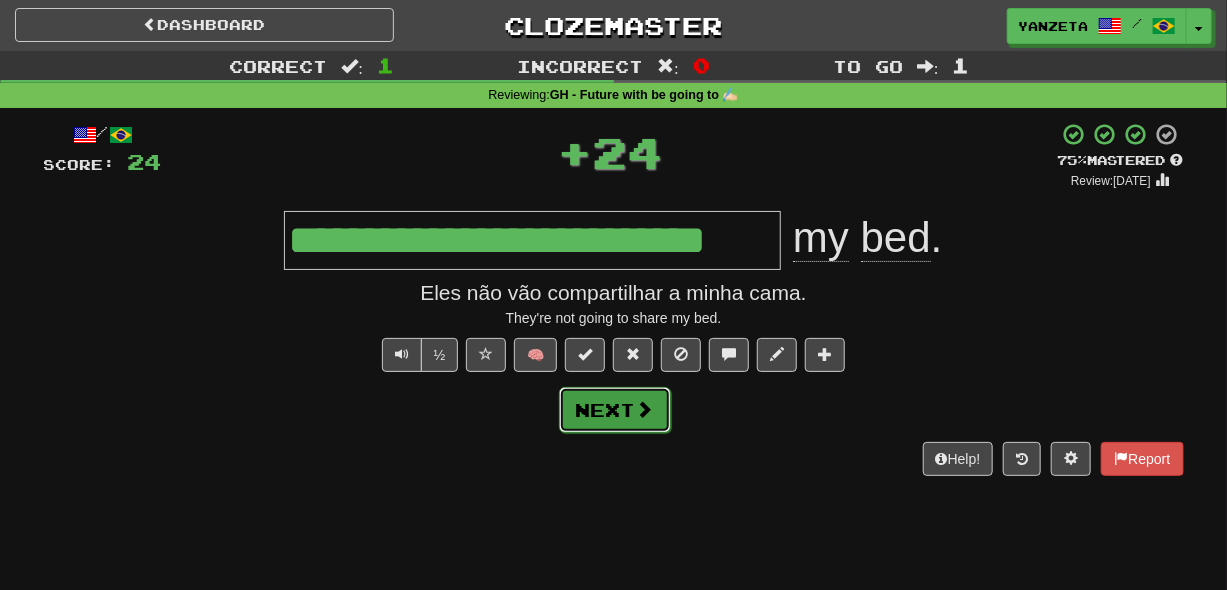 click on "Next" at bounding box center [615, 410] 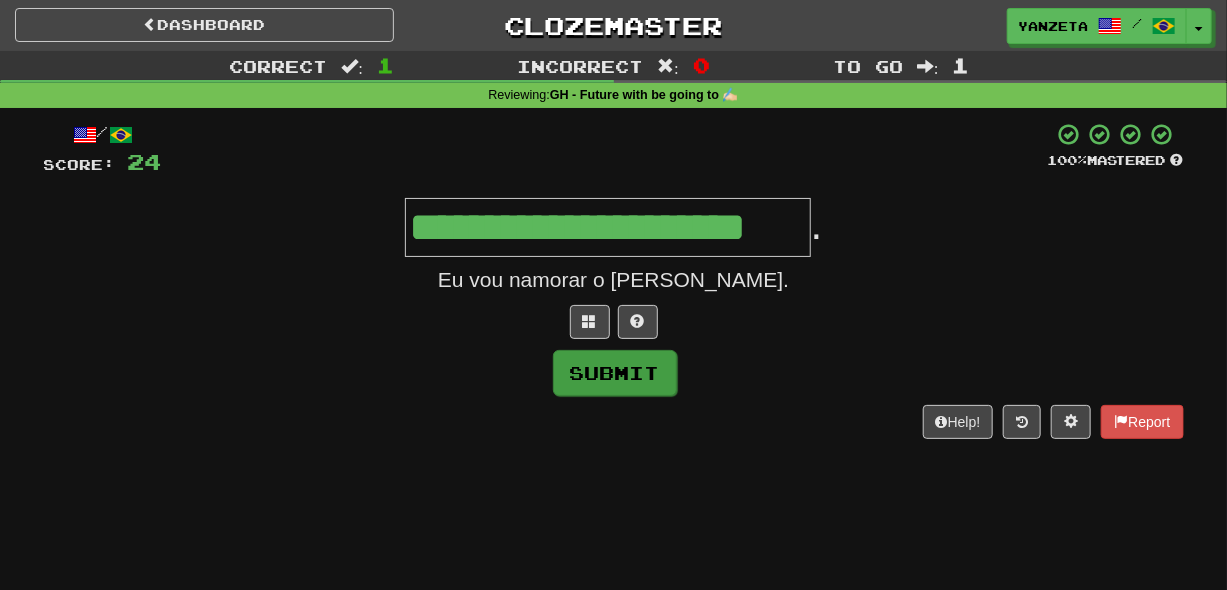 type on "**********" 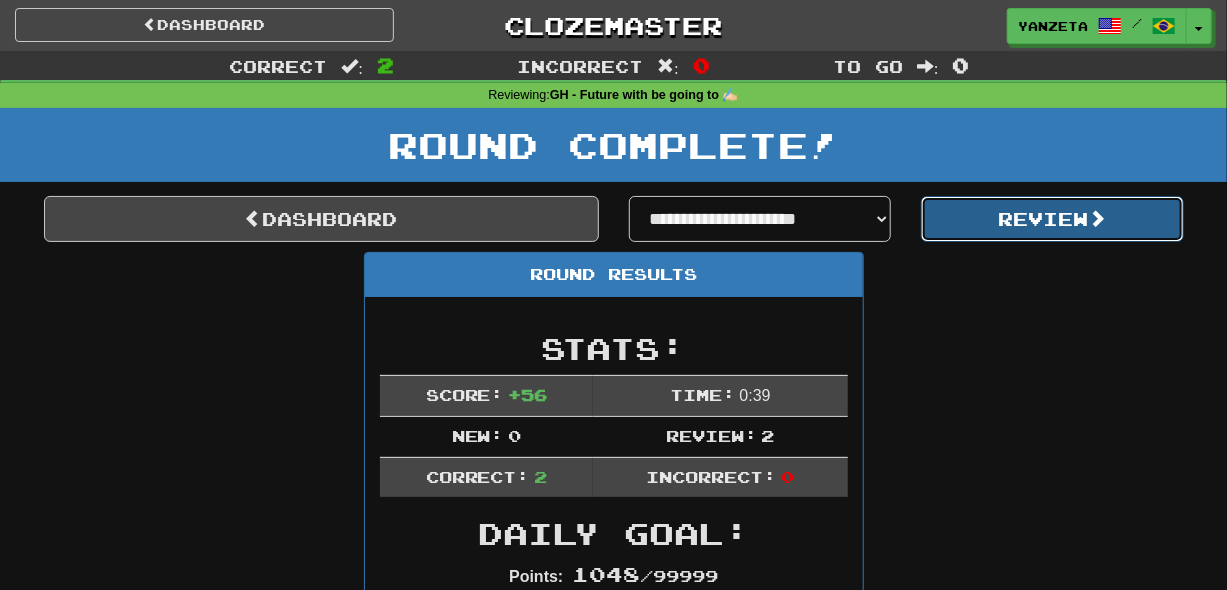 click on "Review" at bounding box center (1052, 219) 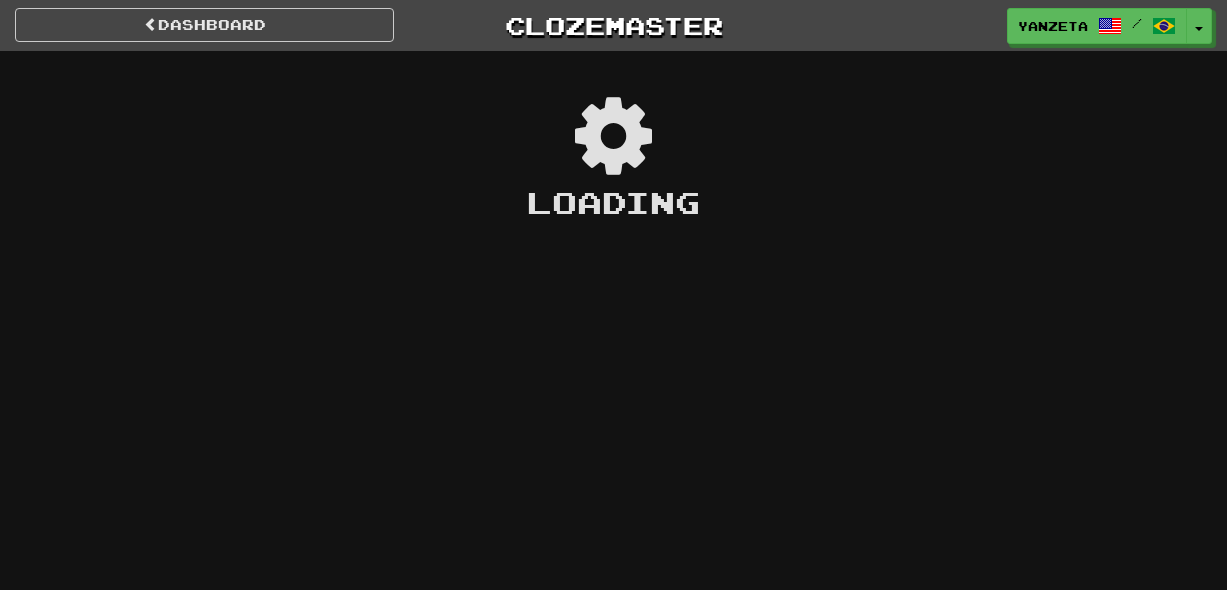 scroll, scrollTop: 0, scrollLeft: 0, axis: both 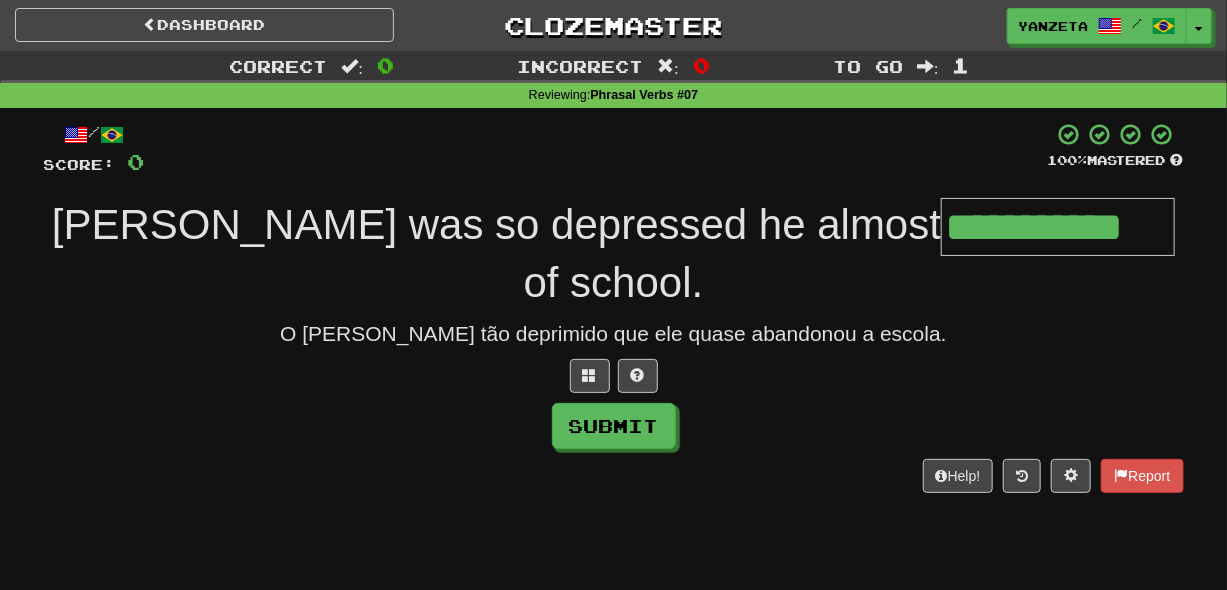 type on "**********" 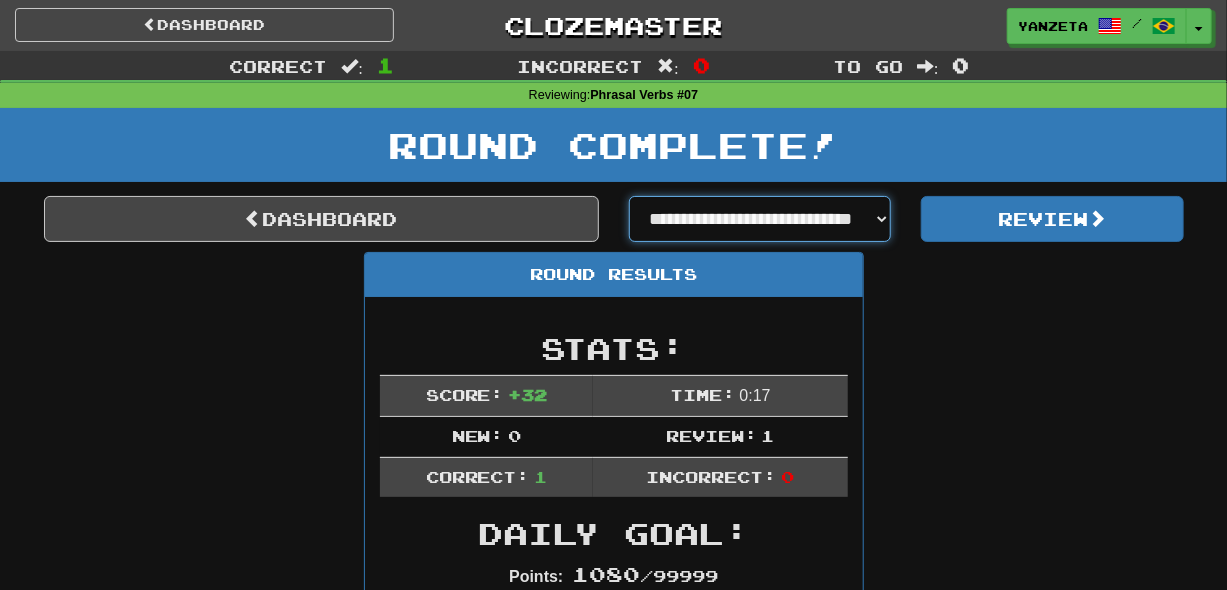 click on "**********" at bounding box center [760, 219] 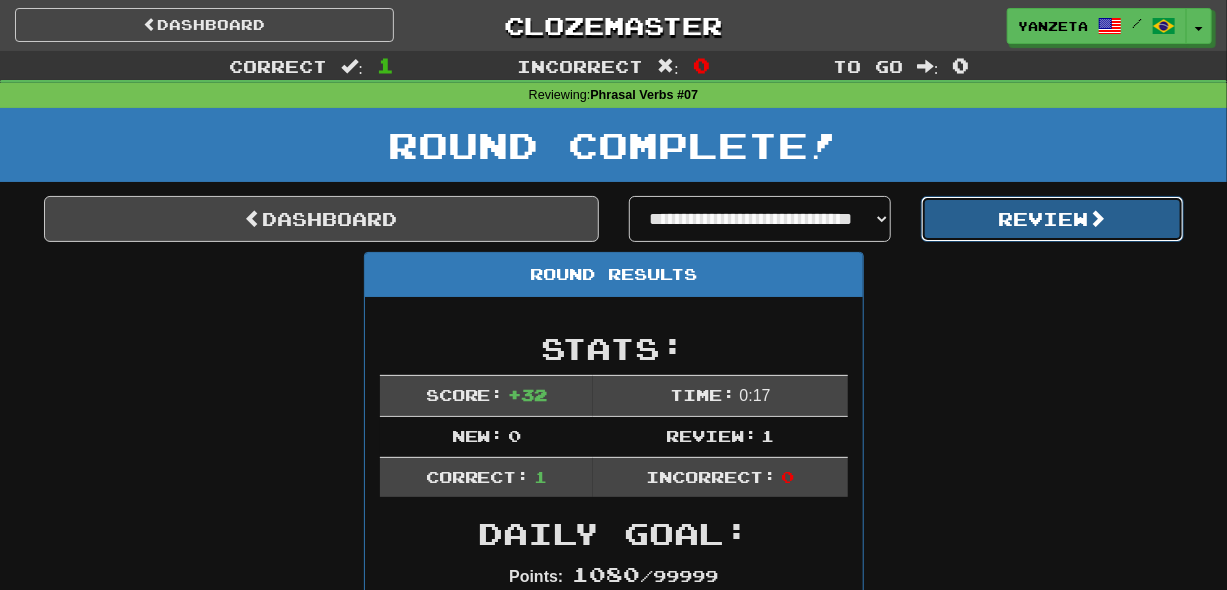 click on "Review" at bounding box center [1052, 219] 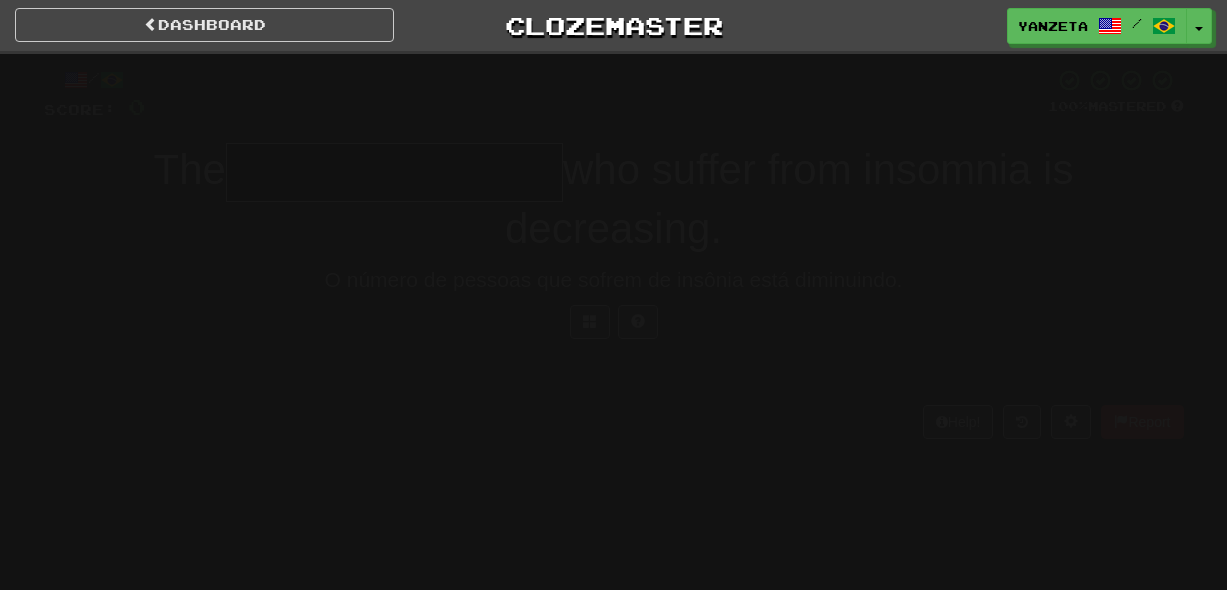 scroll, scrollTop: 0, scrollLeft: 0, axis: both 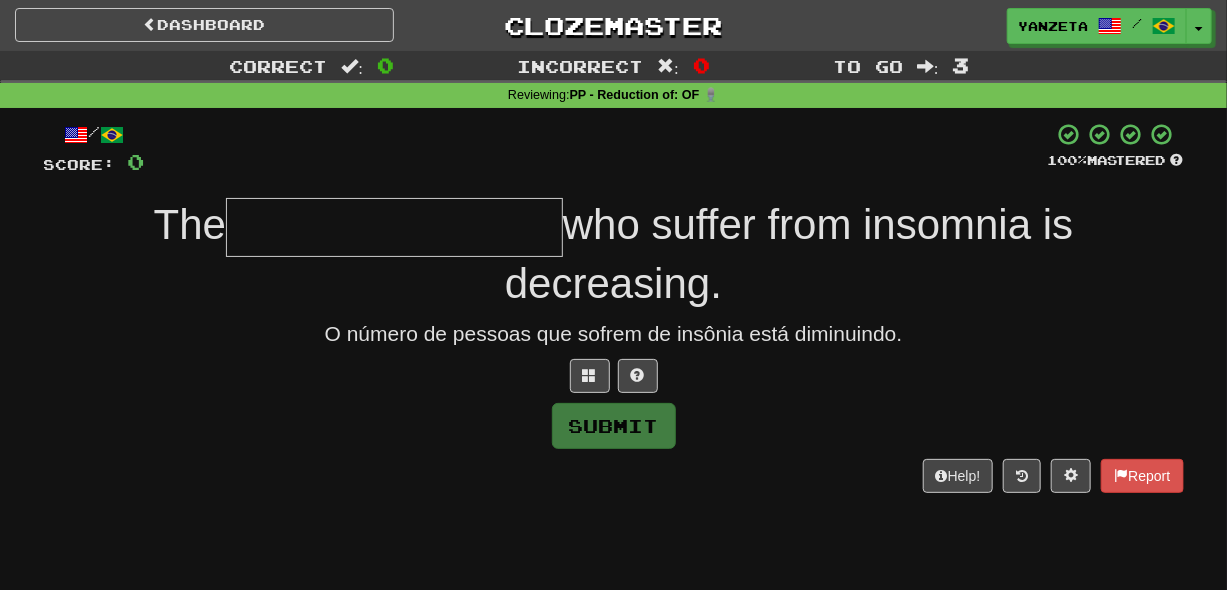 drag, startPoint x: 0, startPoint y: 0, endPoint x: 154, endPoint y: 555, distance: 575.9696 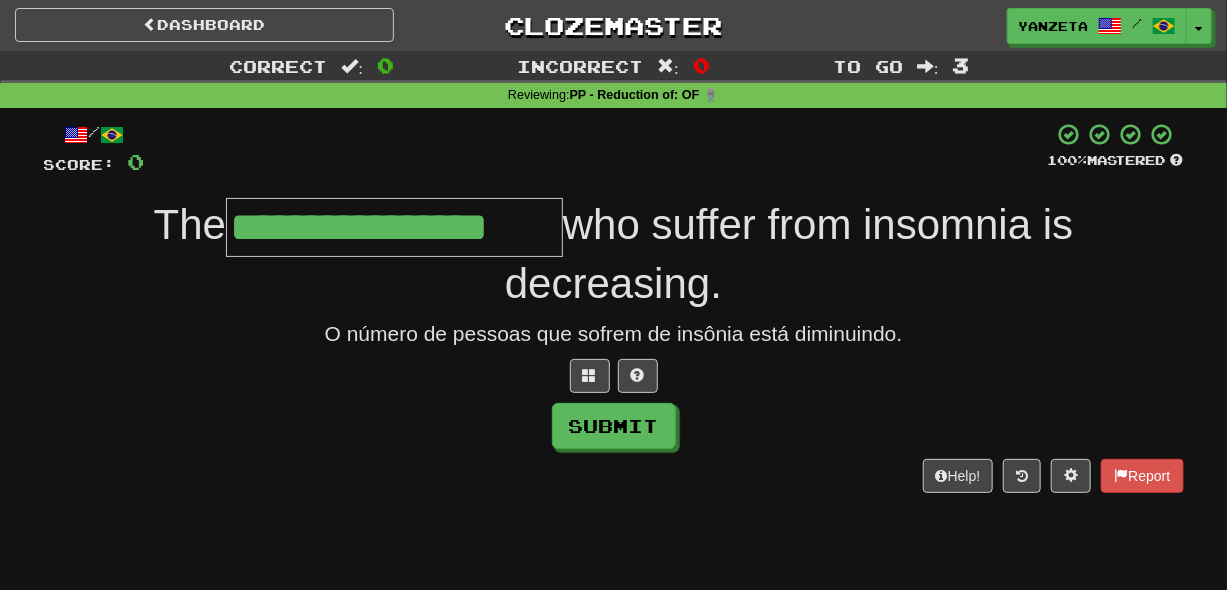 type on "**********" 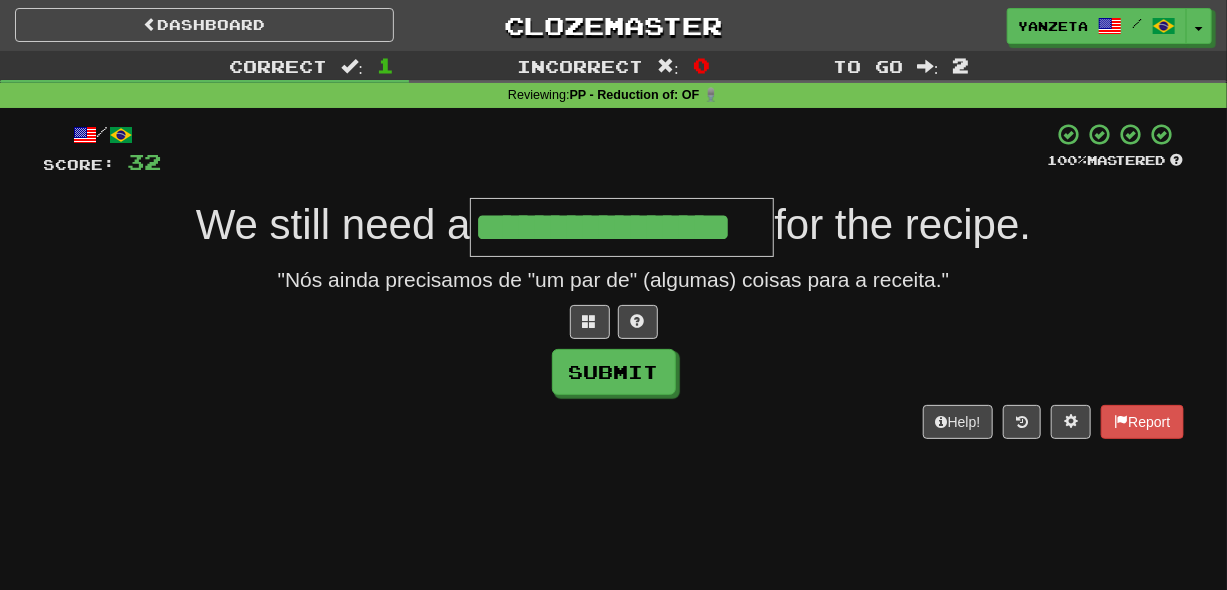 type on "**********" 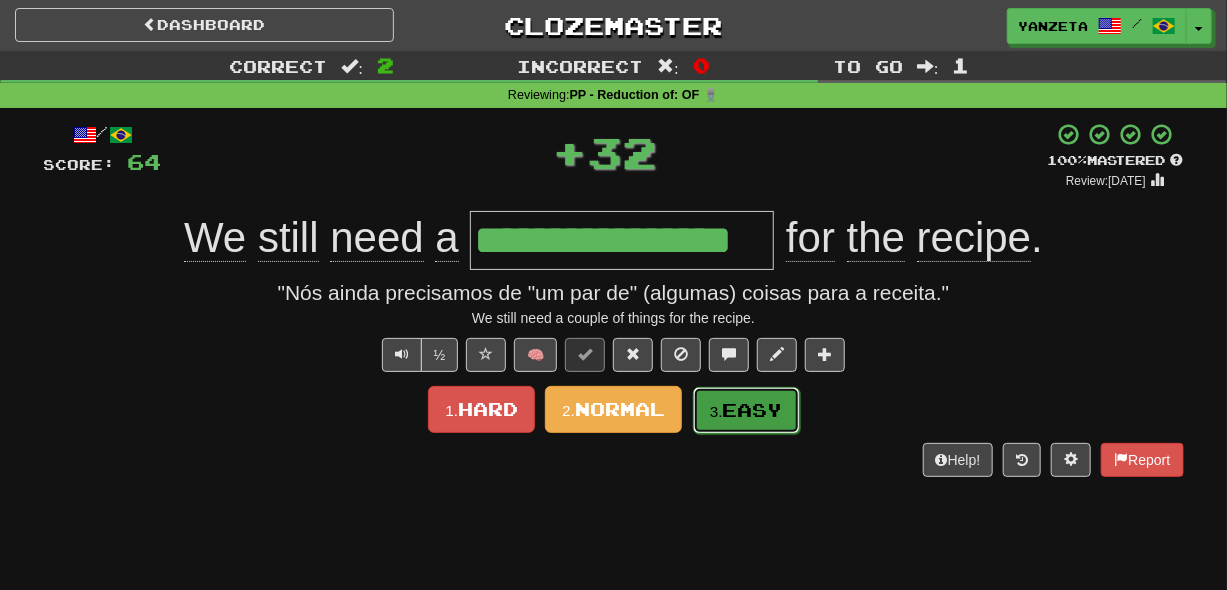 click on "3.  Easy" at bounding box center (746, 410) 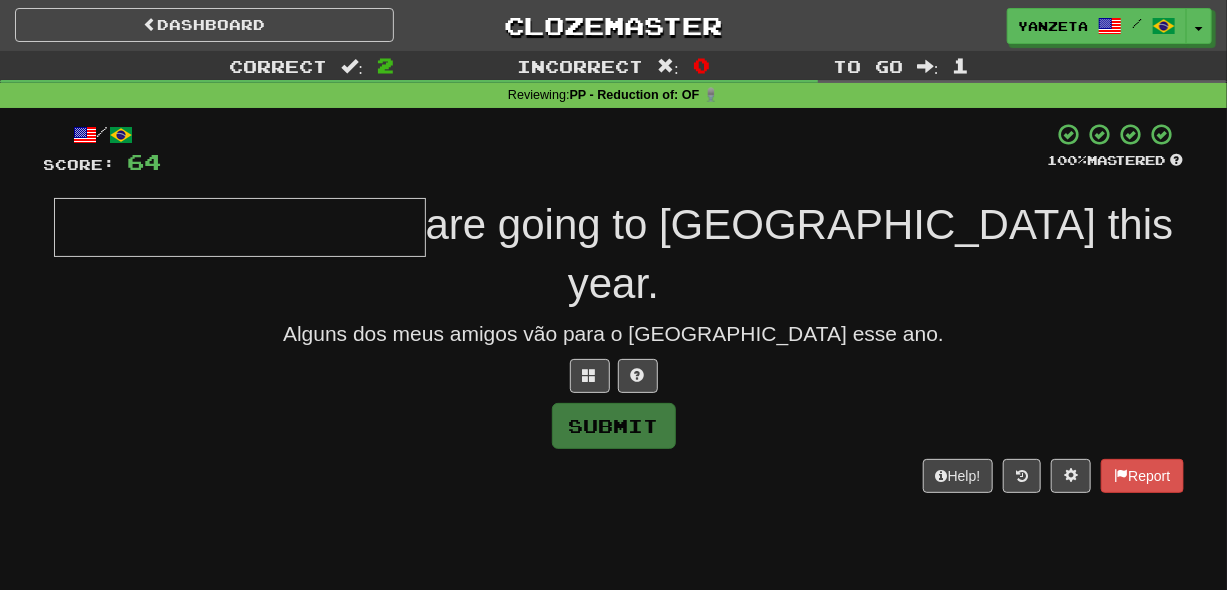 click at bounding box center [240, 227] 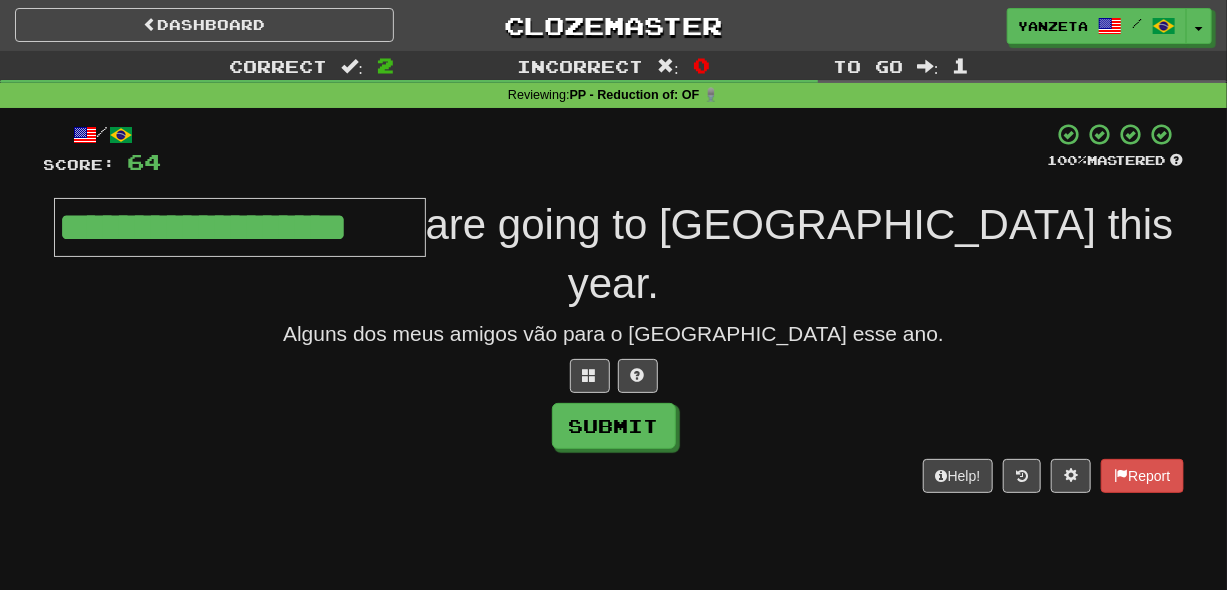 type on "**********" 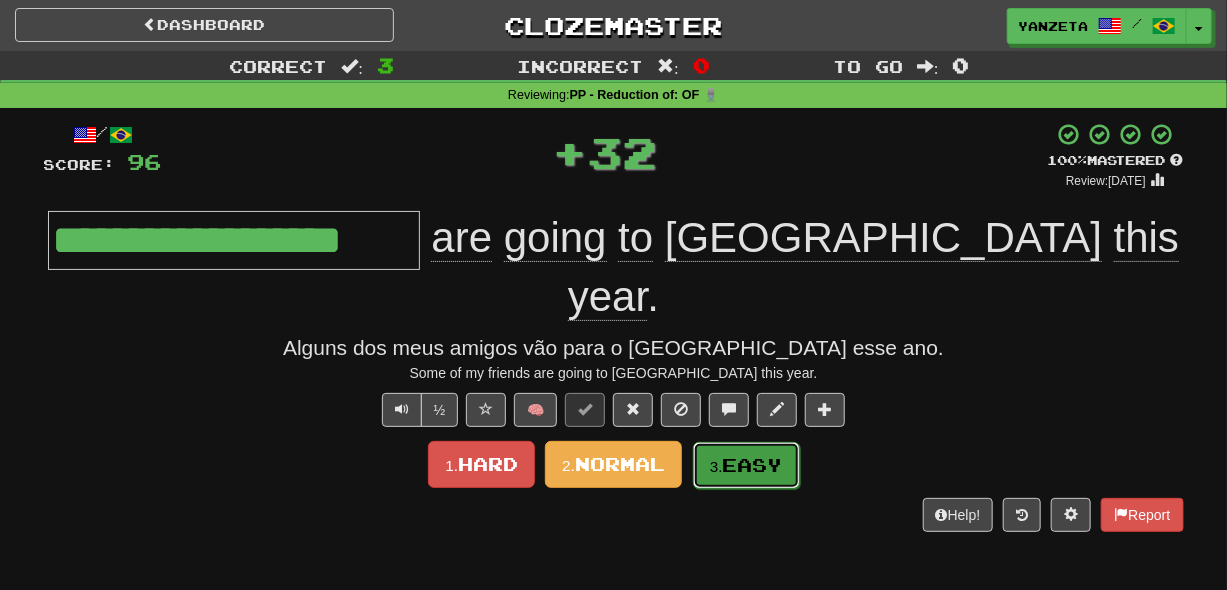 drag, startPoint x: 773, startPoint y: 399, endPoint x: 761, endPoint y: 398, distance: 12.0415945 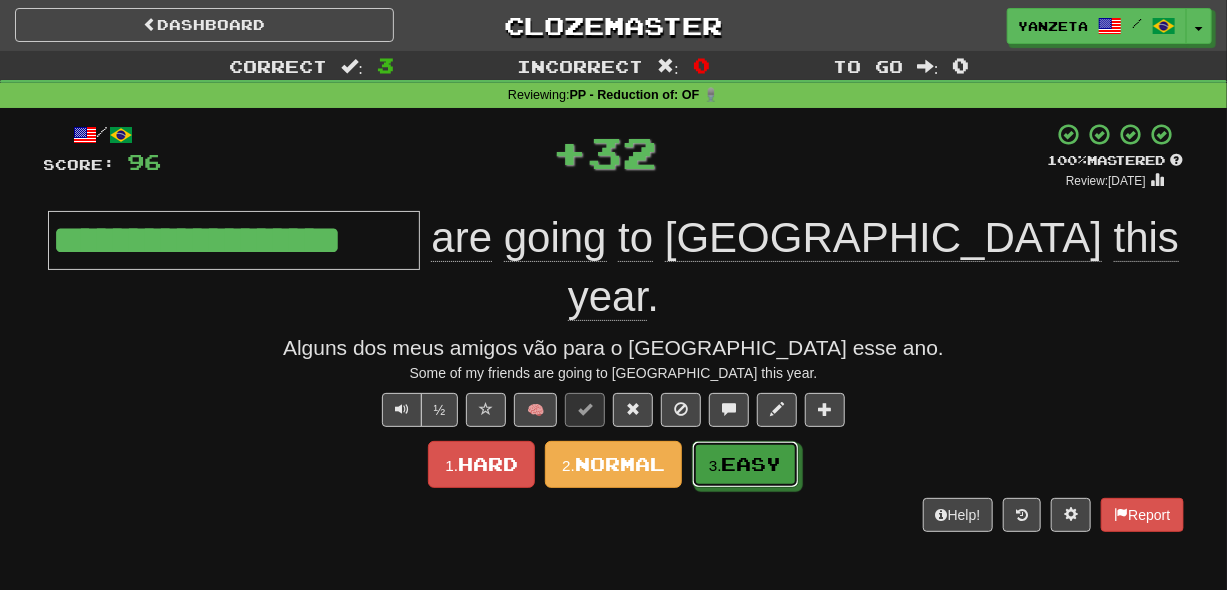 click on "Easy" at bounding box center [752, 464] 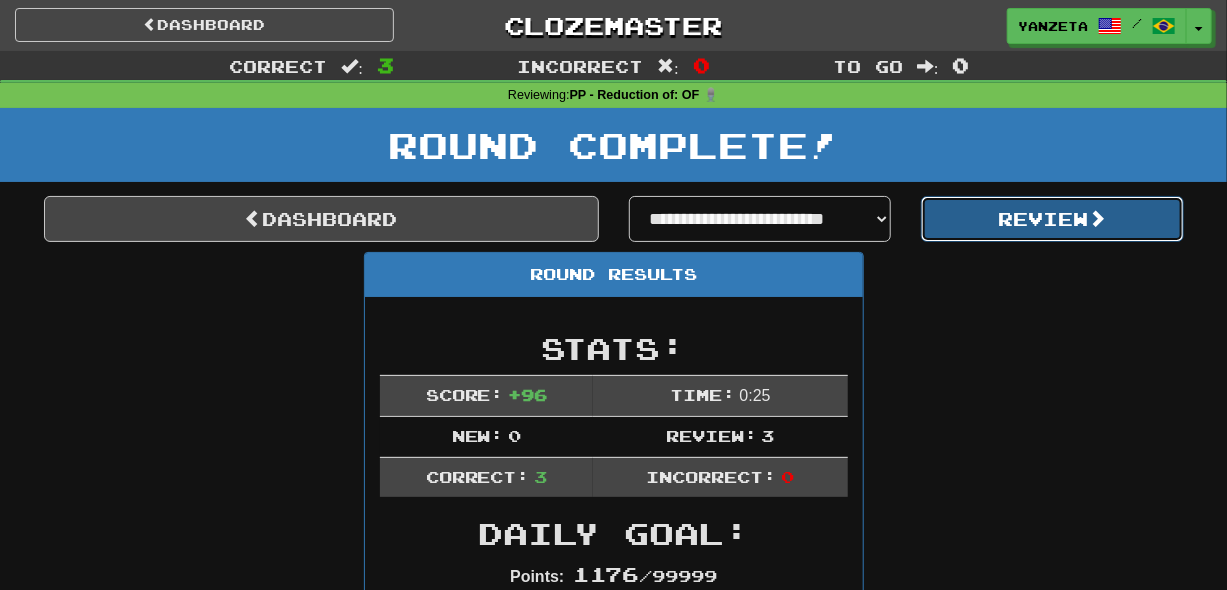click on "Review" at bounding box center [1052, 219] 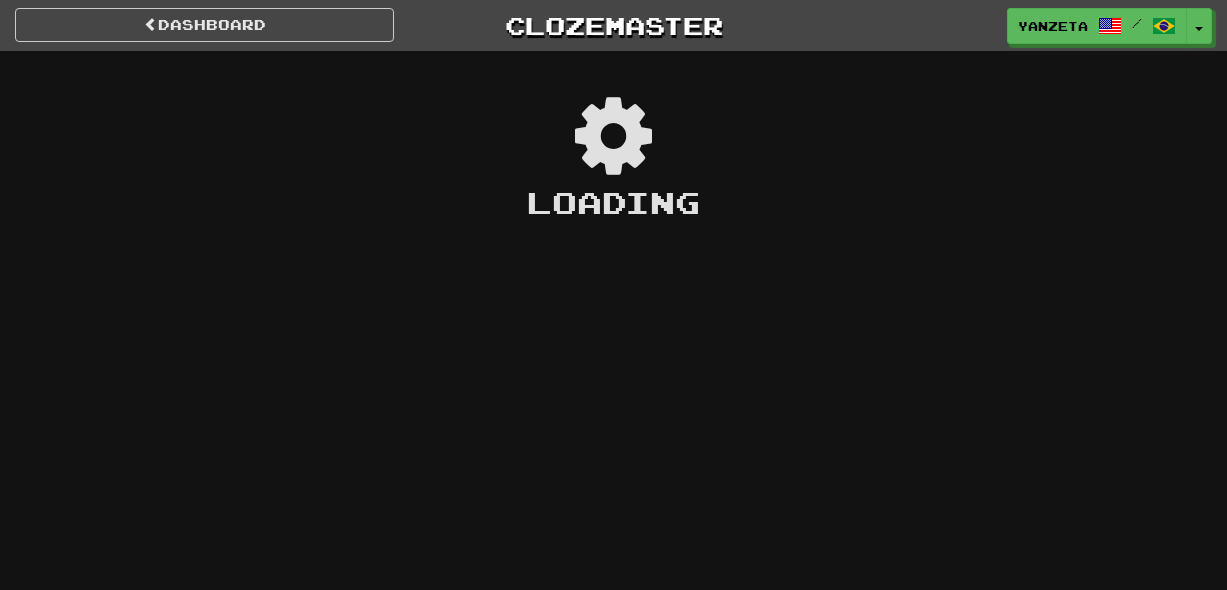 scroll, scrollTop: 0, scrollLeft: 0, axis: both 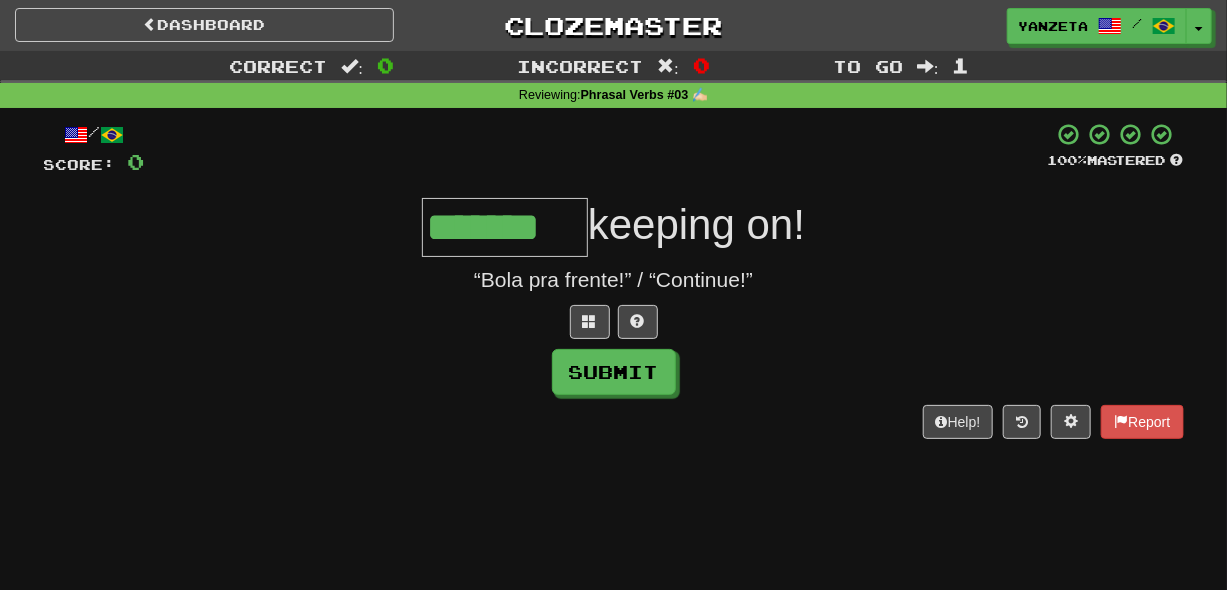 type on "*******" 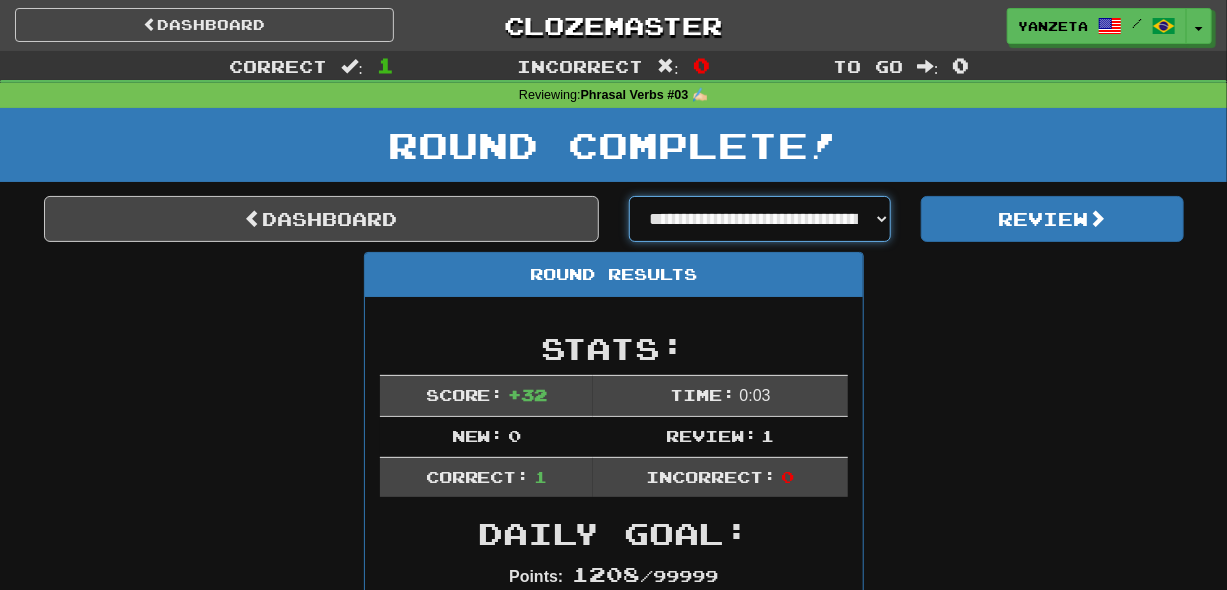 click on "**********" at bounding box center (760, 219) 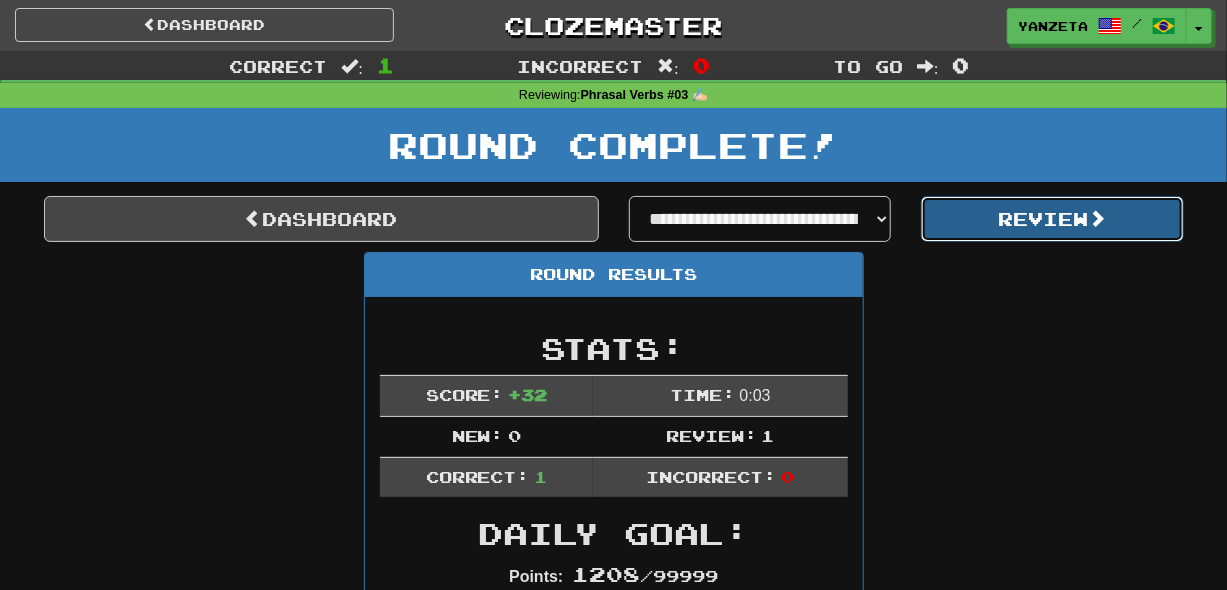 click on "Review" at bounding box center (1052, 219) 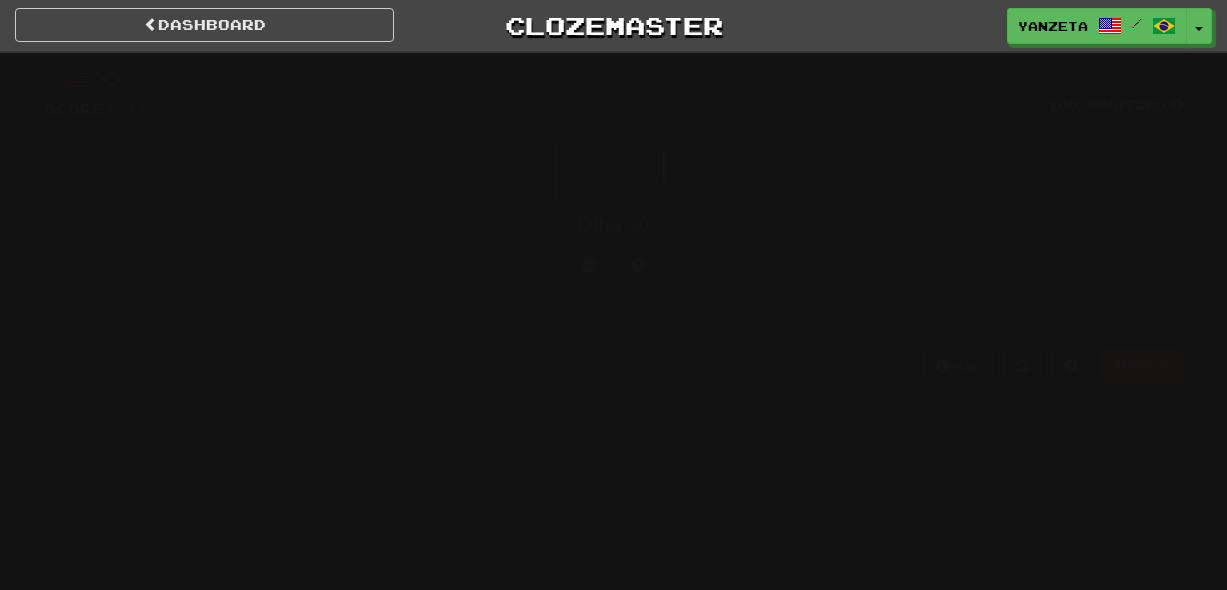 scroll, scrollTop: 0, scrollLeft: 0, axis: both 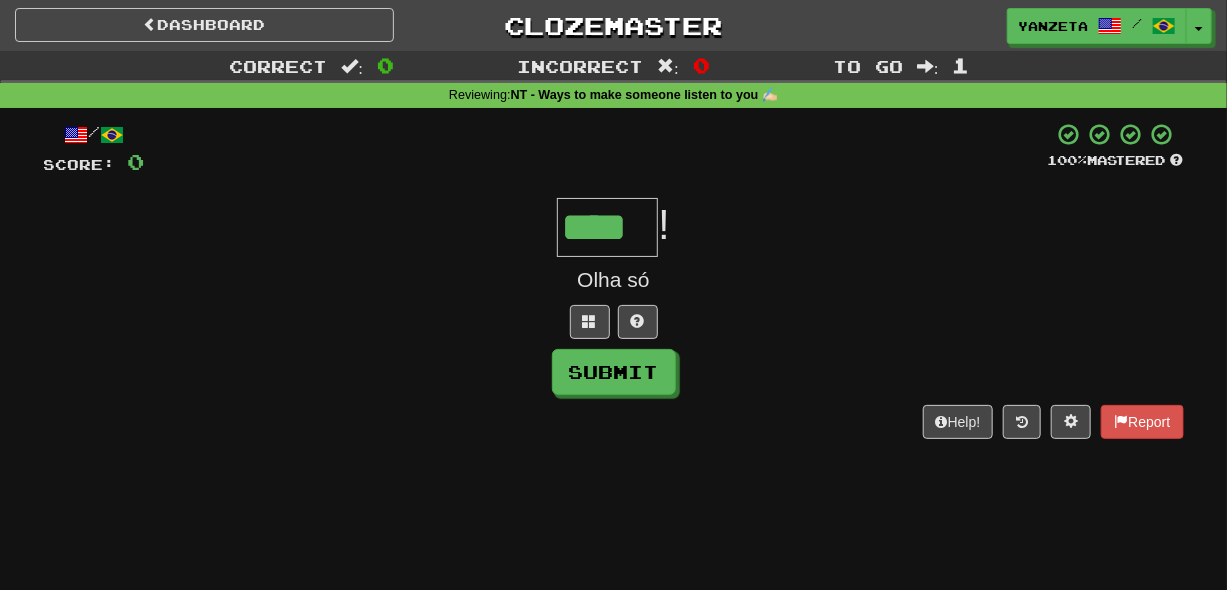 type on "****" 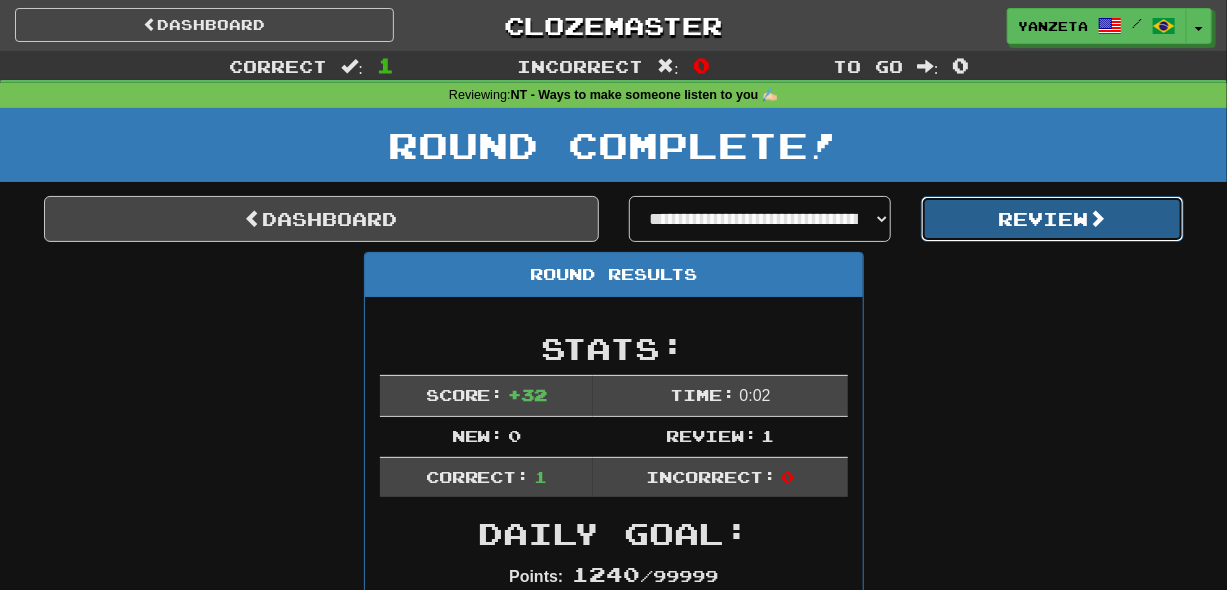 click on "Review" at bounding box center [1052, 219] 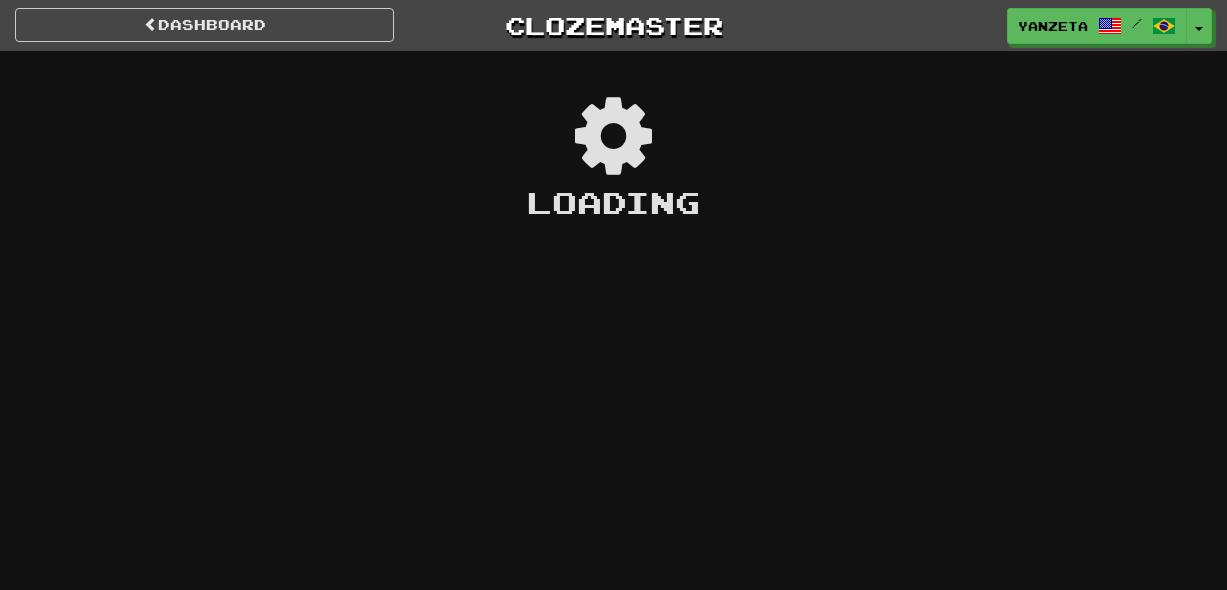 scroll, scrollTop: 0, scrollLeft: 0, axis: both 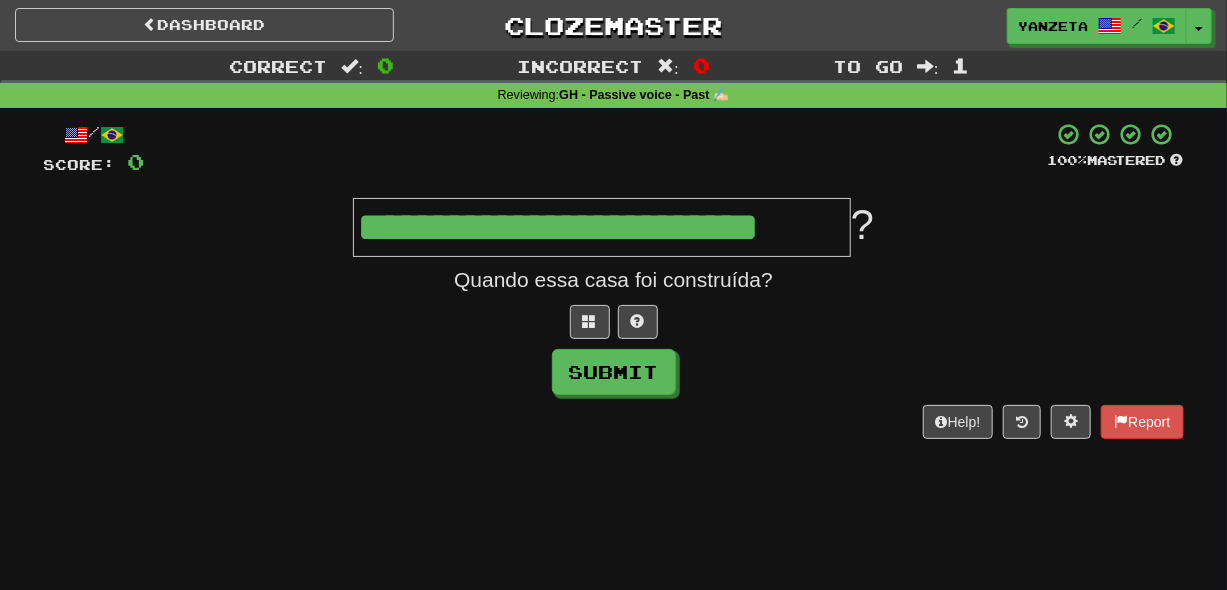 type on "**********" 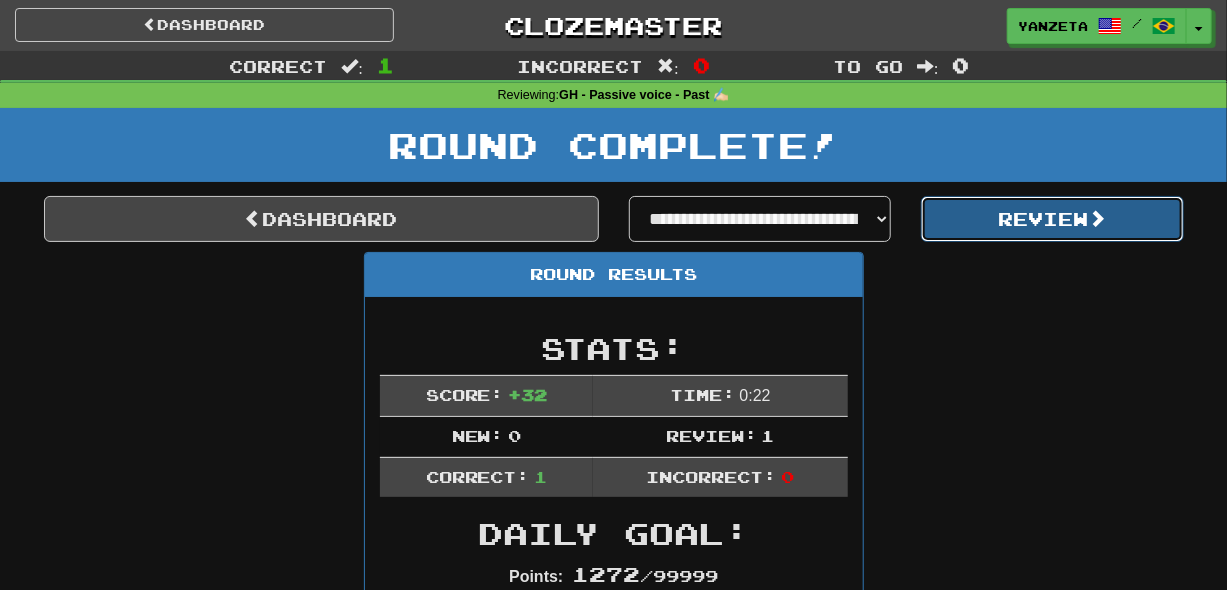 click on "Review" at bounding box center [1052, 219] 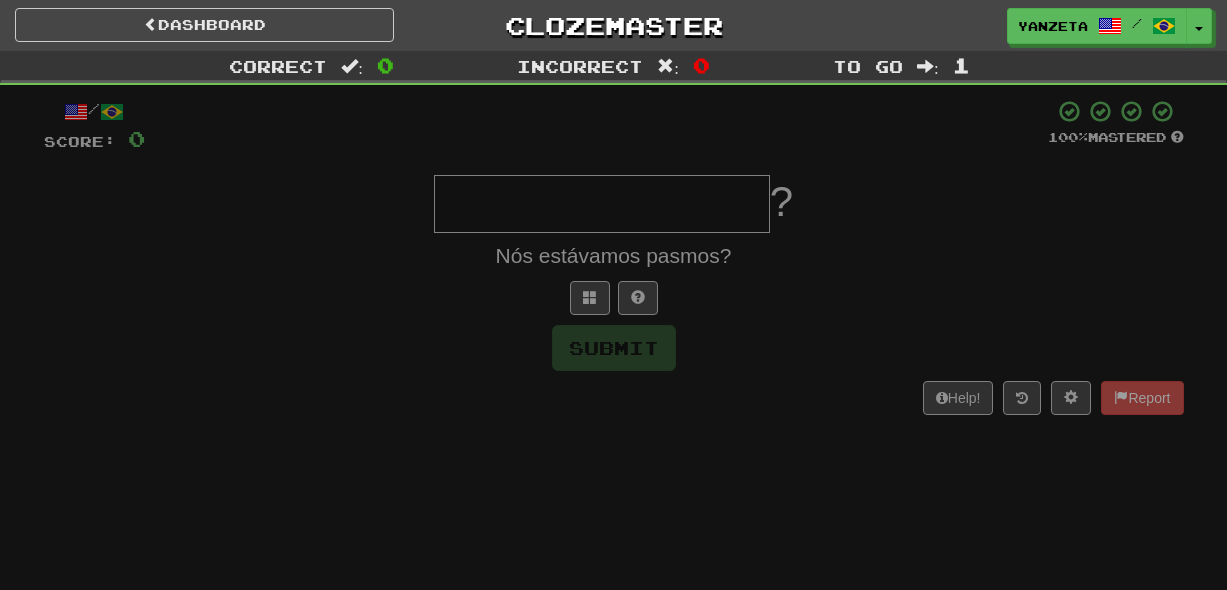 scroll, scrollTop: 0, scrollLeft: 0, axis: both 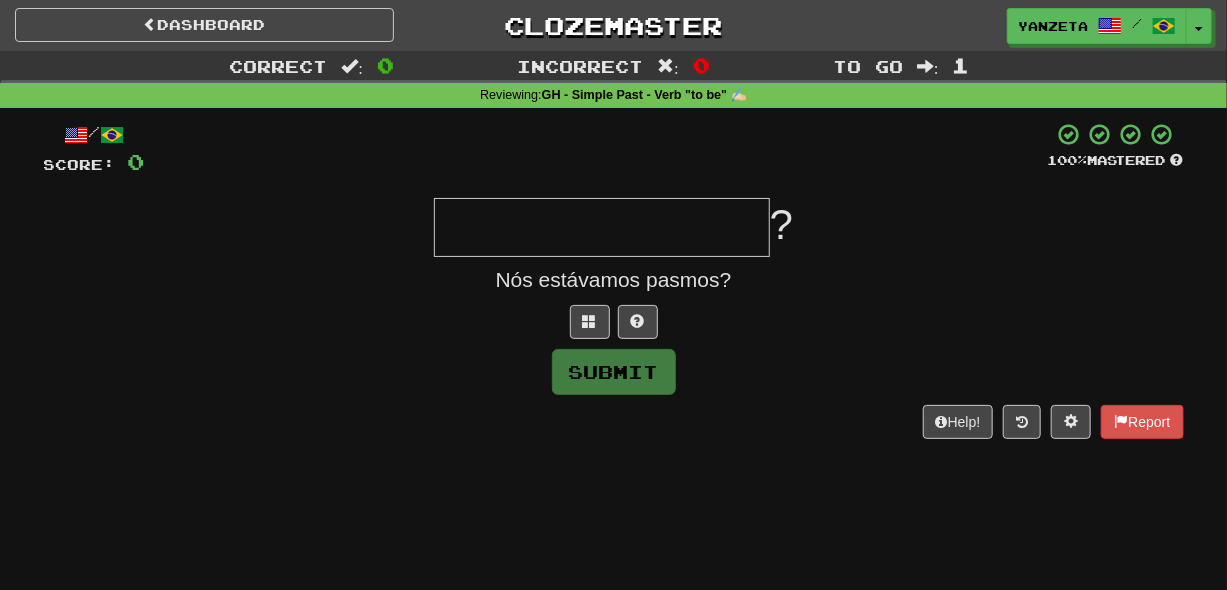 type on "*" 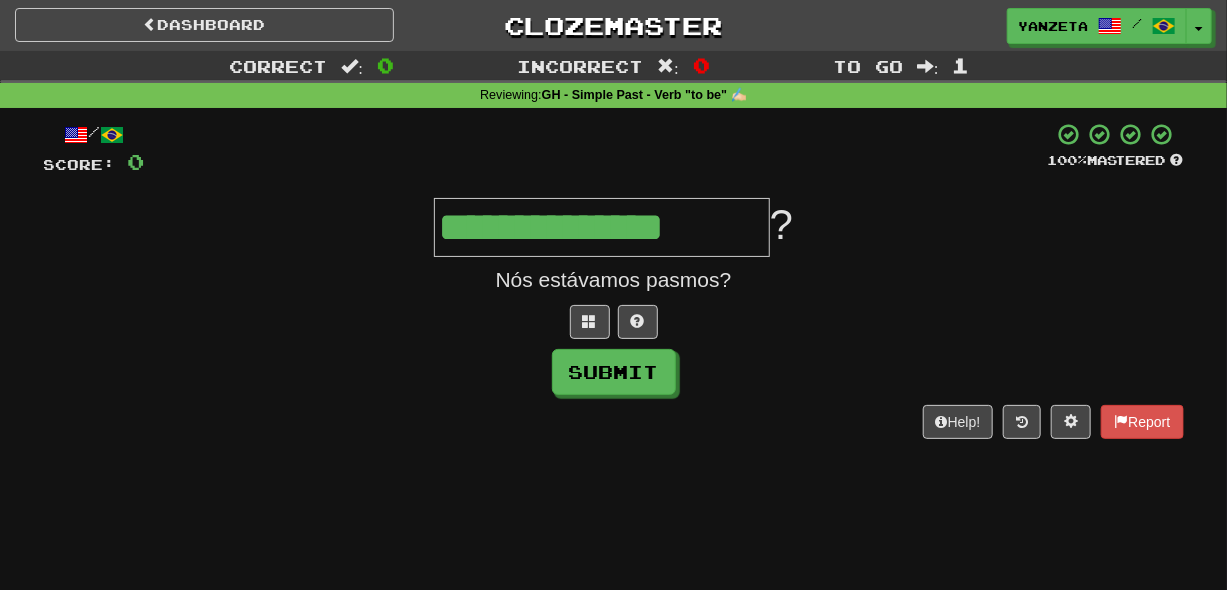 type on "**********" 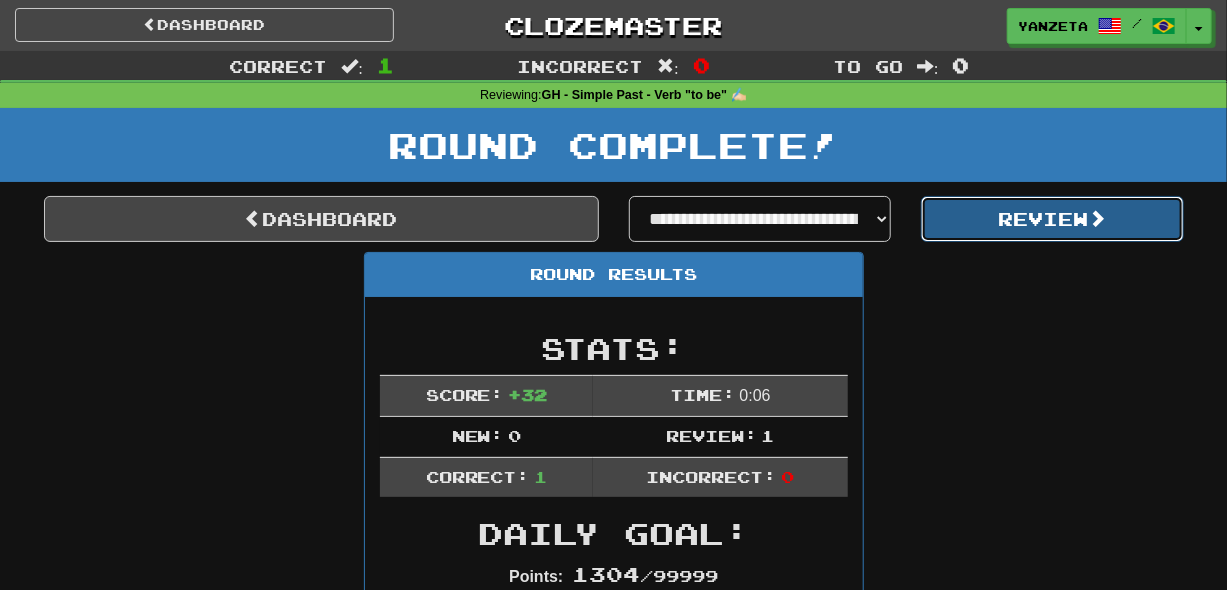 click on "Review" 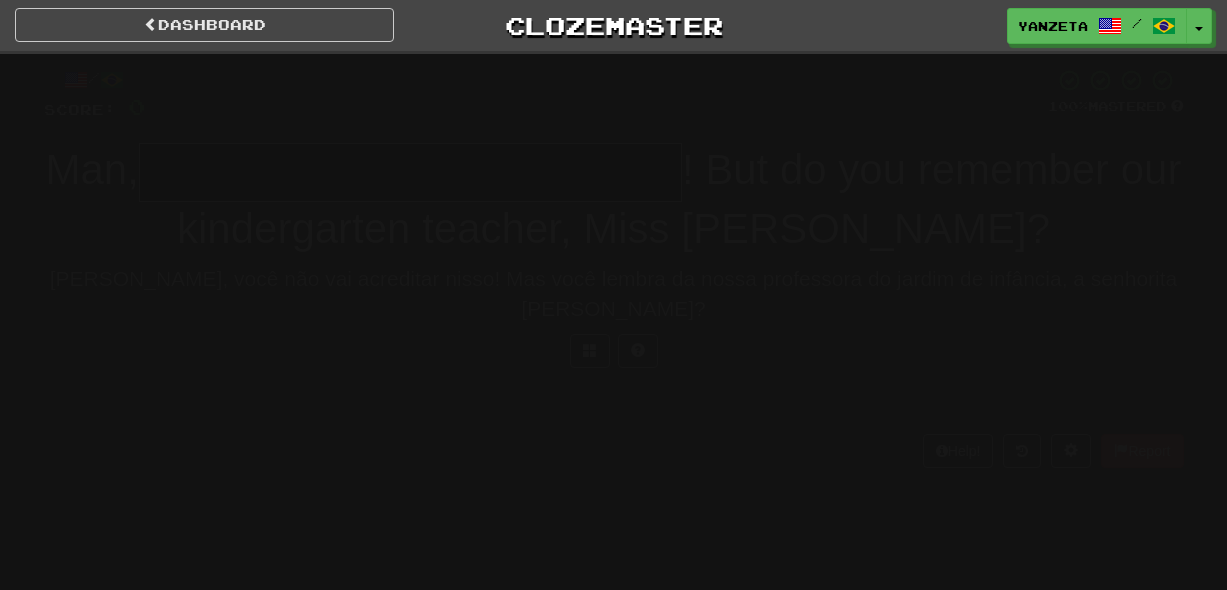 scroll, scrollTop: 0, scrollLeft: 0, axis: both 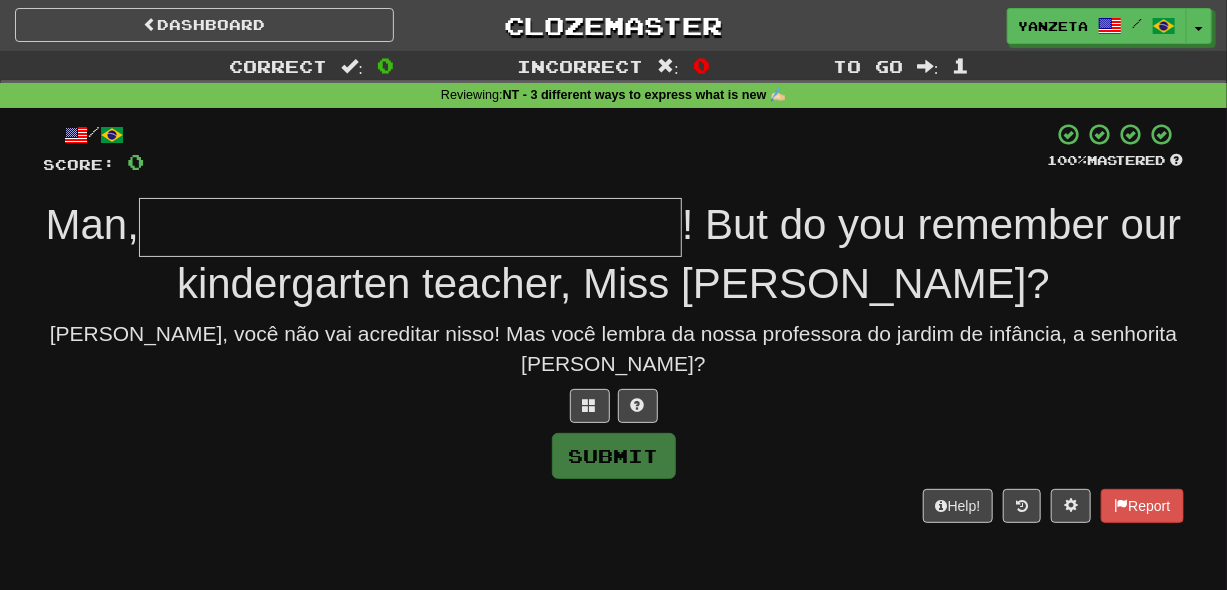 type on "*" 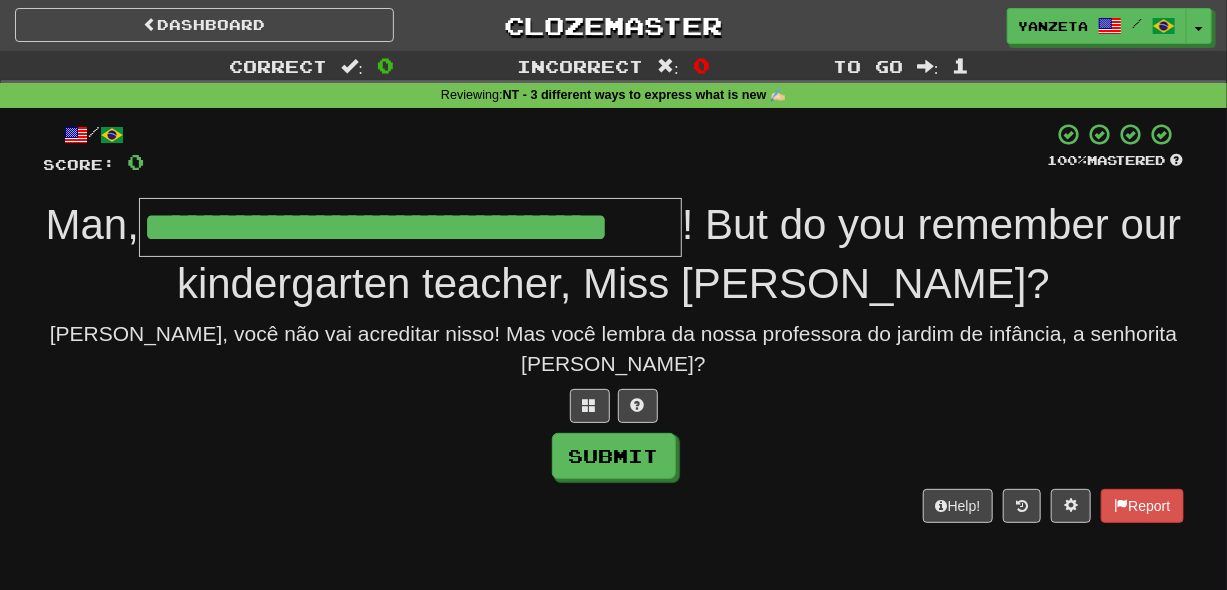 scroll, scrollTop: 0, scrollLeft: 24, axis: horizontal 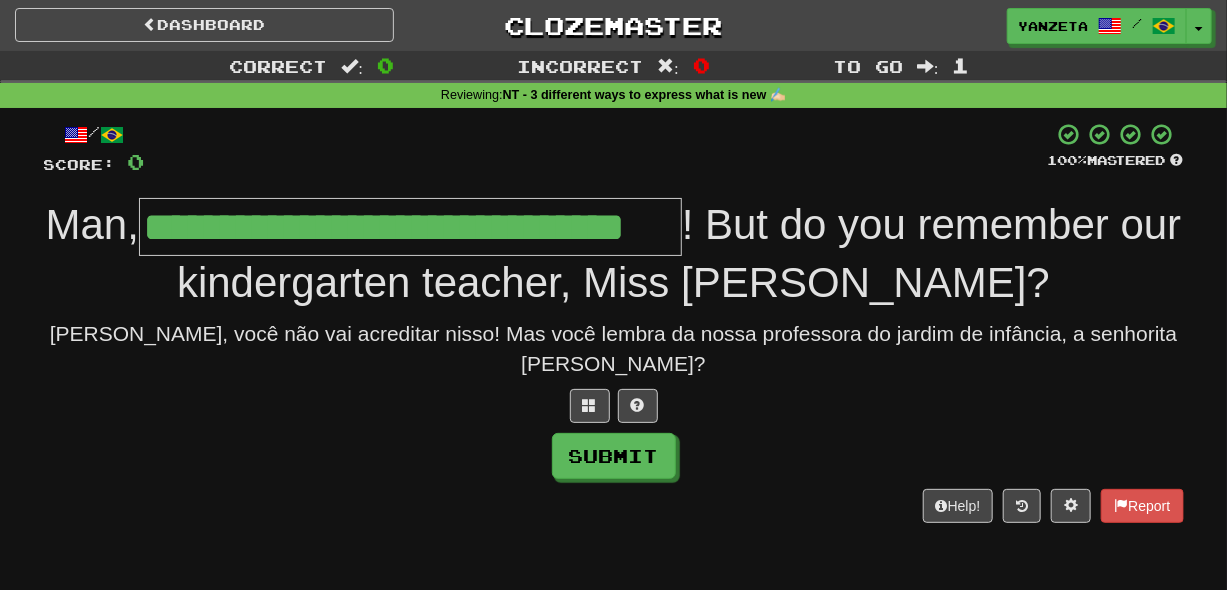 type on "**********" 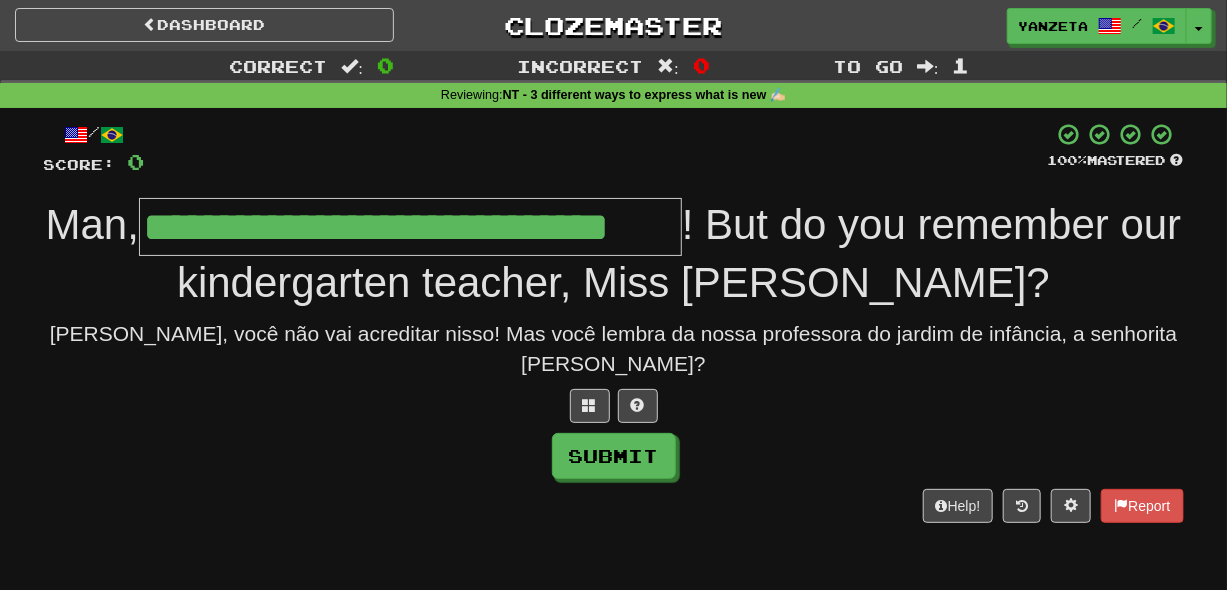 scroll, scrollTop: 0, scrollLeft: 0, axis: both 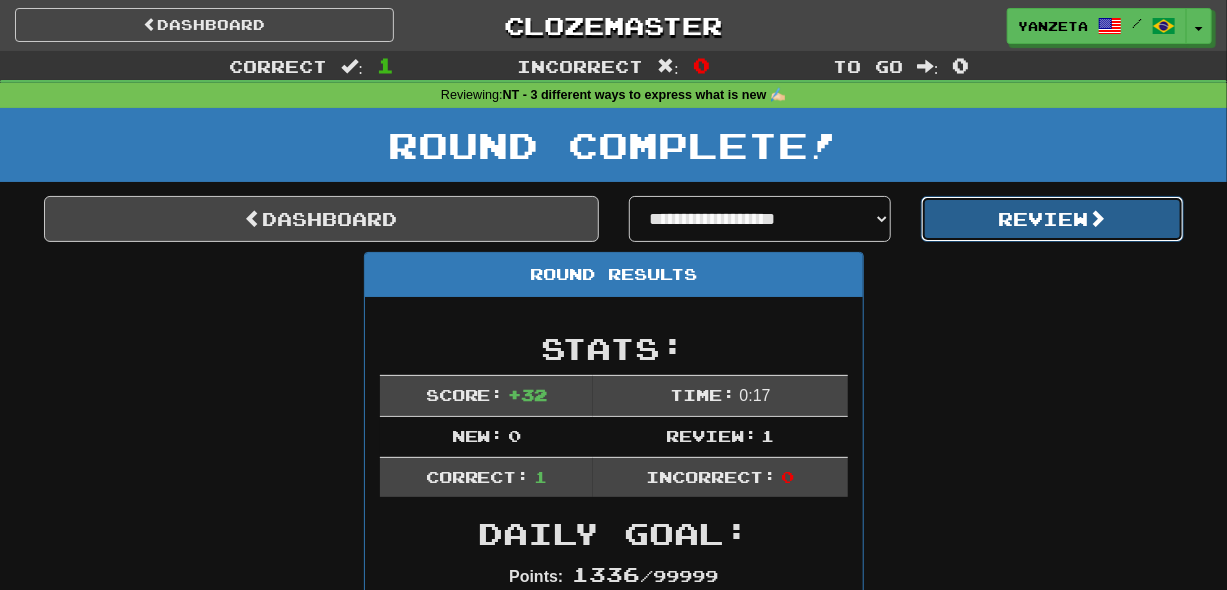 click on "Review" at bounding box center (1052, 219) 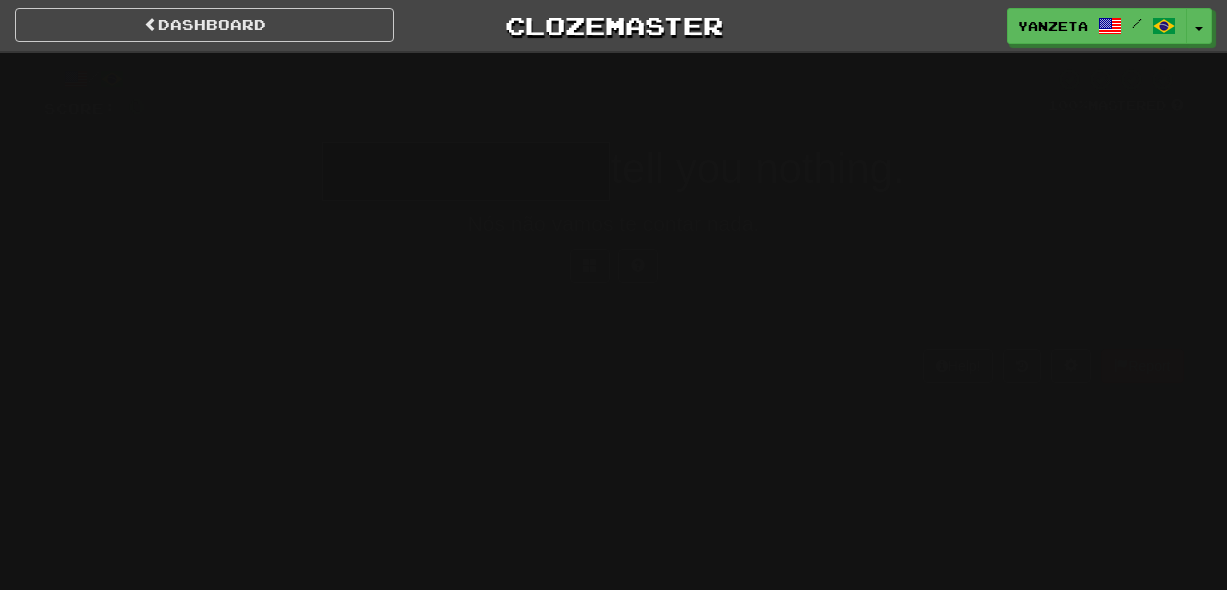 scroll, scrollTop: 0, scrollLeft: 0, axis: both 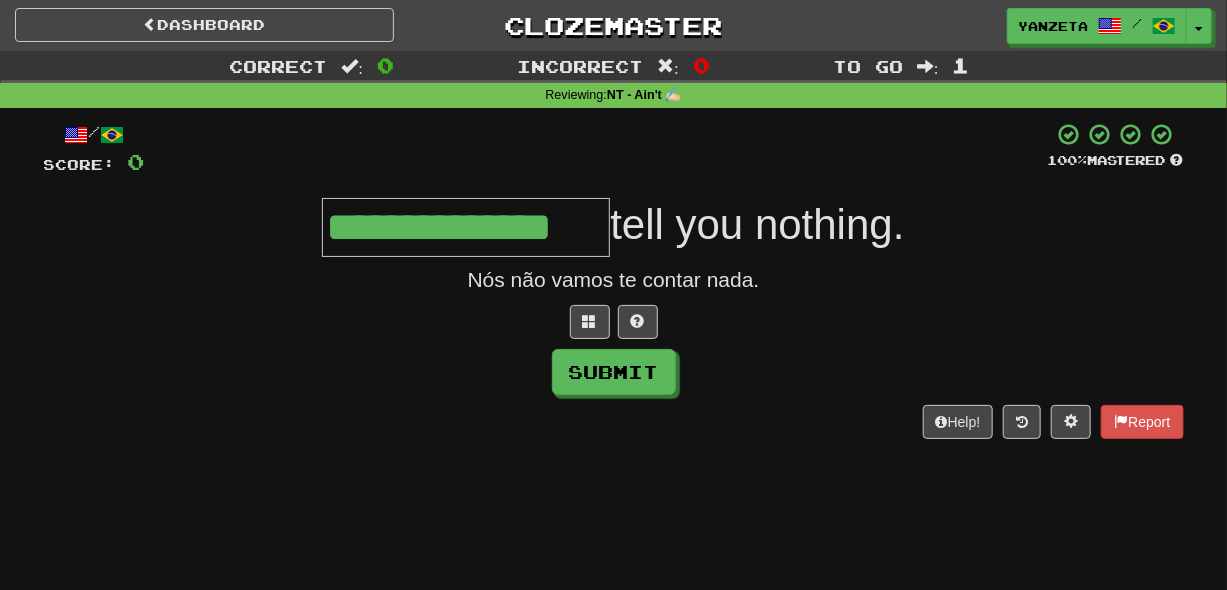 type on "**********" 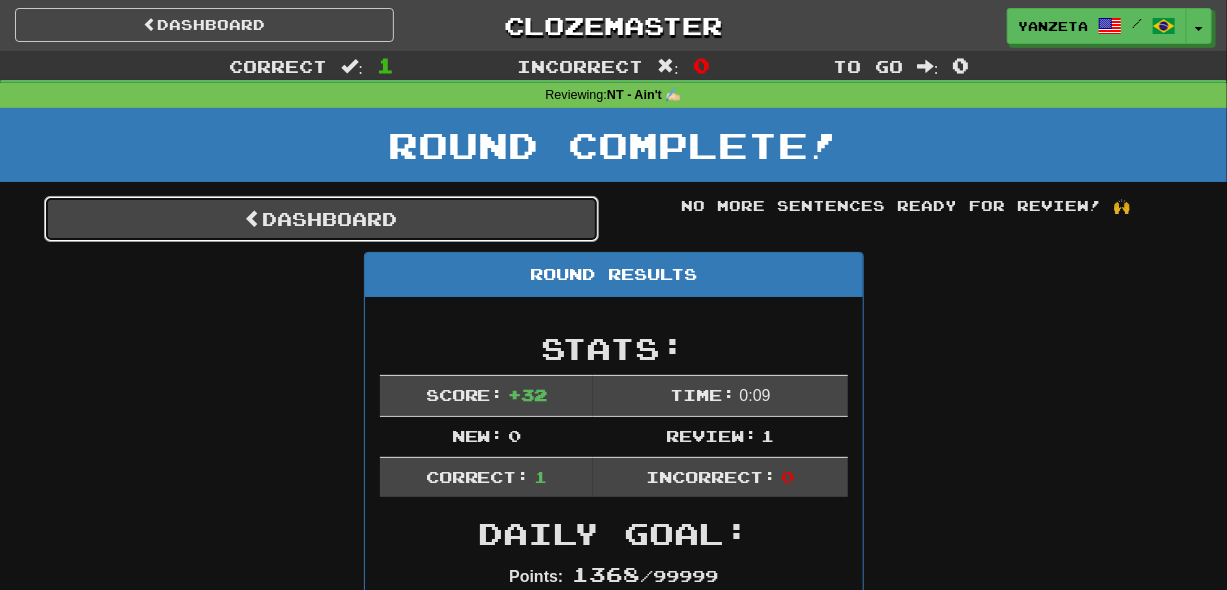 click on "Dashboard" at bounding box center [321, 219] 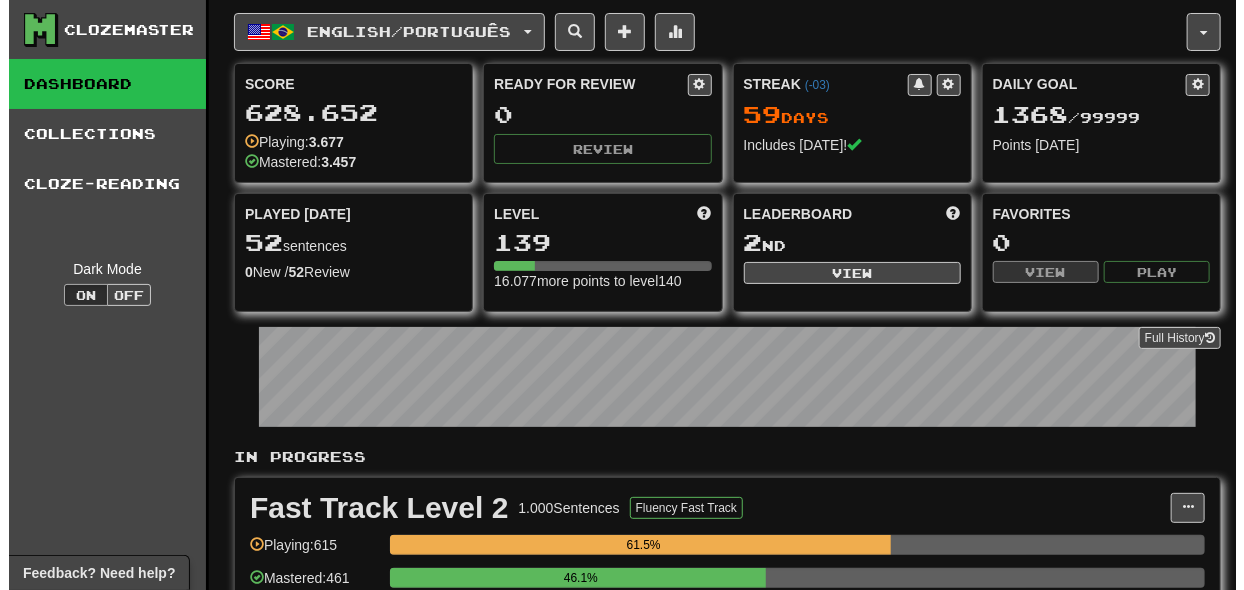 scroll, scrollTop: 333, scrollLeft: 0, axis: vertical 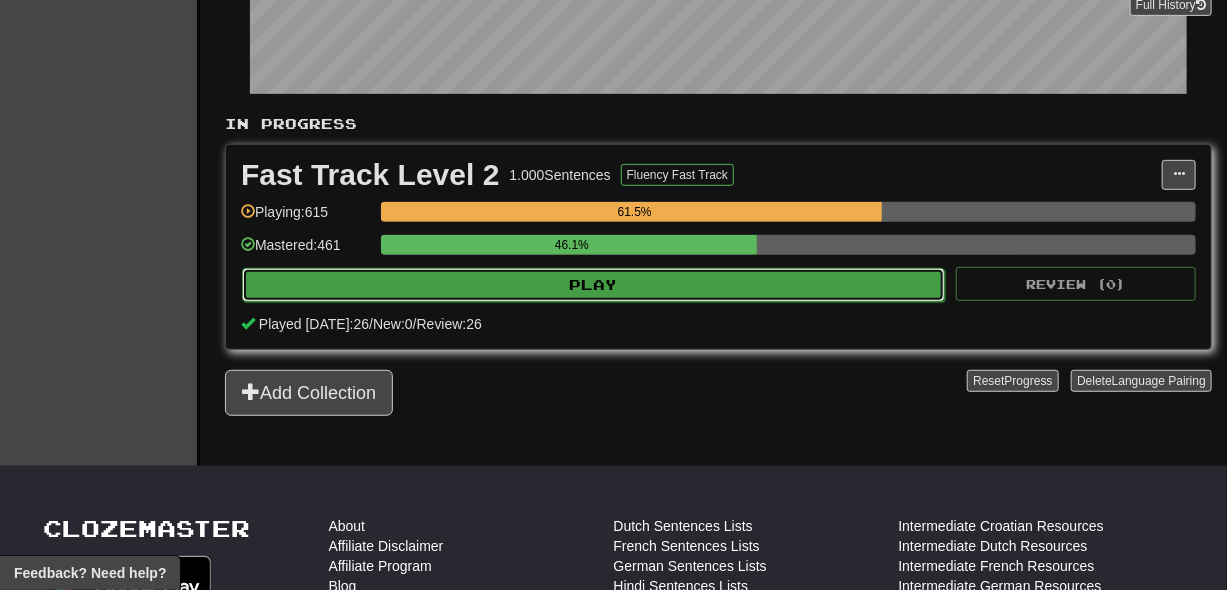 click on "Play" at bounding box center (593, 285) 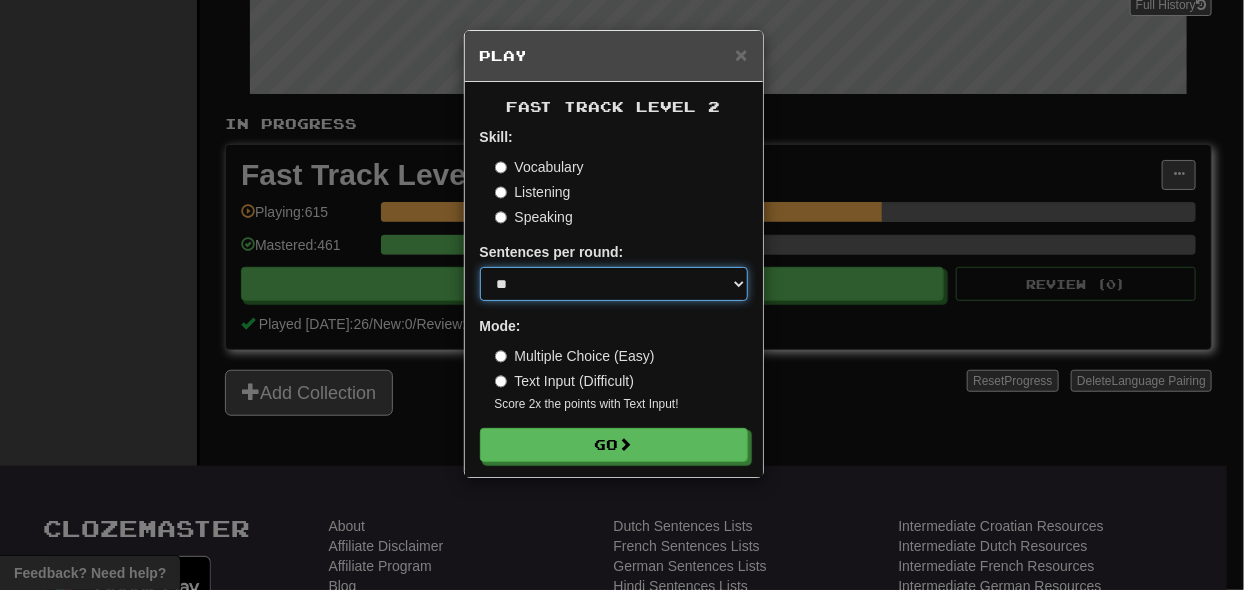 click on "* ** ** ** ** ** *** ********" at bounding box center [614, 284] 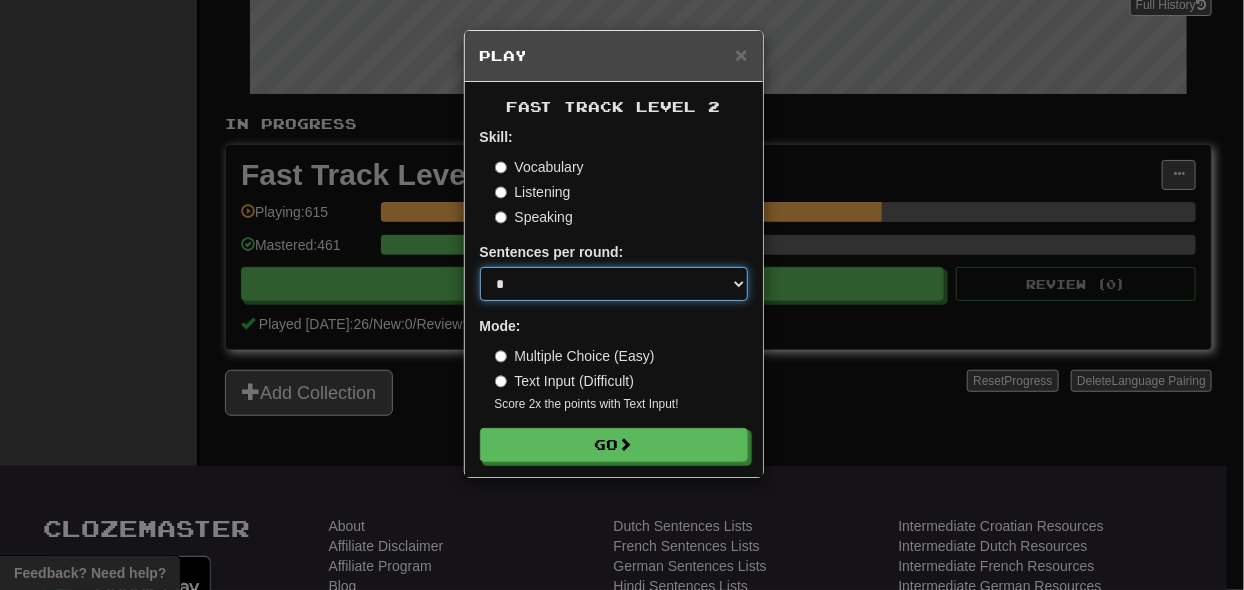 click on "* ** ** ** ** ** *** ********" at bounding box center [614, 284] 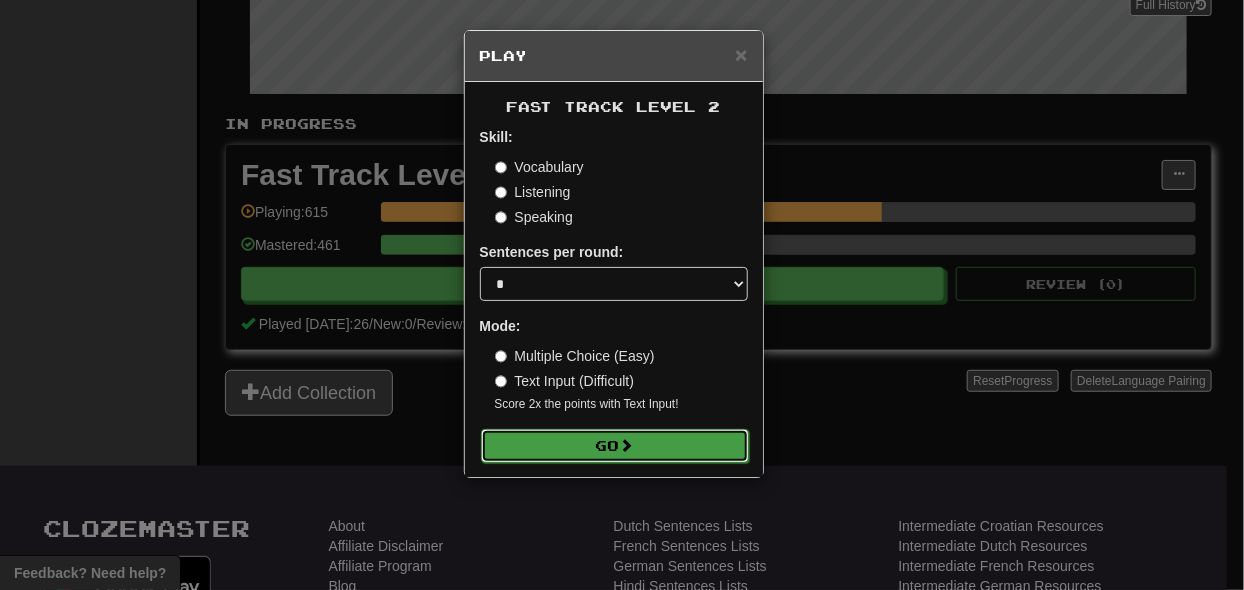 click on "Go" at bounding box center [615, 446] 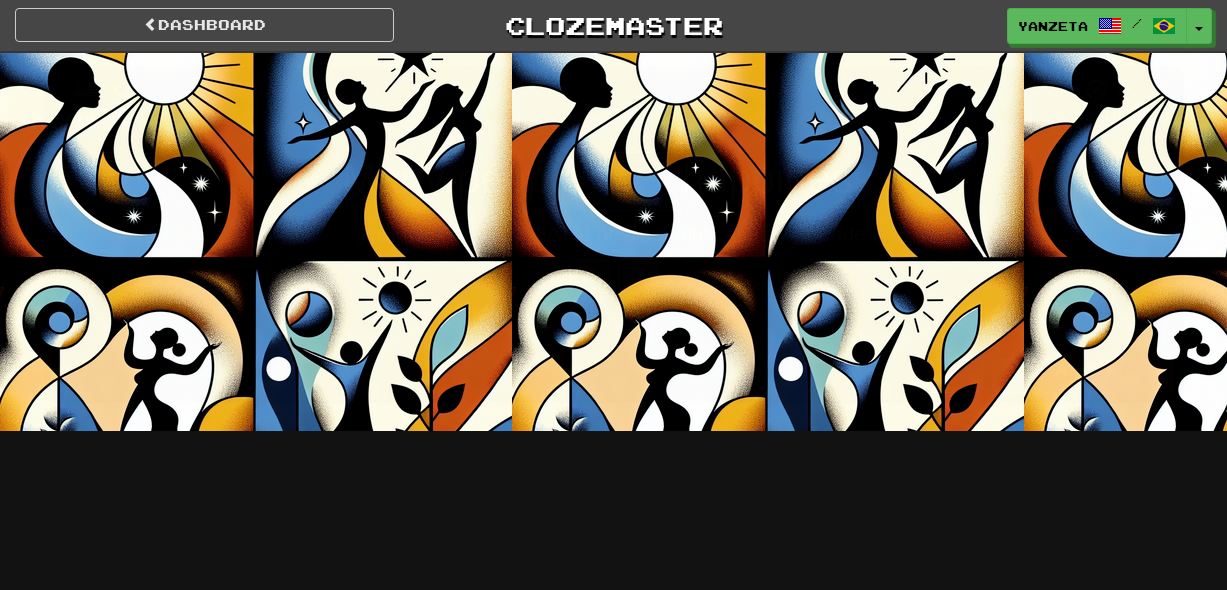 scroll, scrollTop: 0, scrollLeft: 0, axis: both 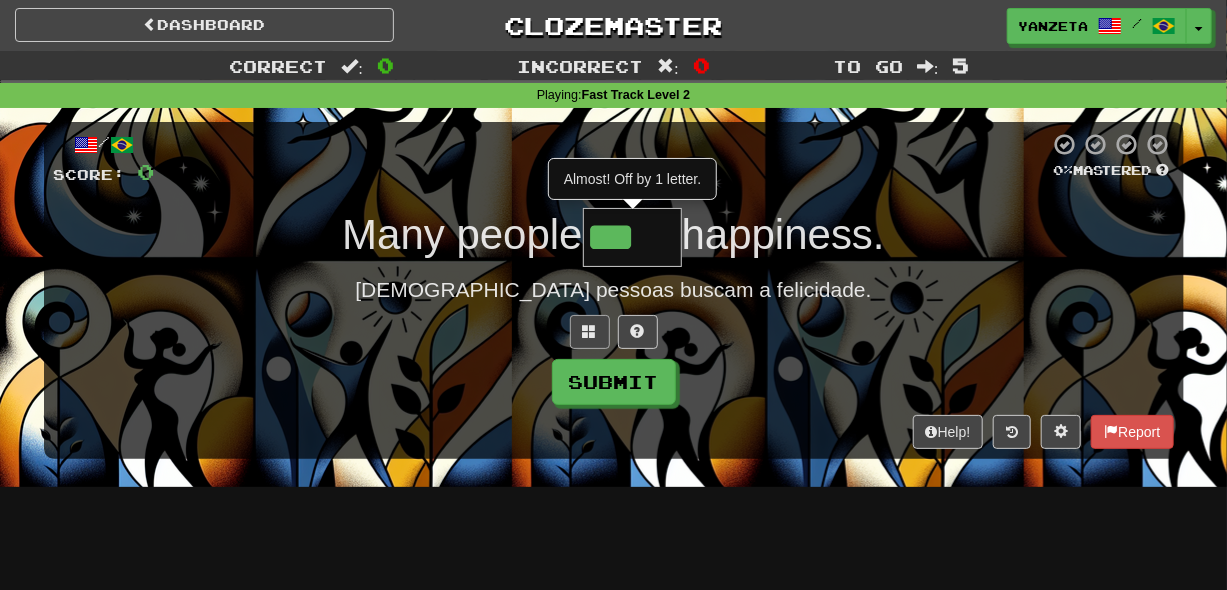 type on "****" 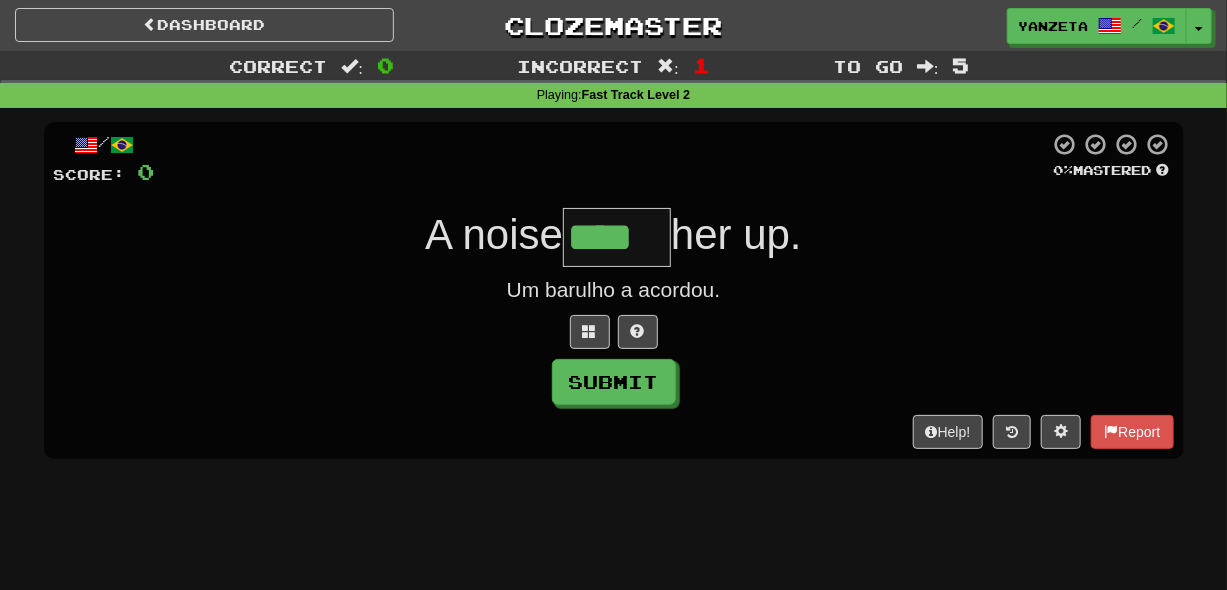 type on "****" 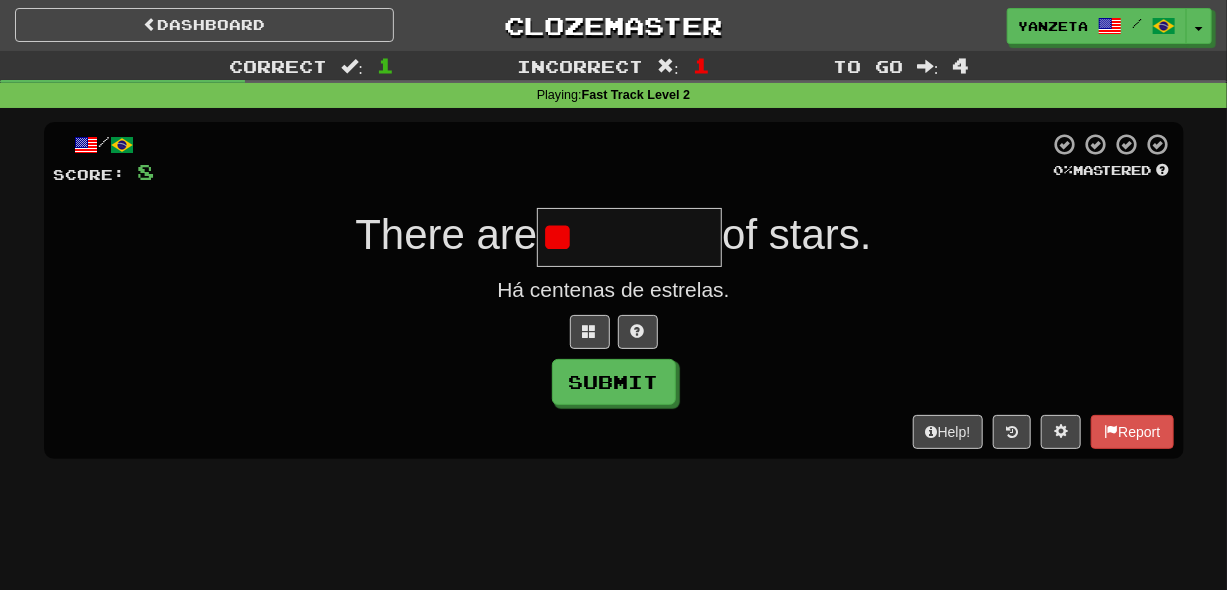 type on "*" 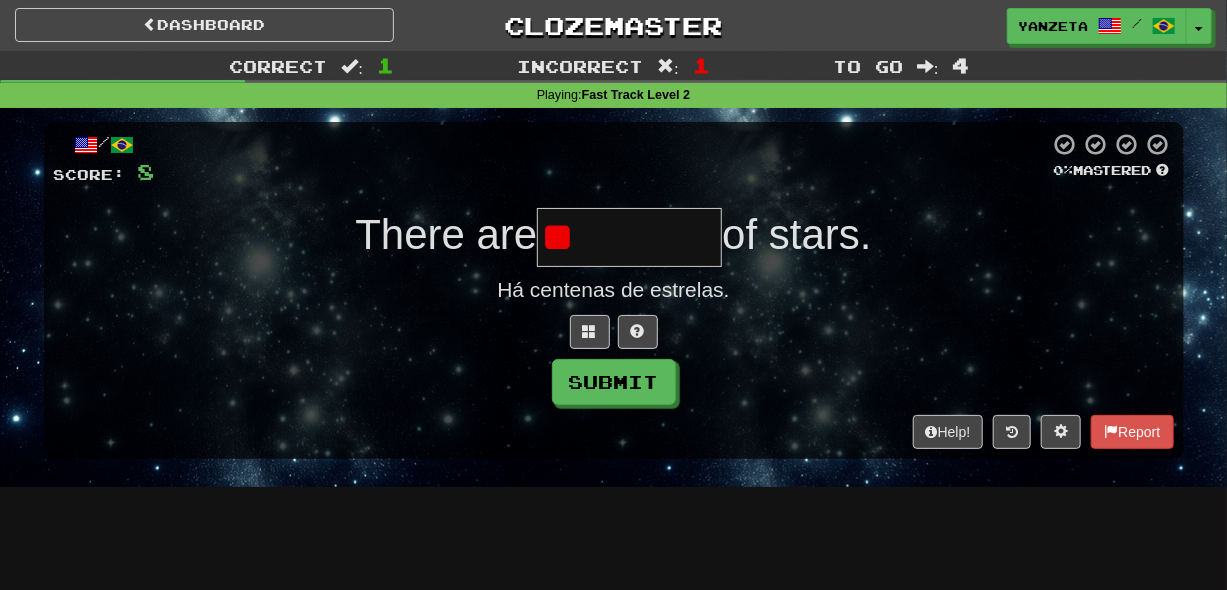type on "*" 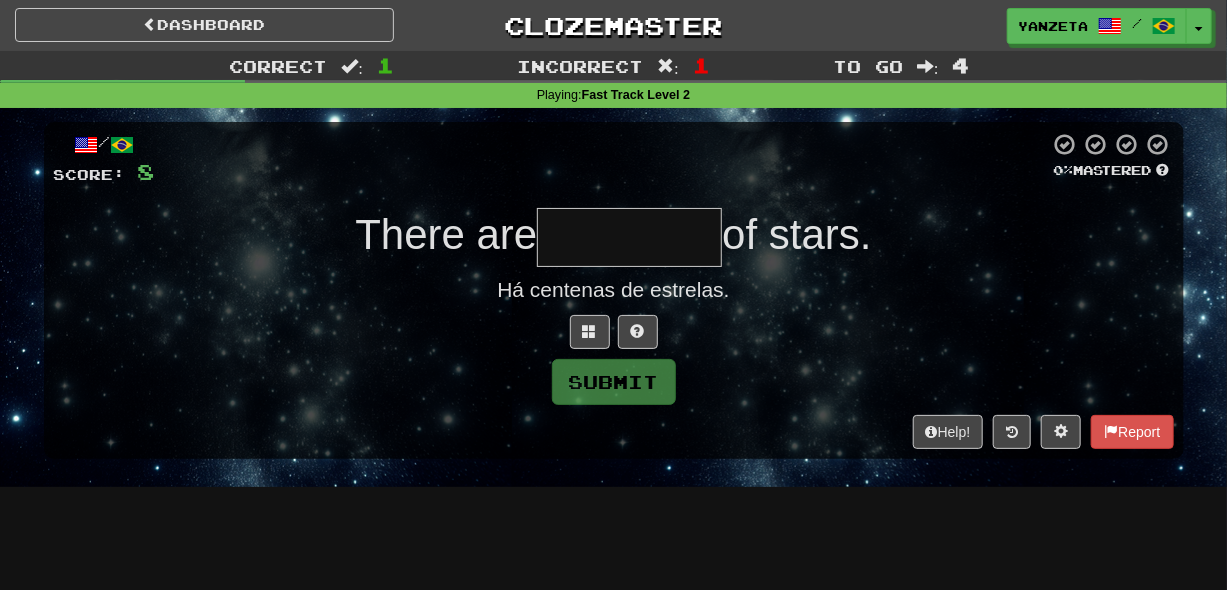 type on "*" 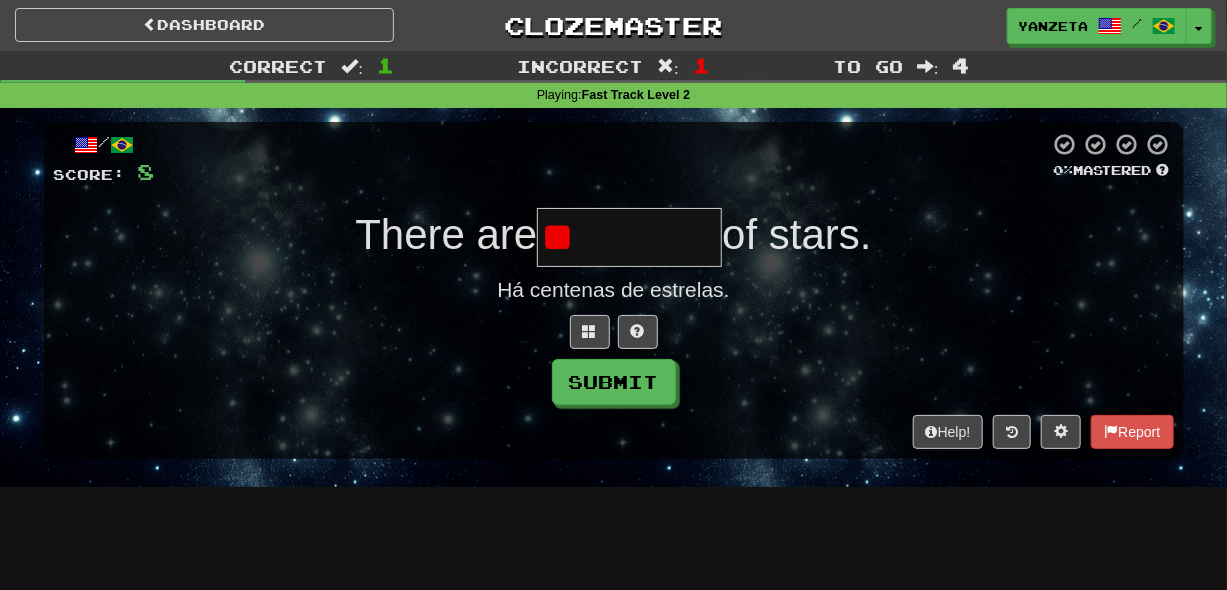 type on "*" 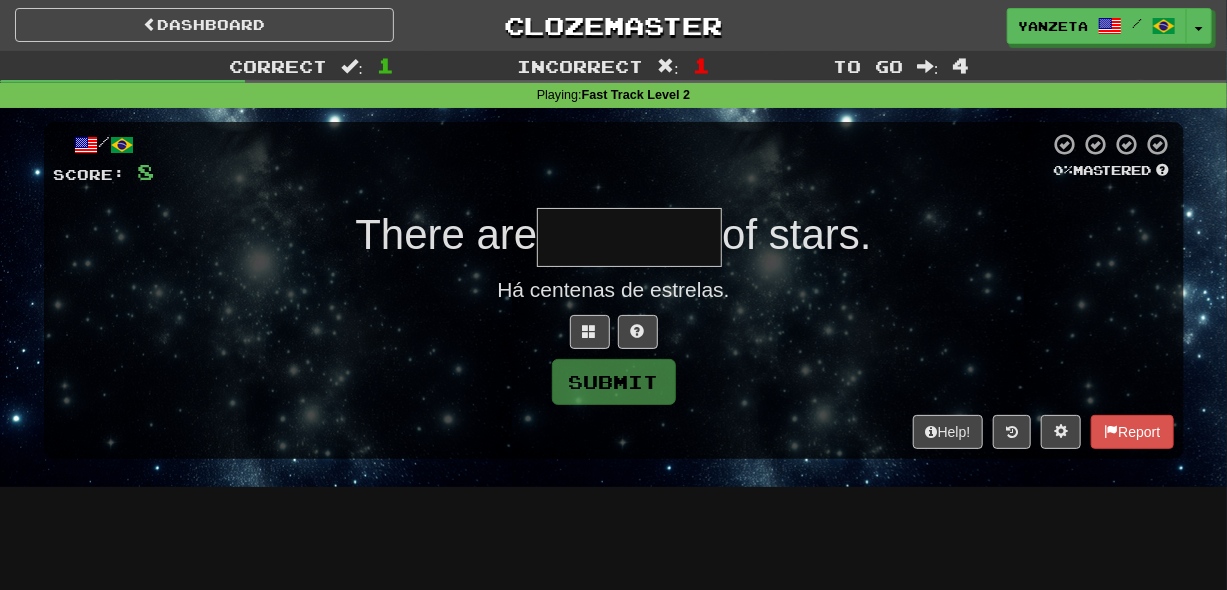 type on "********" 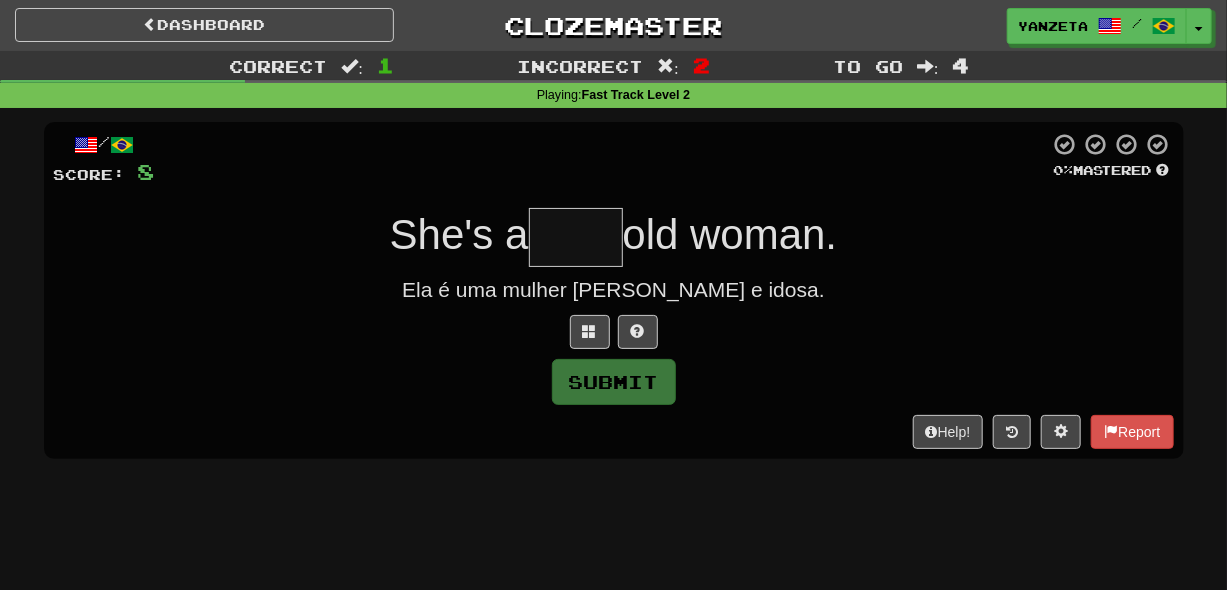 type on "*" 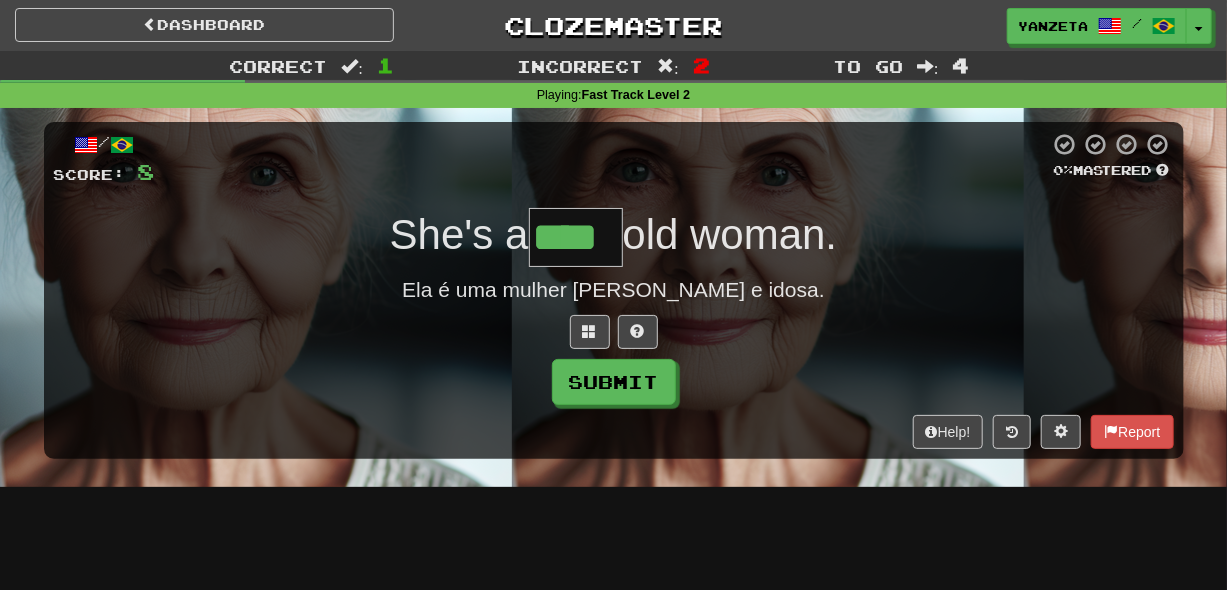 type on "****" 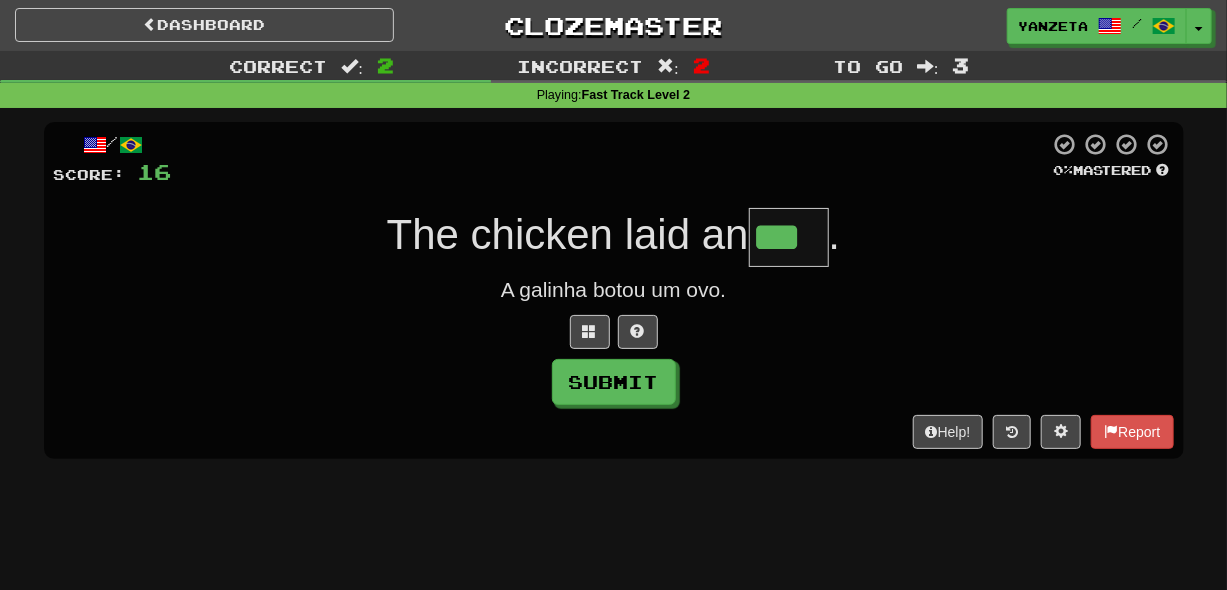type on "***" 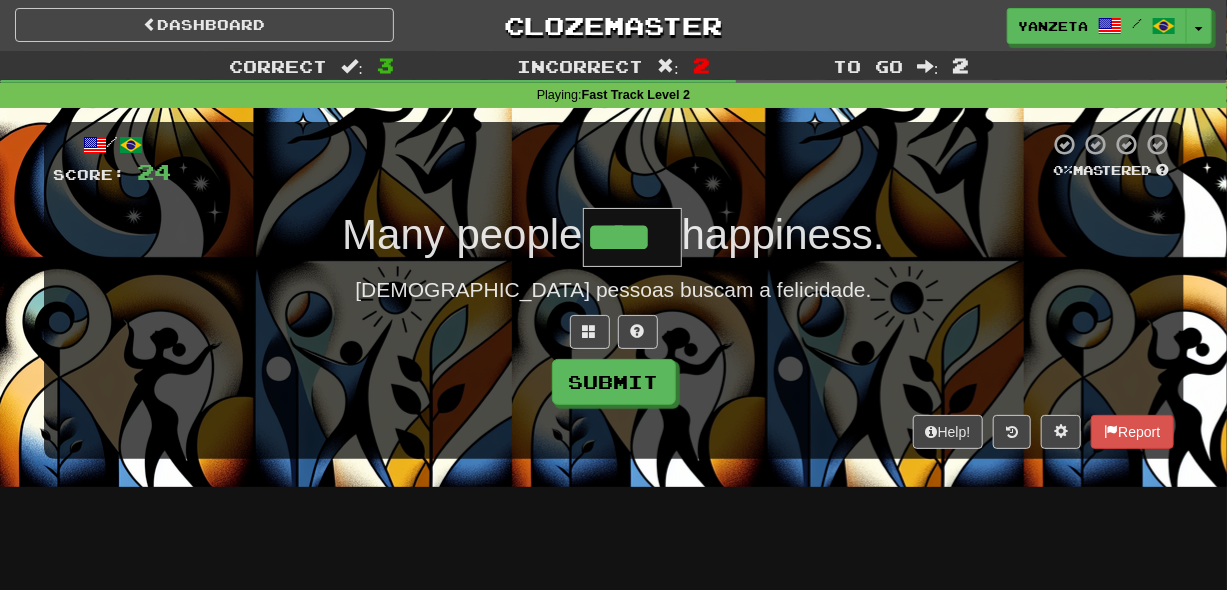 type on "****" 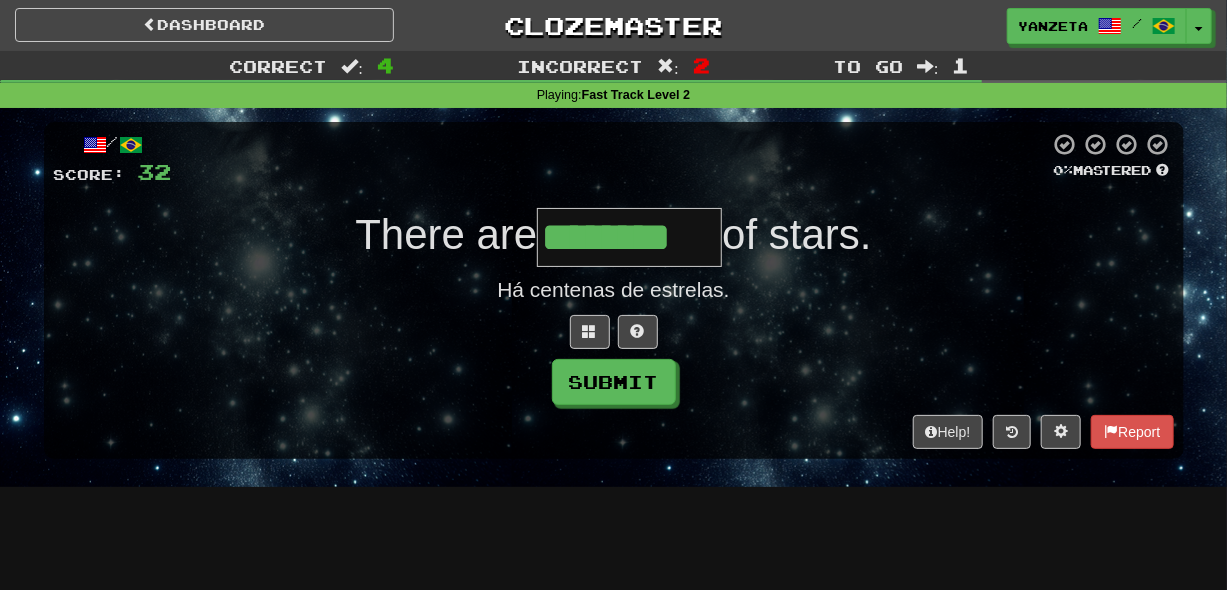 type on "********" 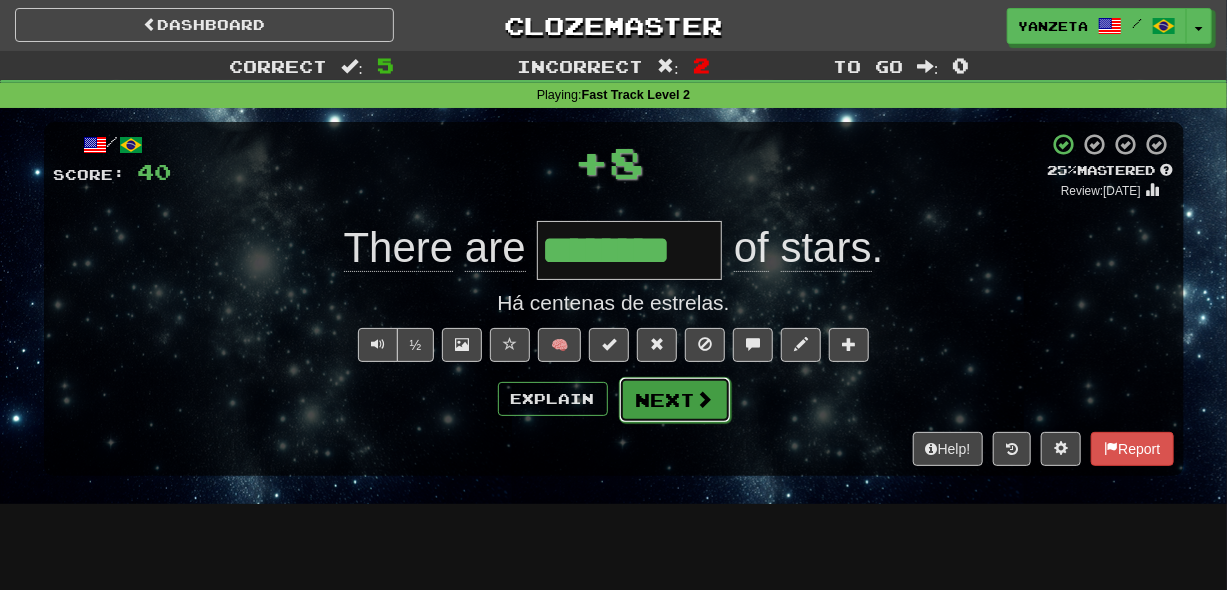 click on "Next" at bounding box center [675, 400] 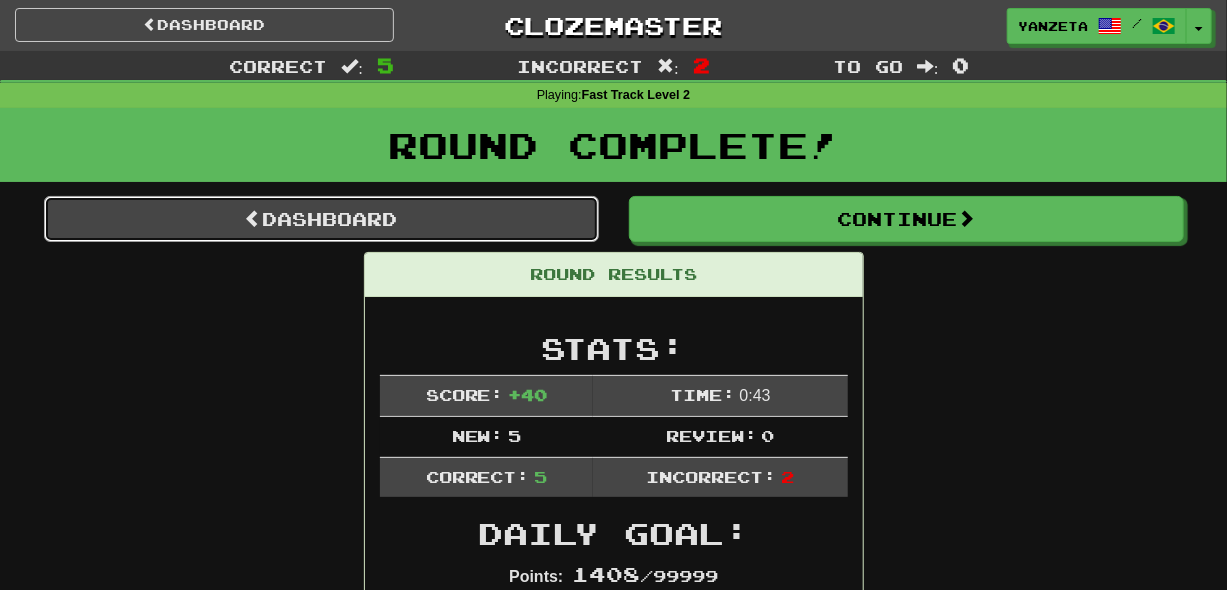 click on "Dashboard" at bounding box center (321, 219) 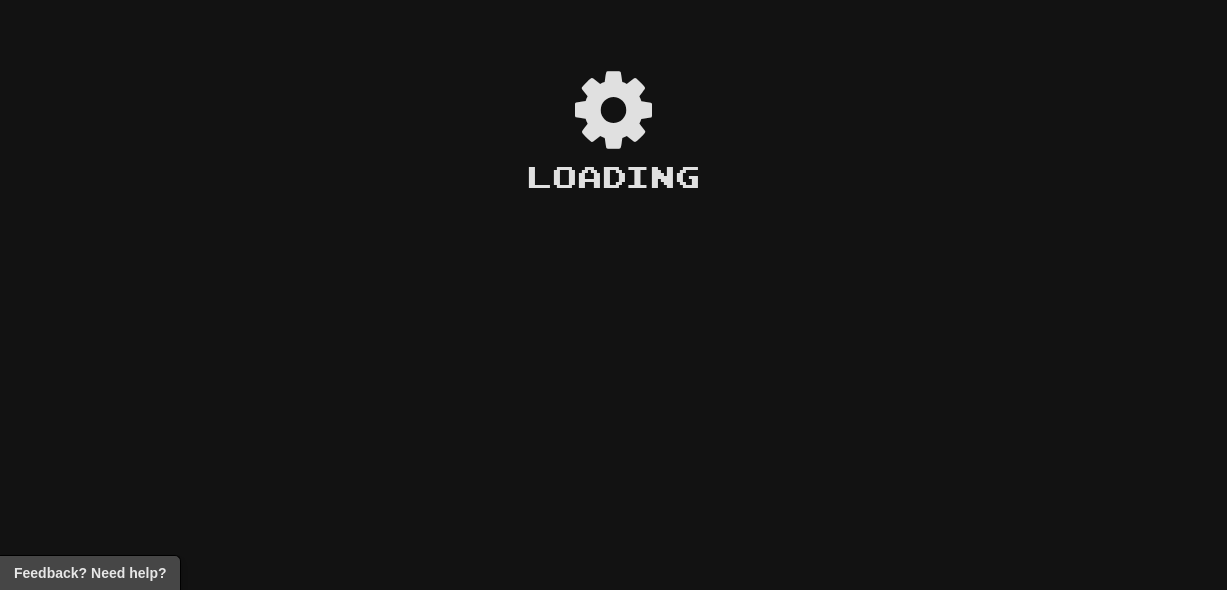 scroll, scrollTop: 0, scrollLeft: 0, axis: both 